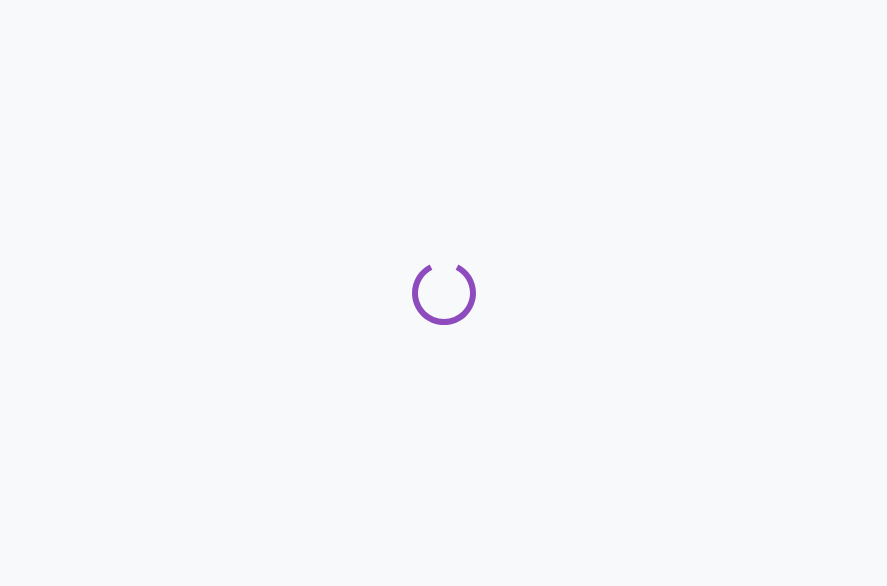 scroll, scrollTop: 0, scrollLeft: 0, axis: both 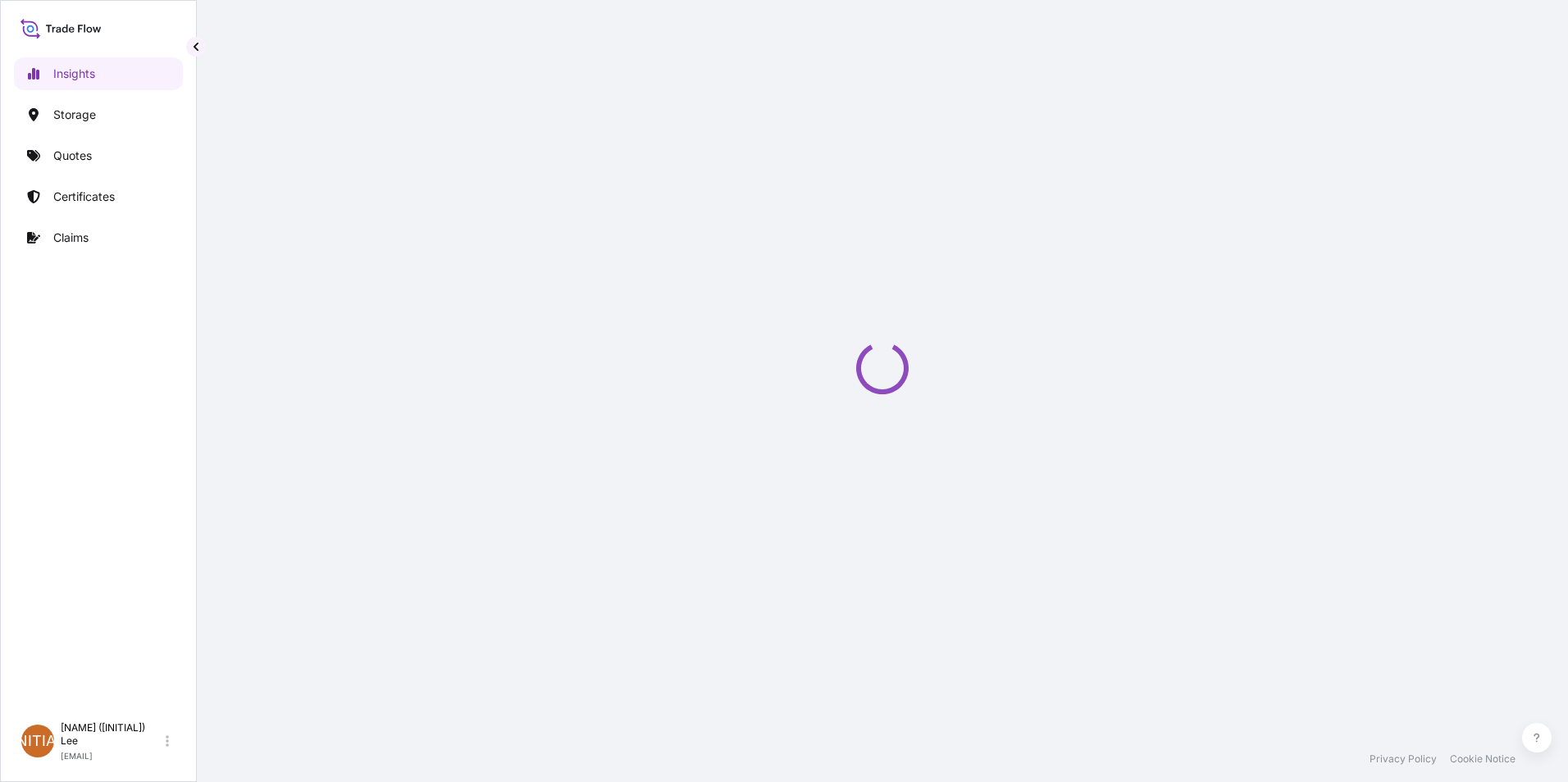 select on "2025" 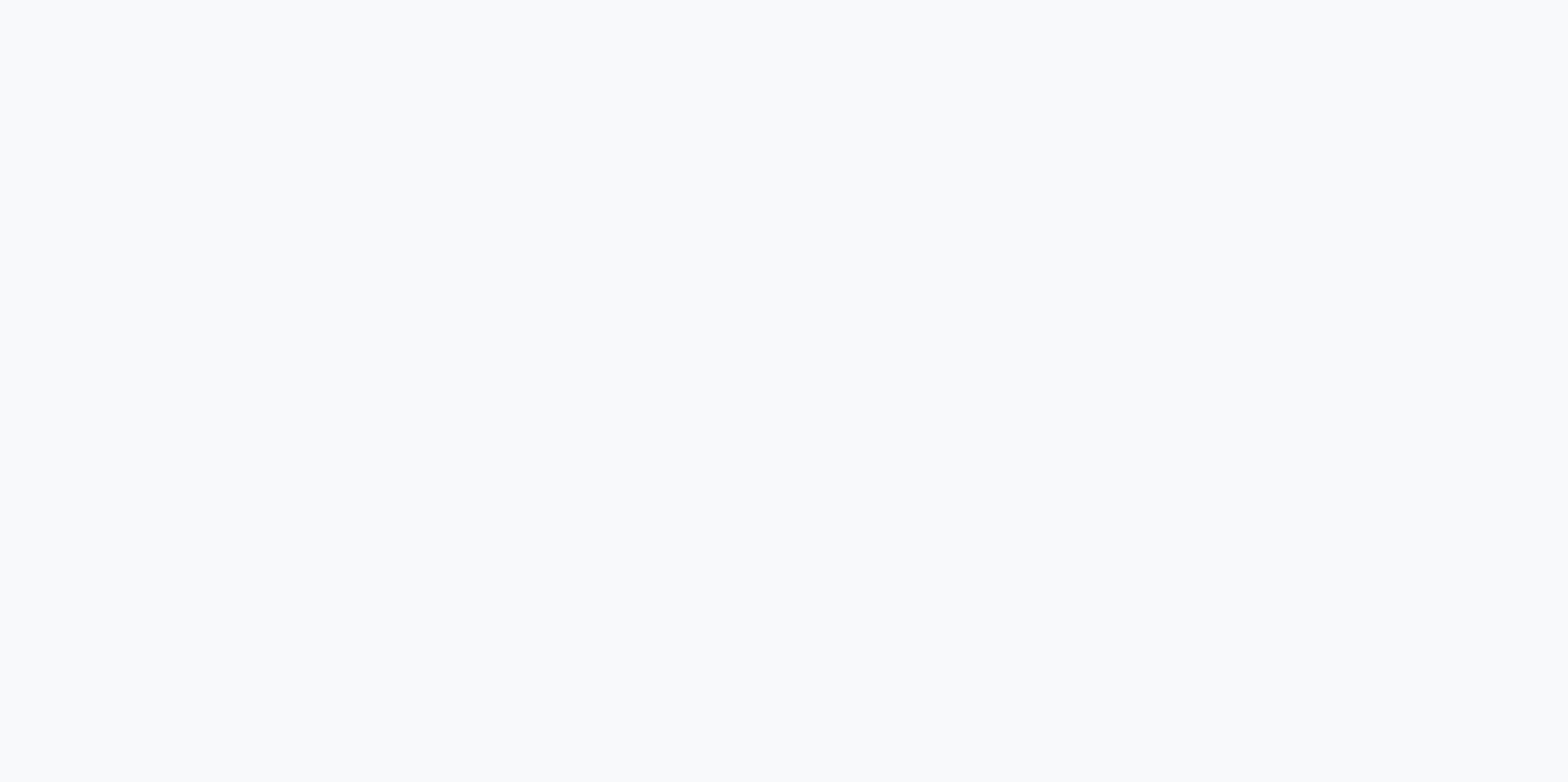 scroll, scrollTop: 0, scrollLeft: 0, axis: both 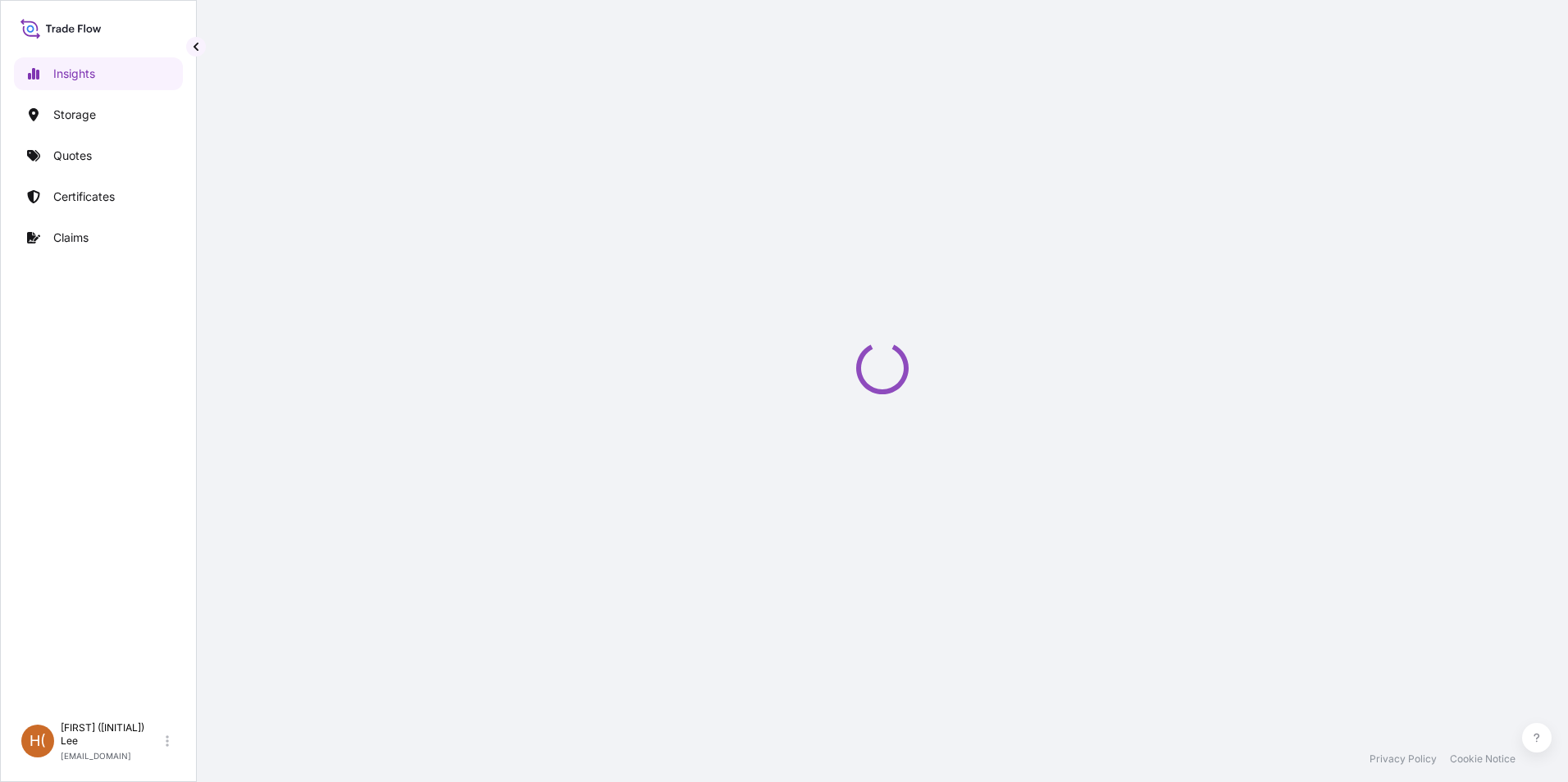 select on "2025" 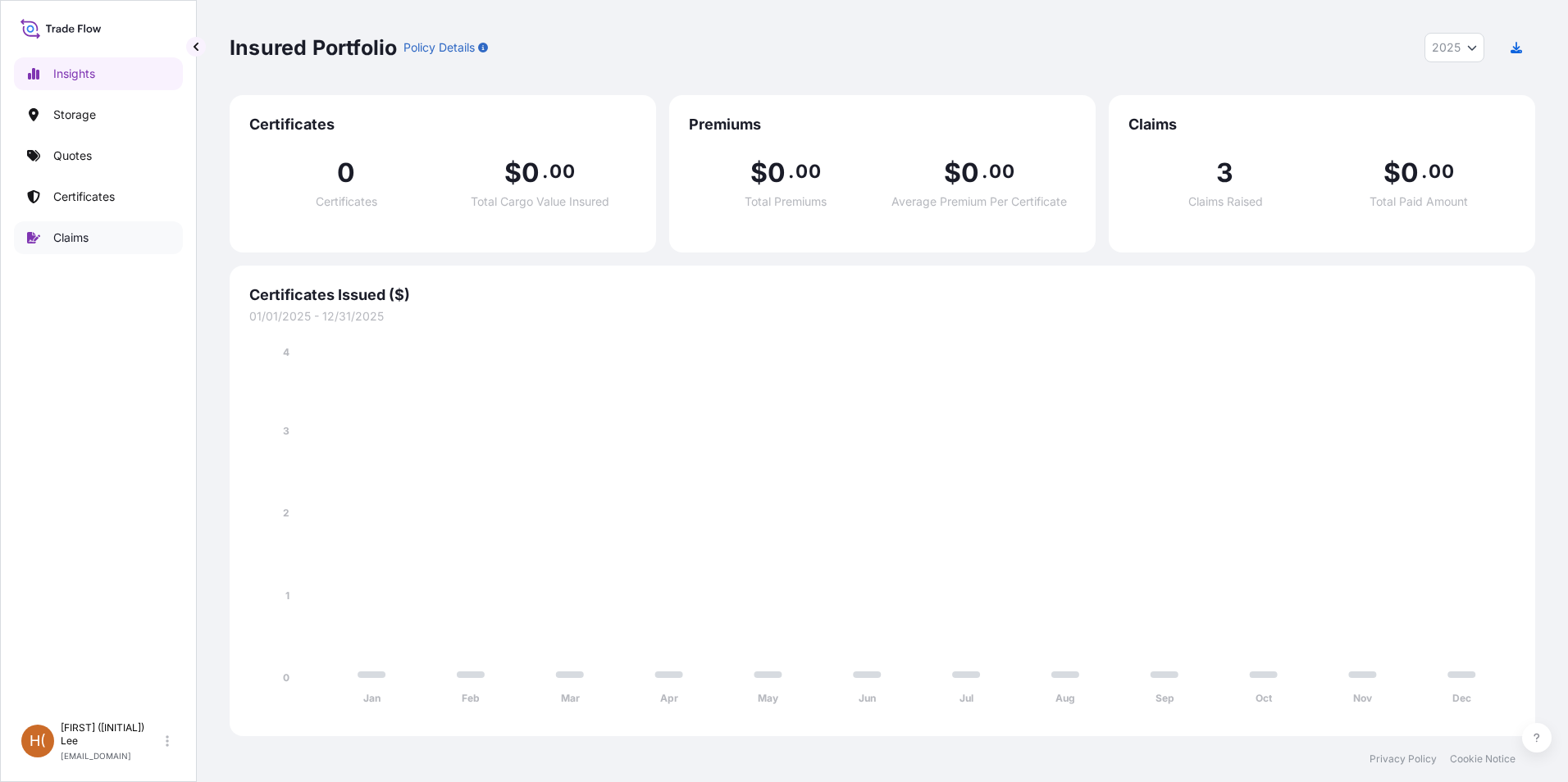 click on "Claims" at bounding box center (71, 238) 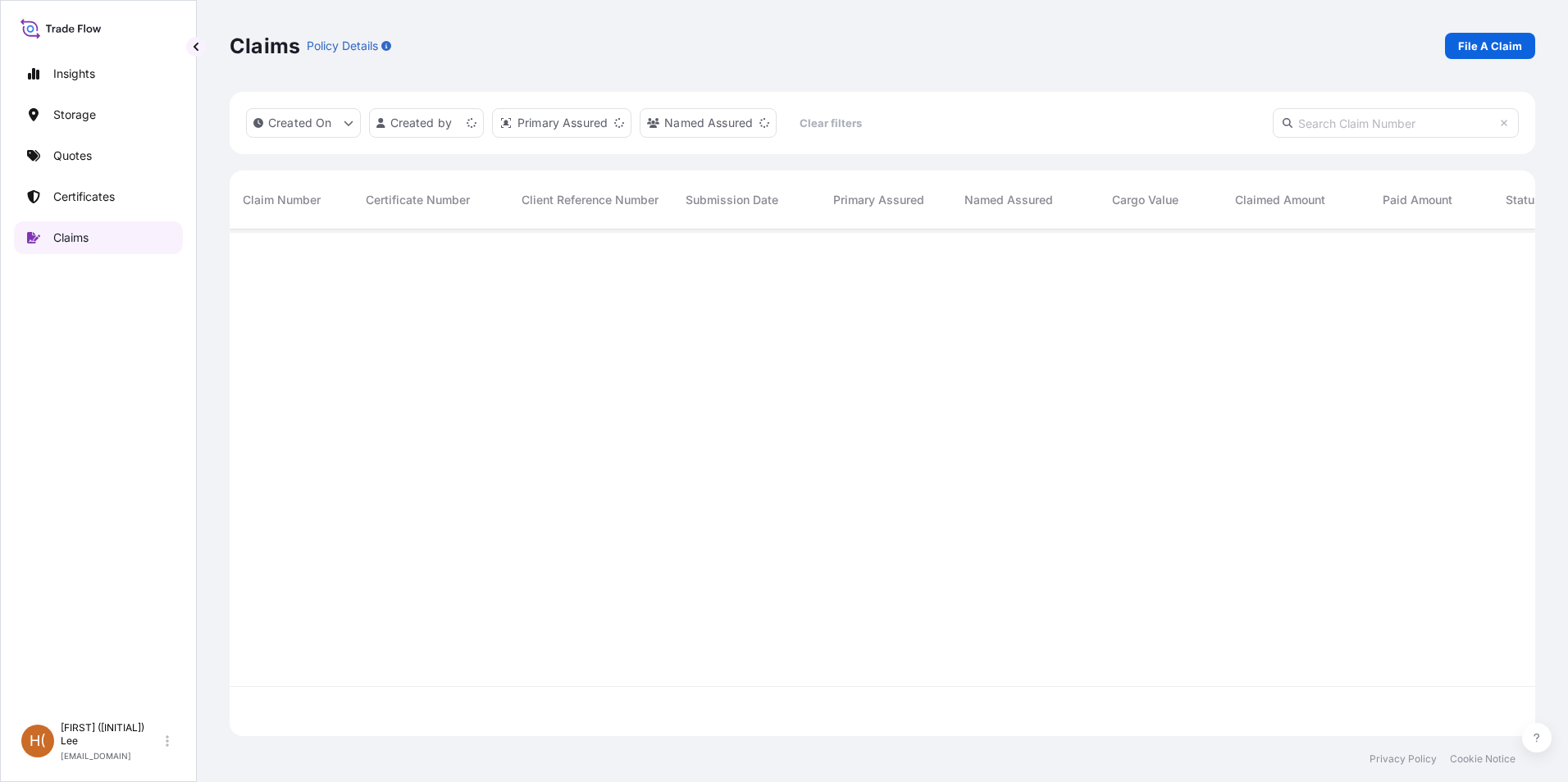 scroll, scrollTop: 13, scrollLeft: 13, axis: both 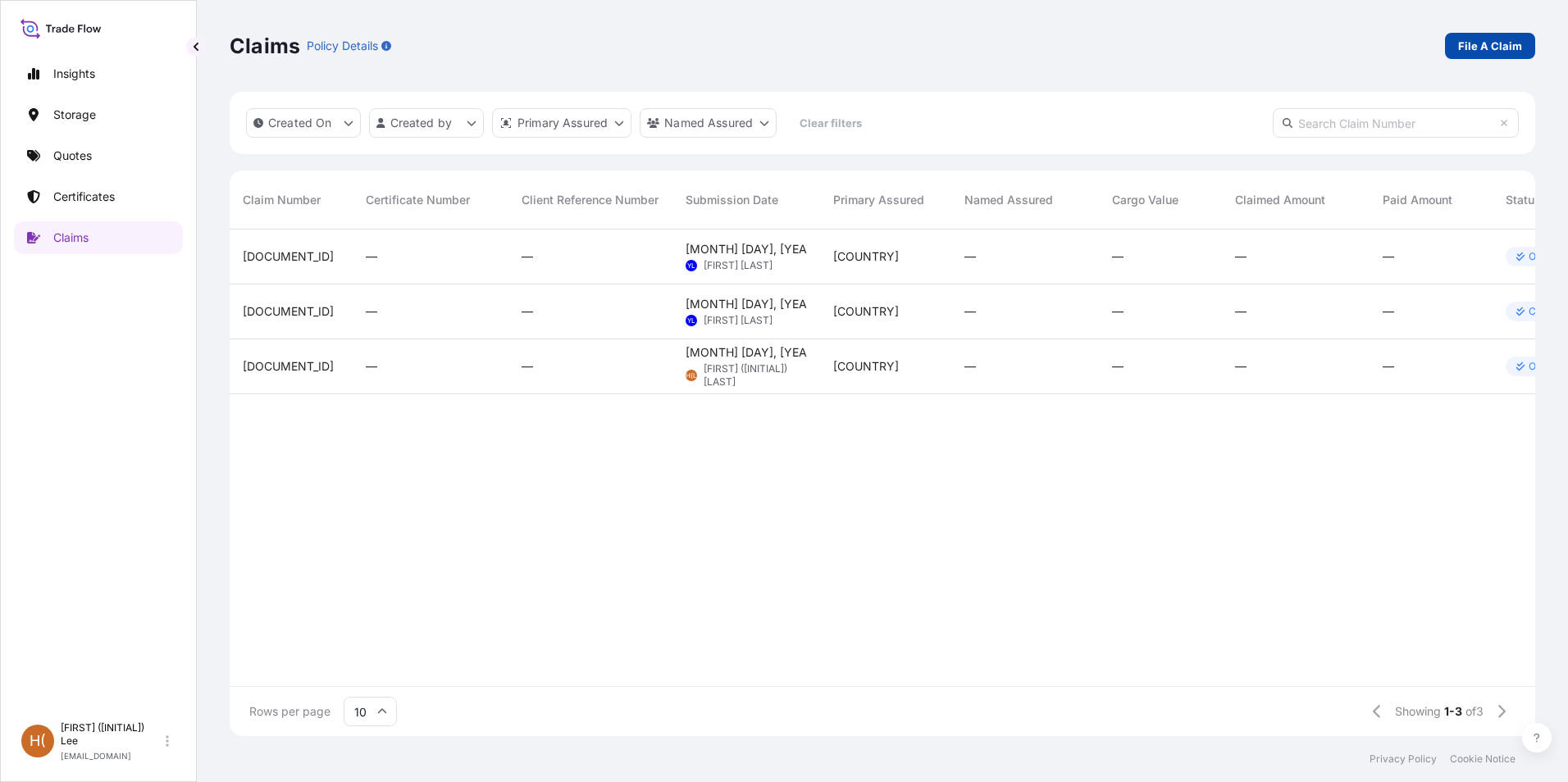 click on "File A Claim" at bounding box center [1490, 46] 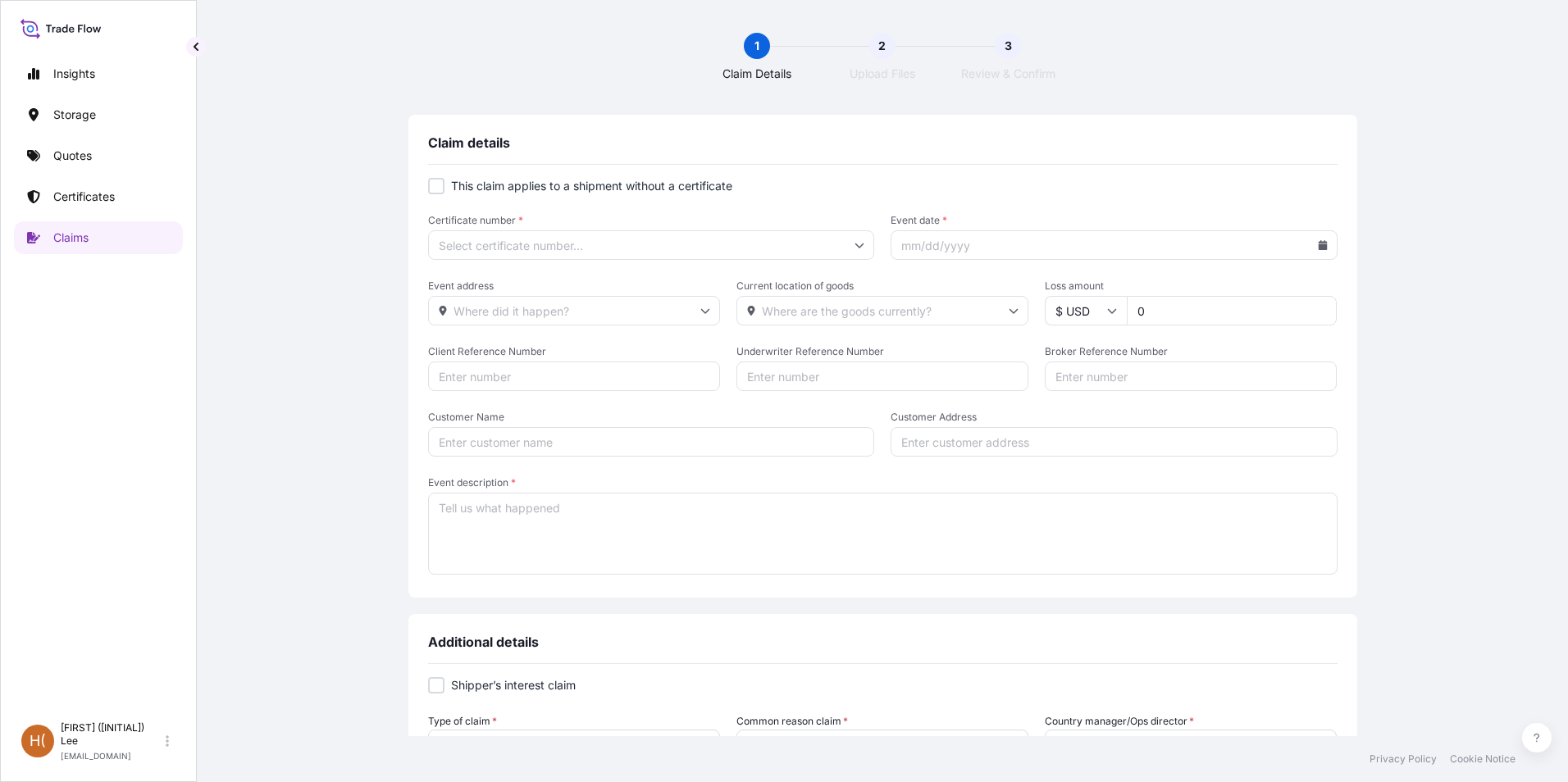 click on "Certificate number   *" at bounding box center [651, 245] 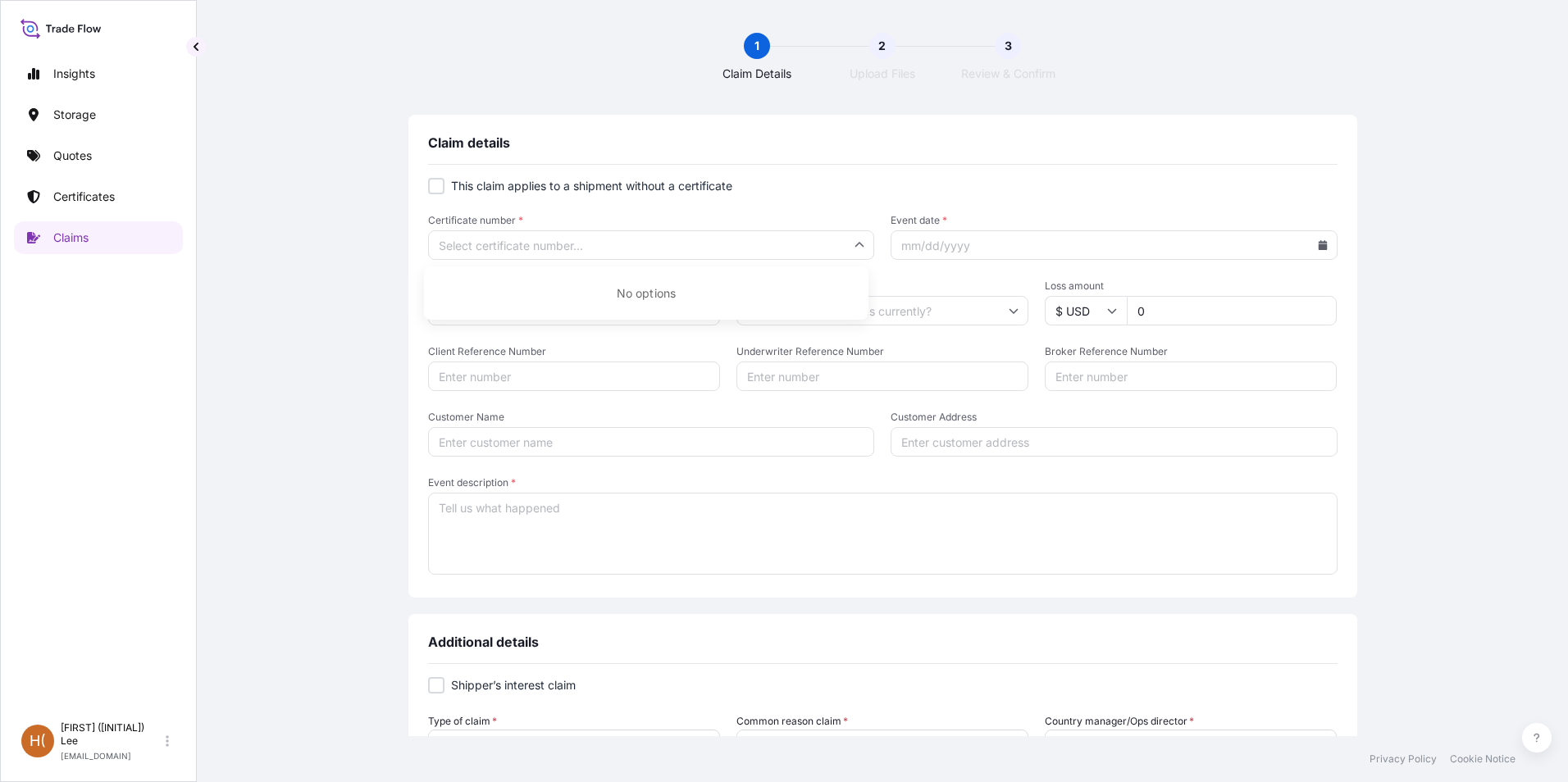 click 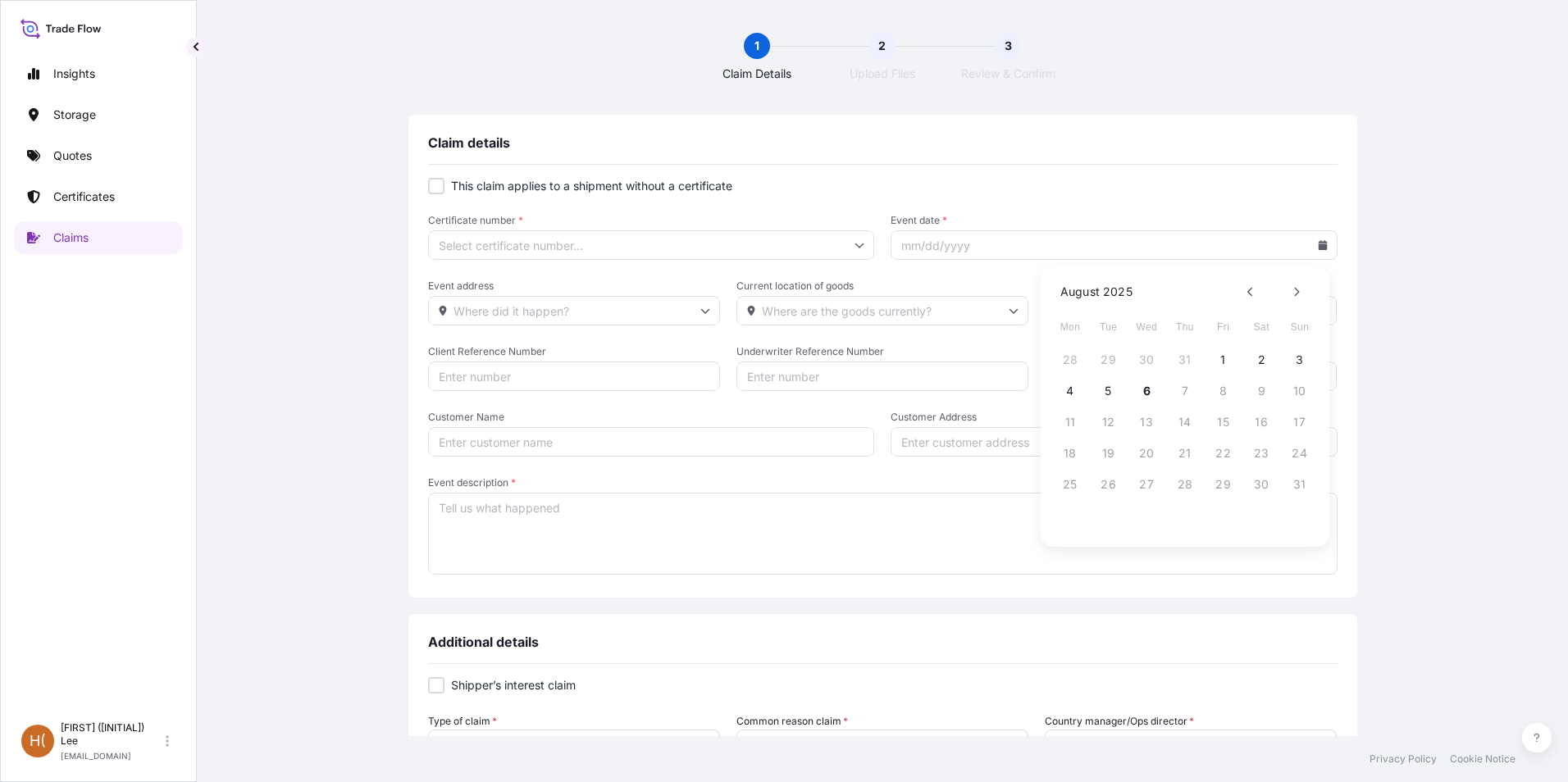 click on "Certificate number   *" at bounding box center (651, 245) 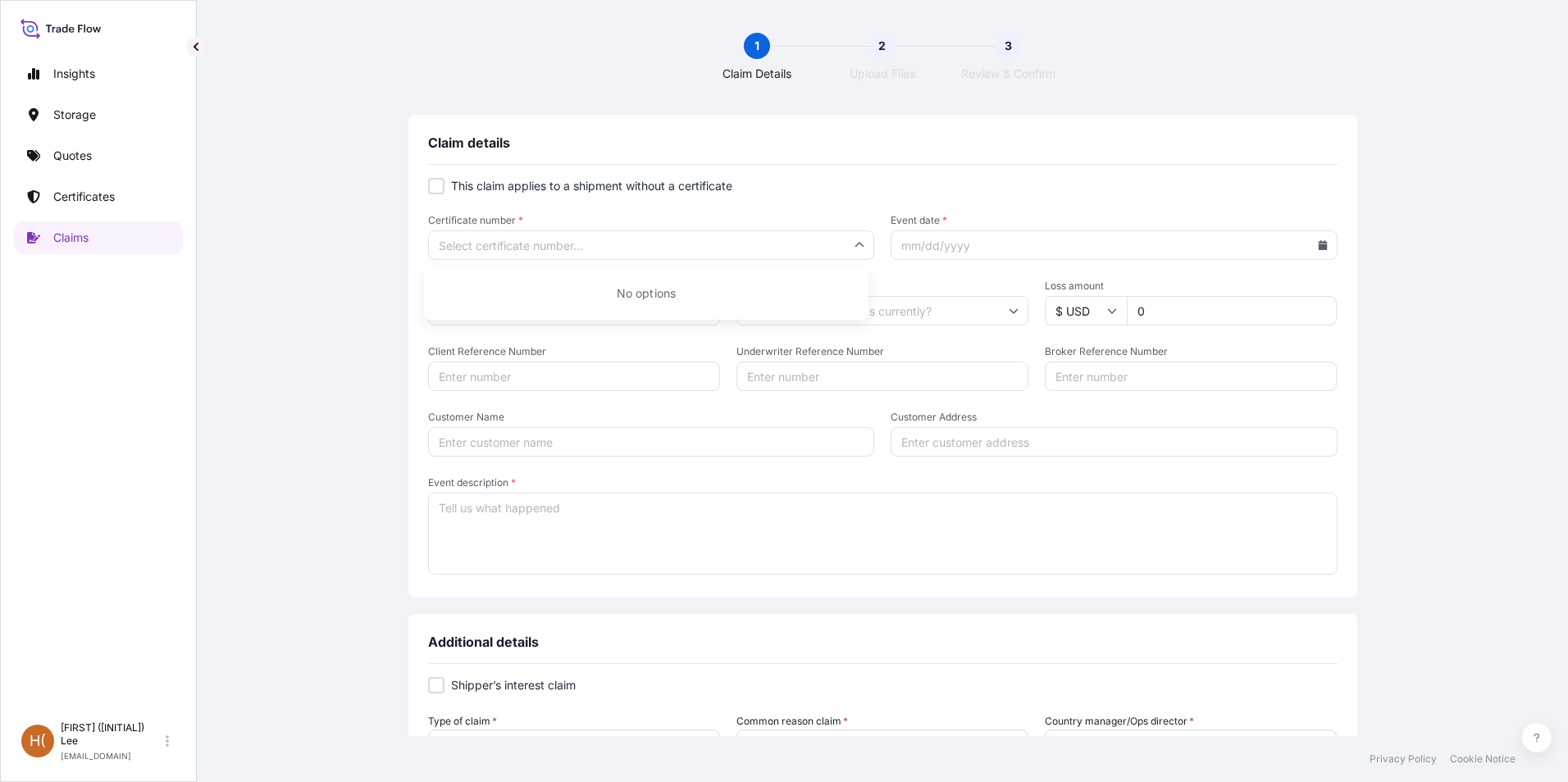 click on "Certificate number   *" at bounding box center (651, 245) 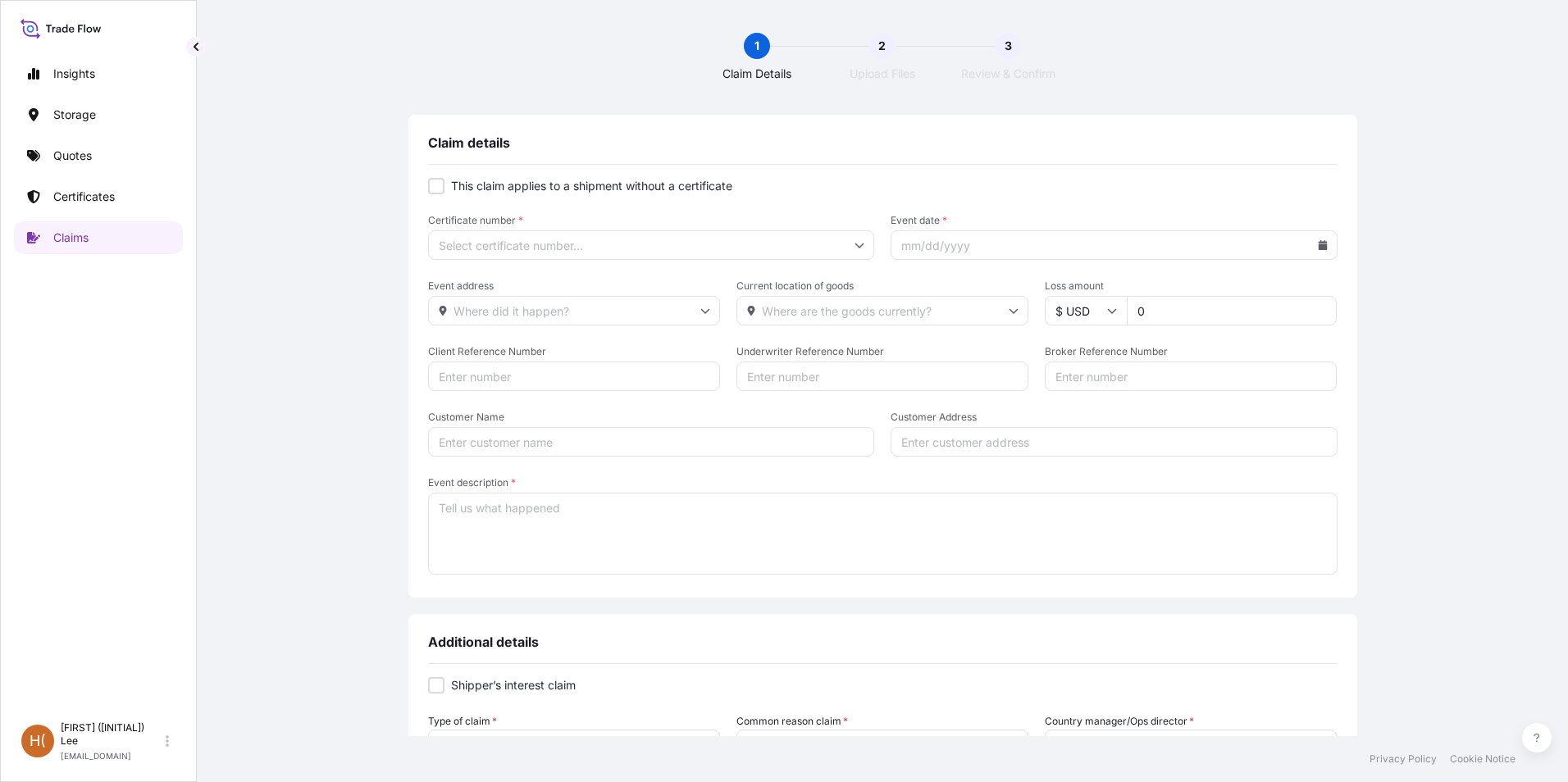 click at bounding box center (436, 186) 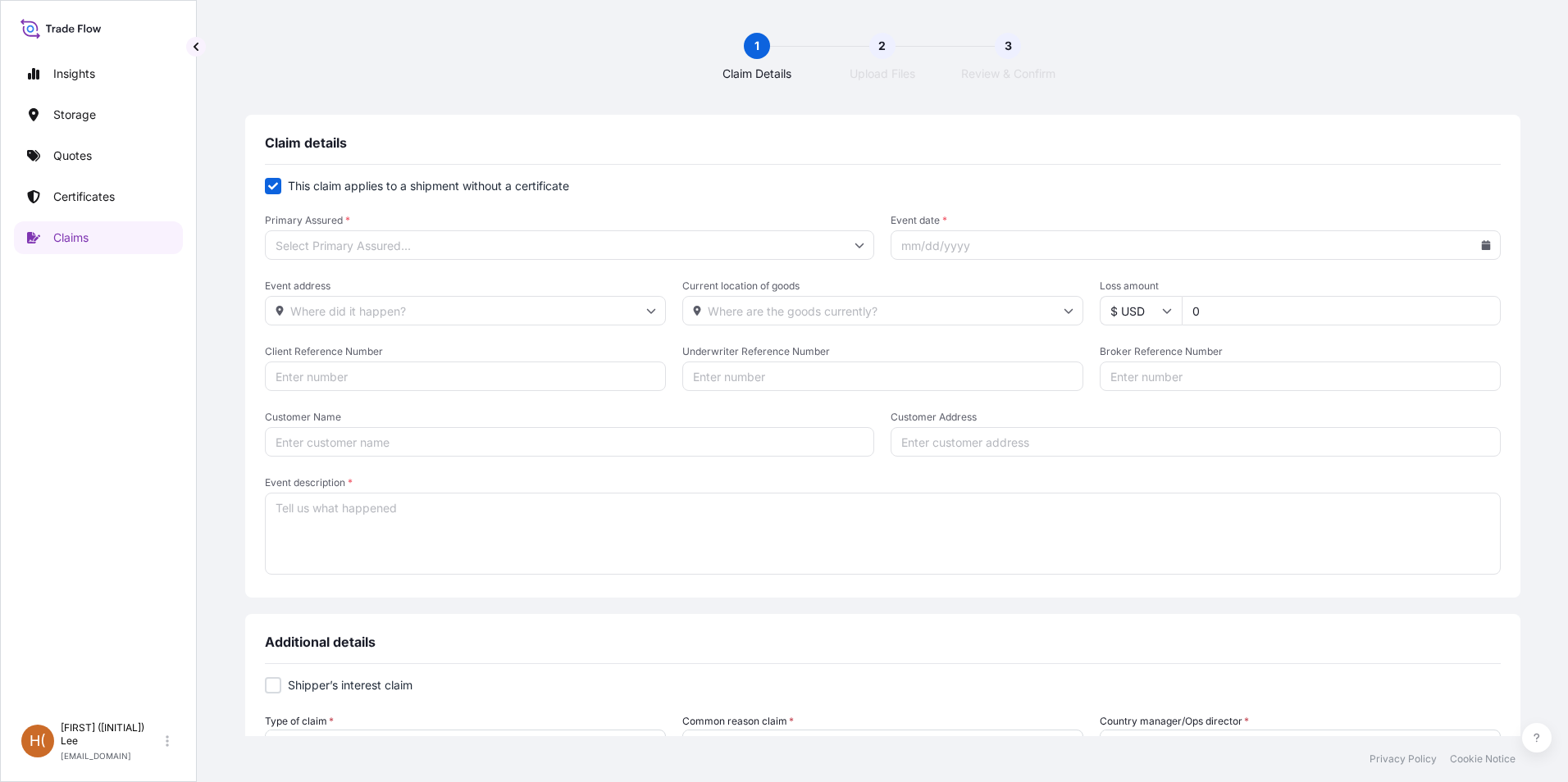 click on "Primary Assured   *" at bounding box center (570, 245) 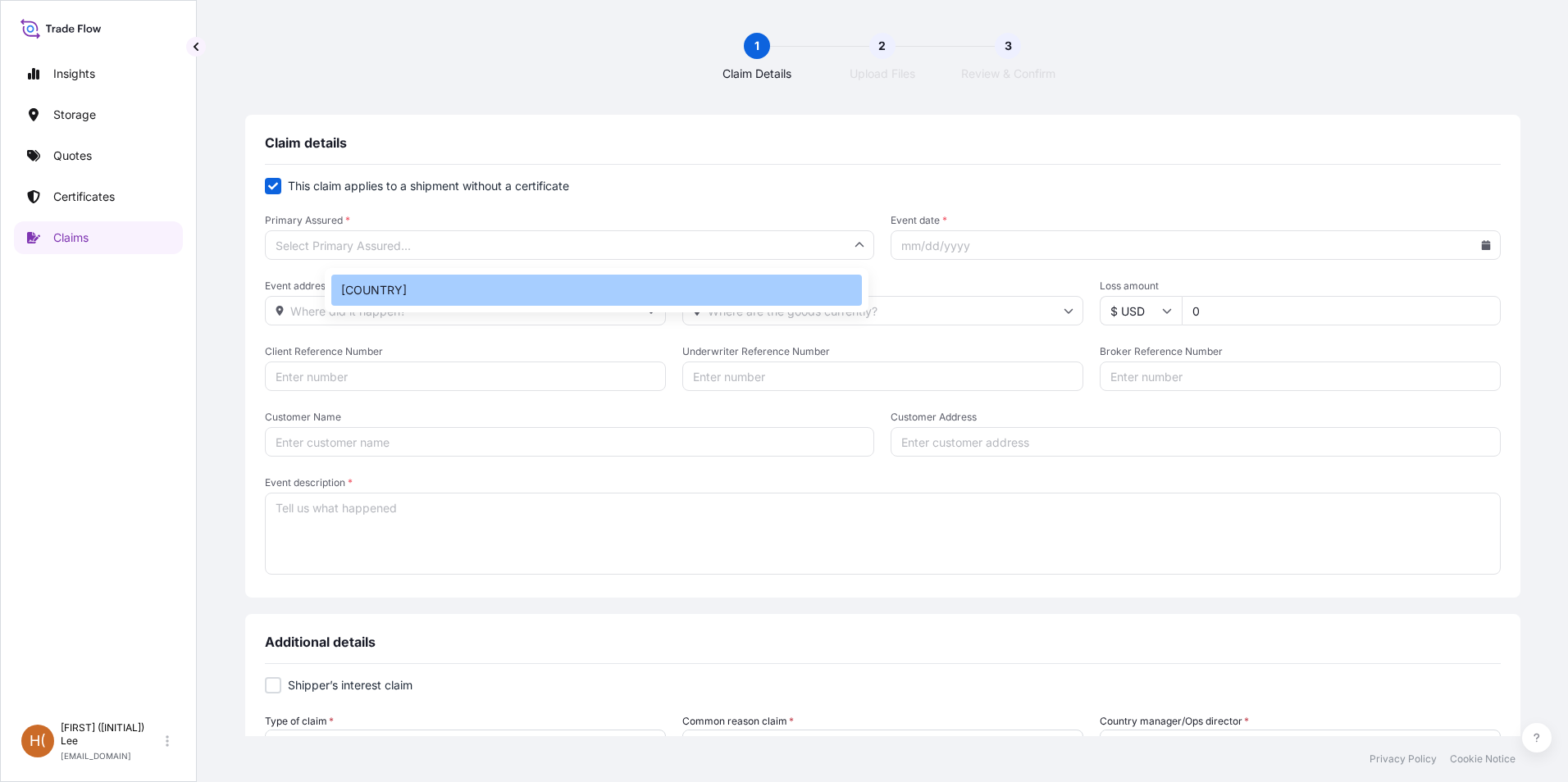 click on "[COUNTRY]" at bounding box center [596, 290] 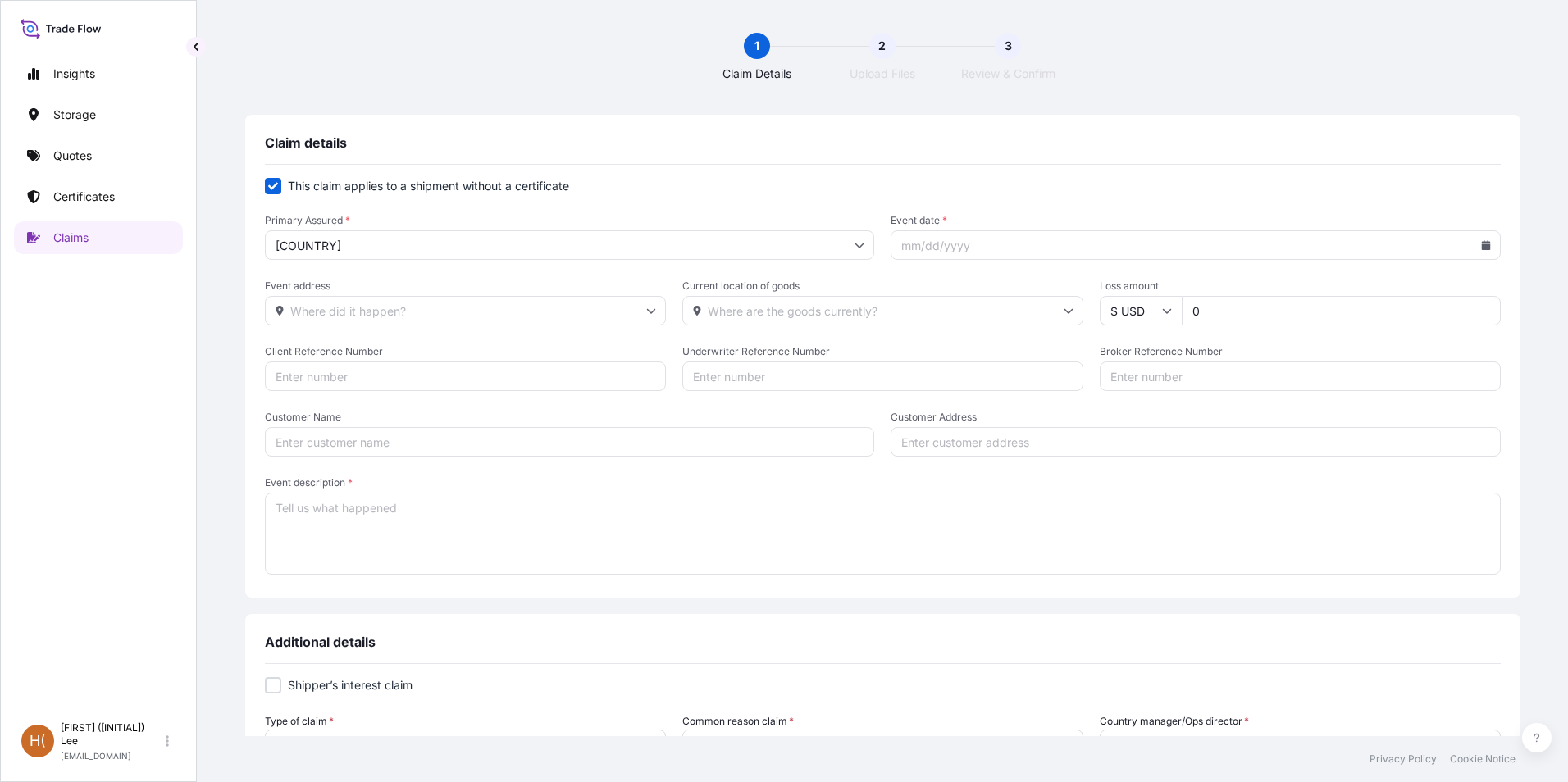 click on "Event date   *" at bounding box center (1196, 245) 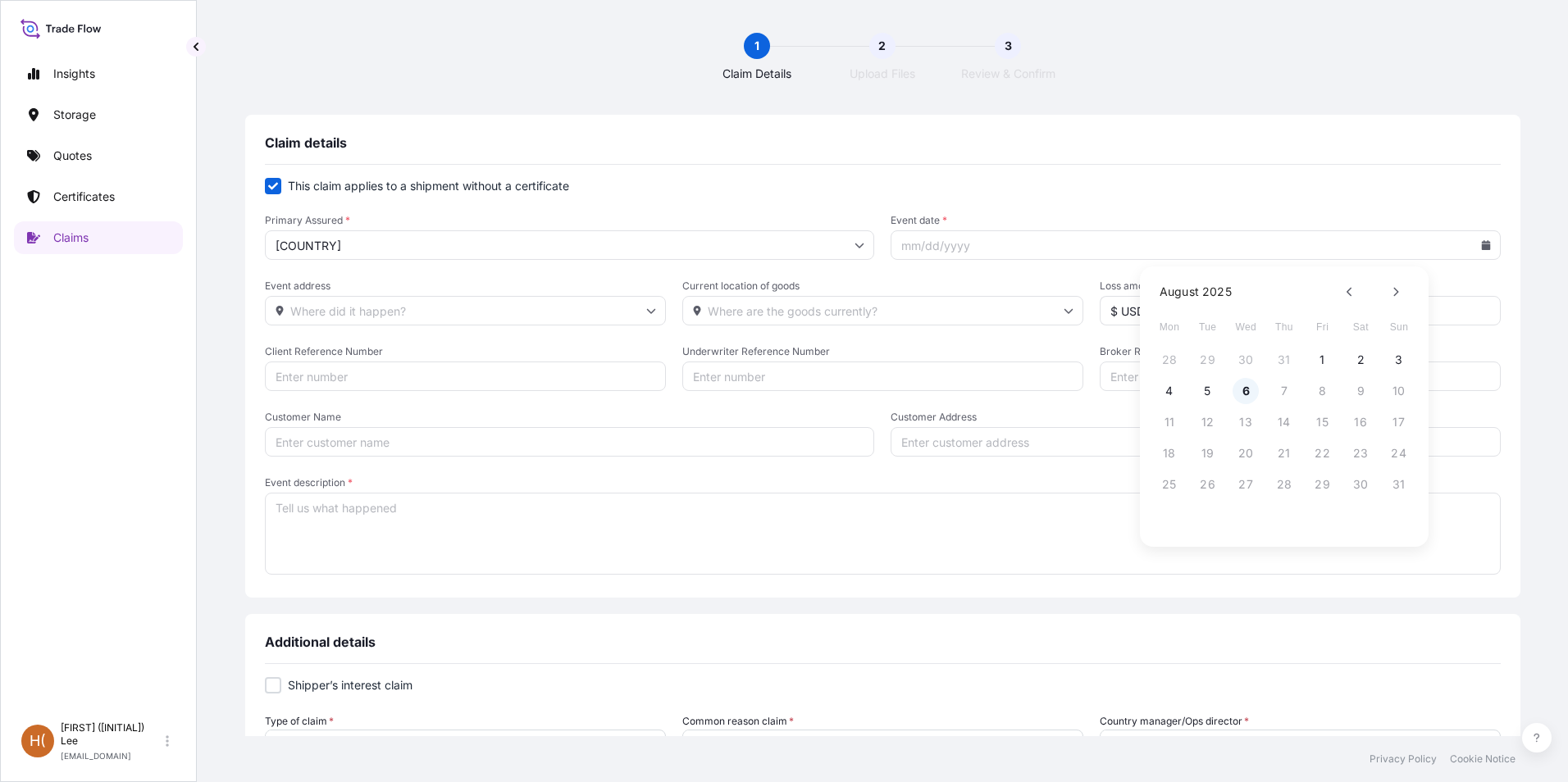 click on "6" at bounding box center [1246, 391] 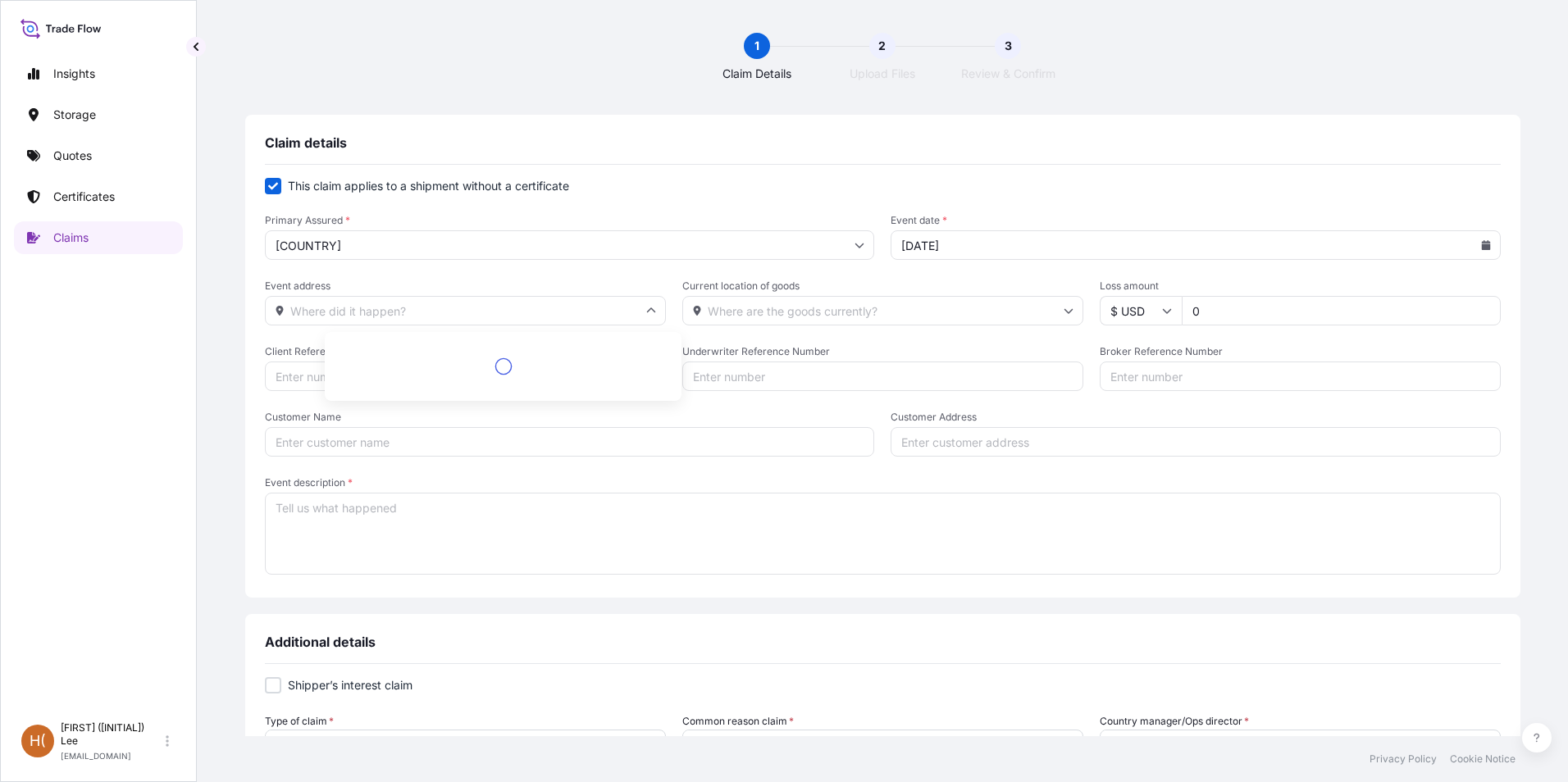 click on "Event address" at bounding box center (465, 311) 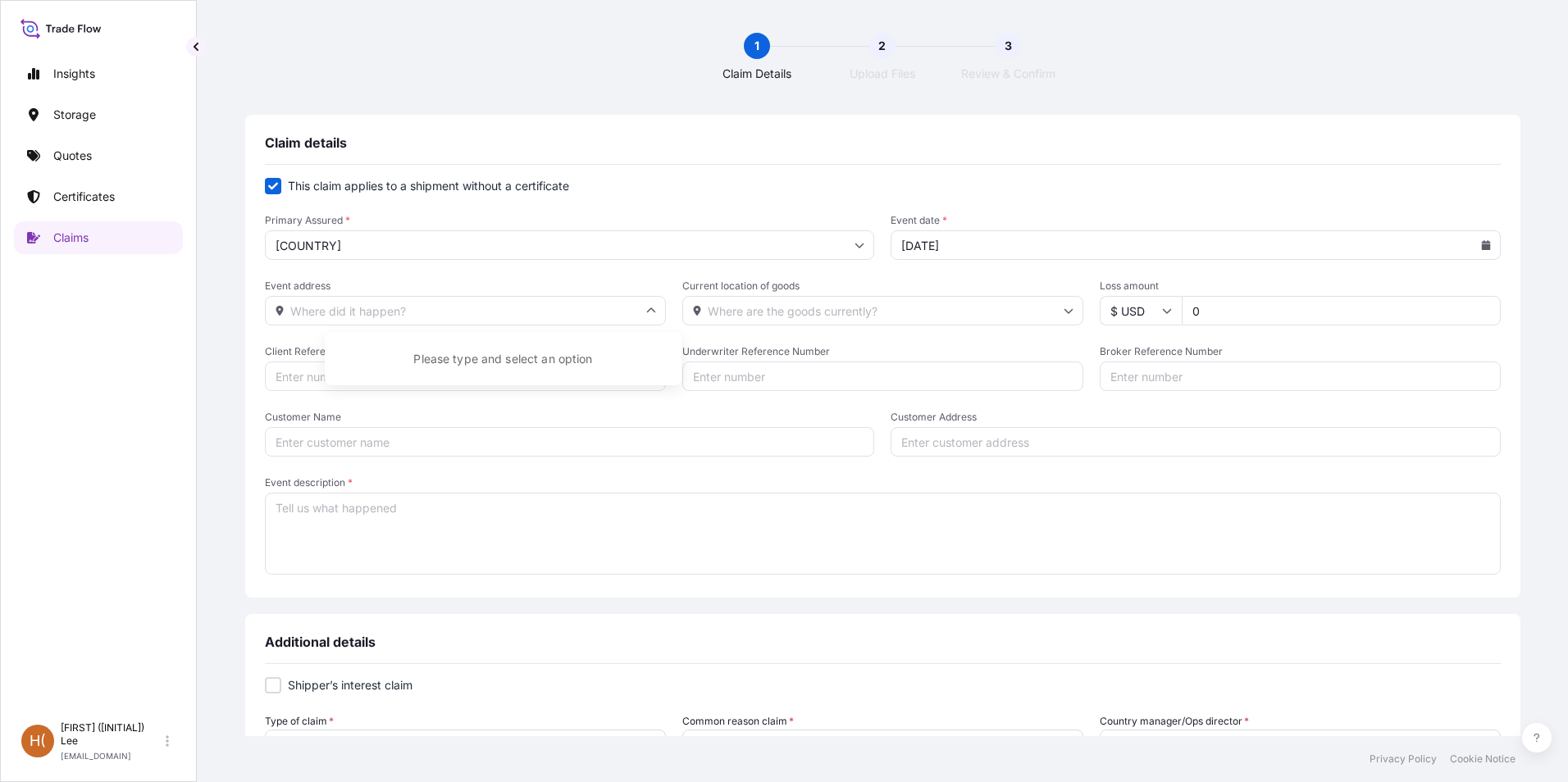 click on "Current location of goods" at bounding box center [882, 311] 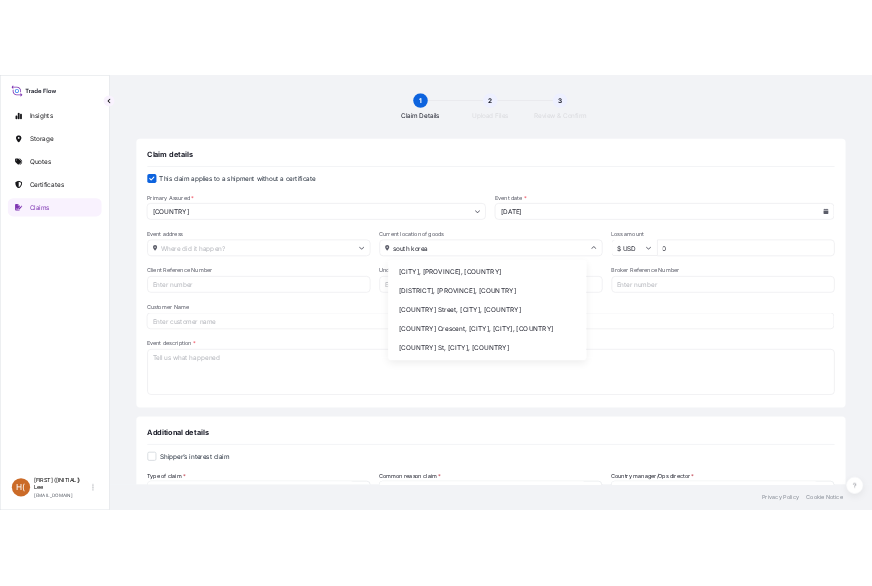 scroll, scrollTop: 0, scrollLeft: 0, axis: both 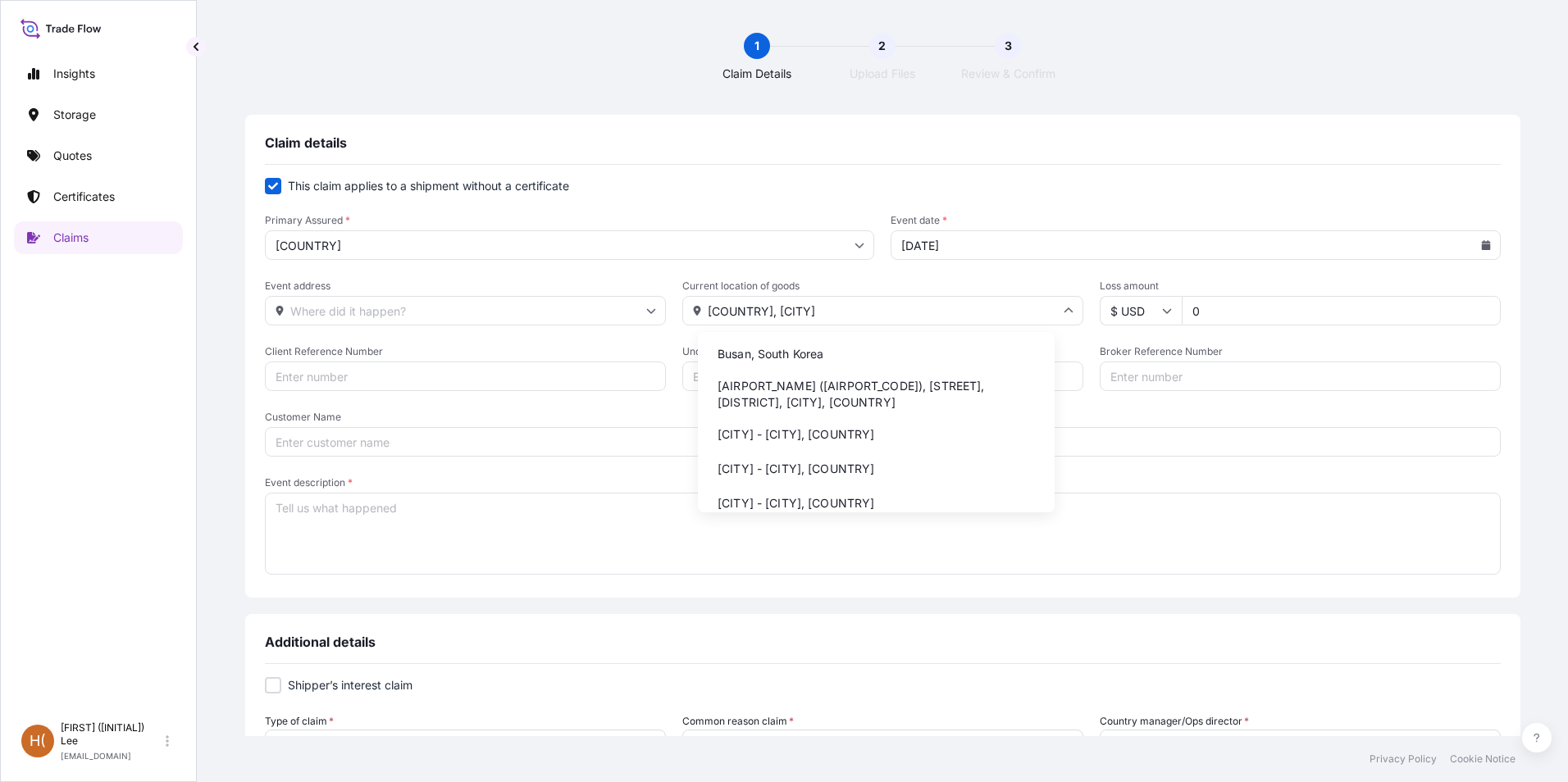 click on "Busan, South Korea" at bounding box center (876, 354) 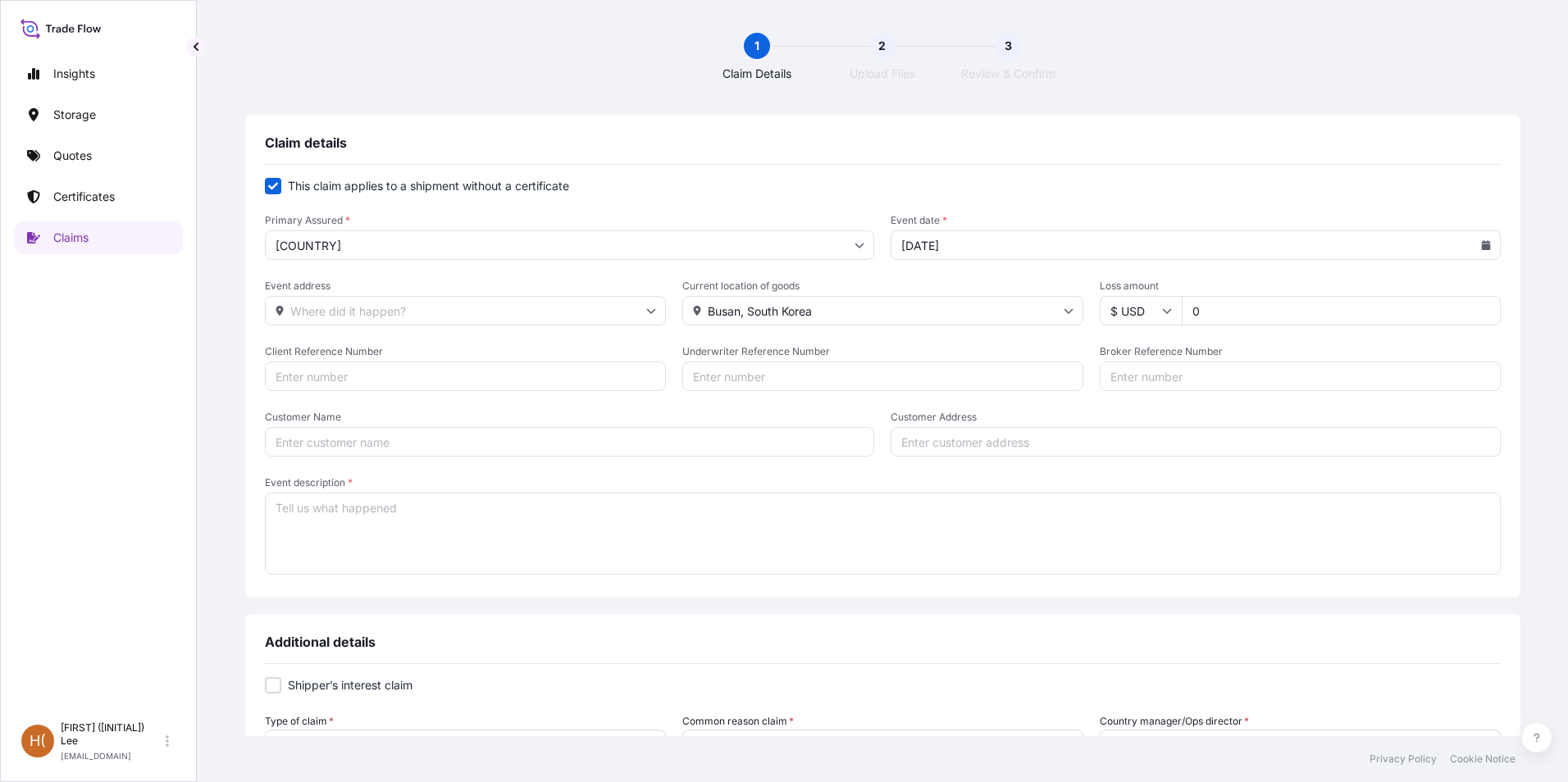 click on "0" at bounding box center [1341, 311] 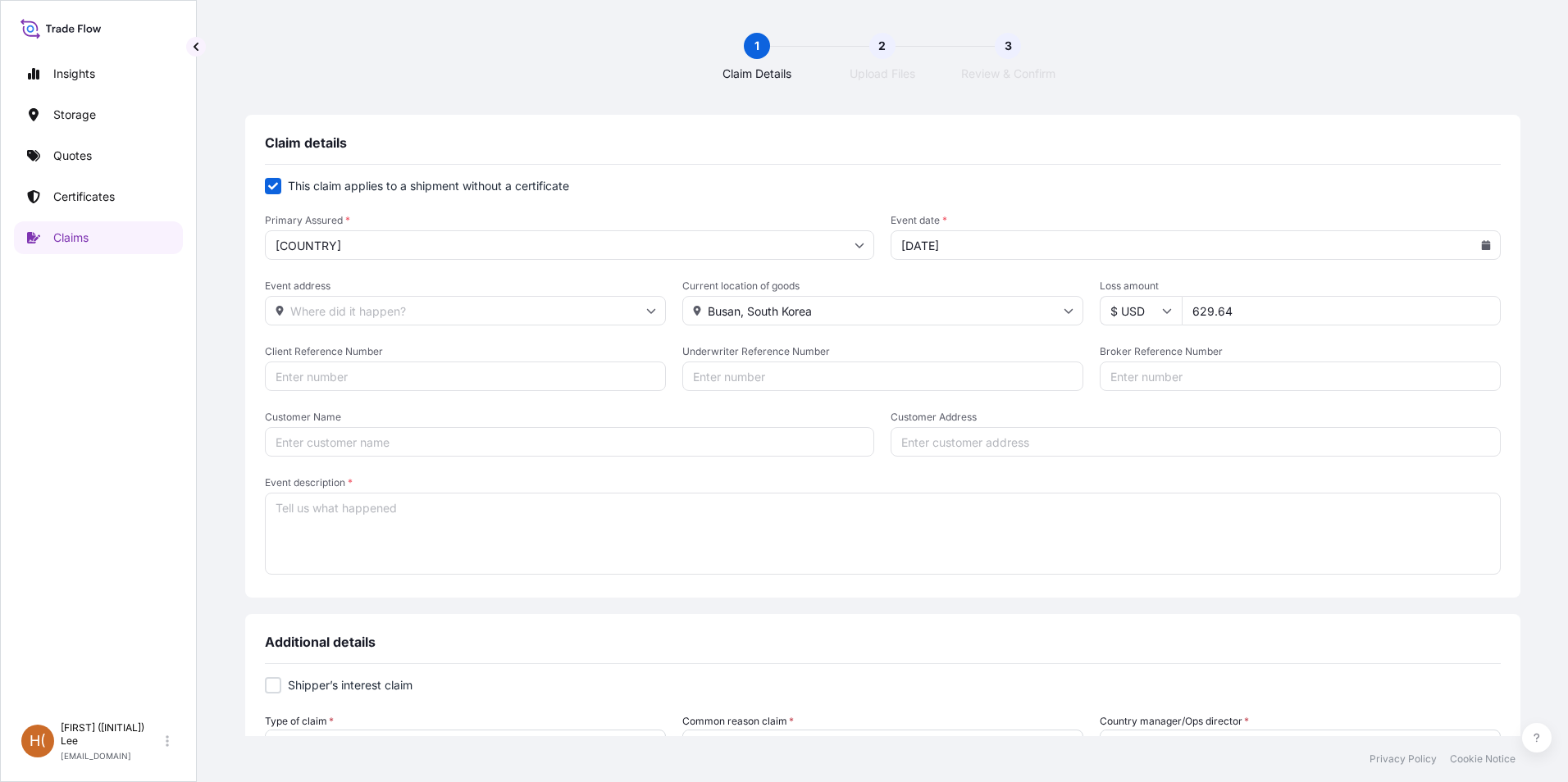 type on "629.64" 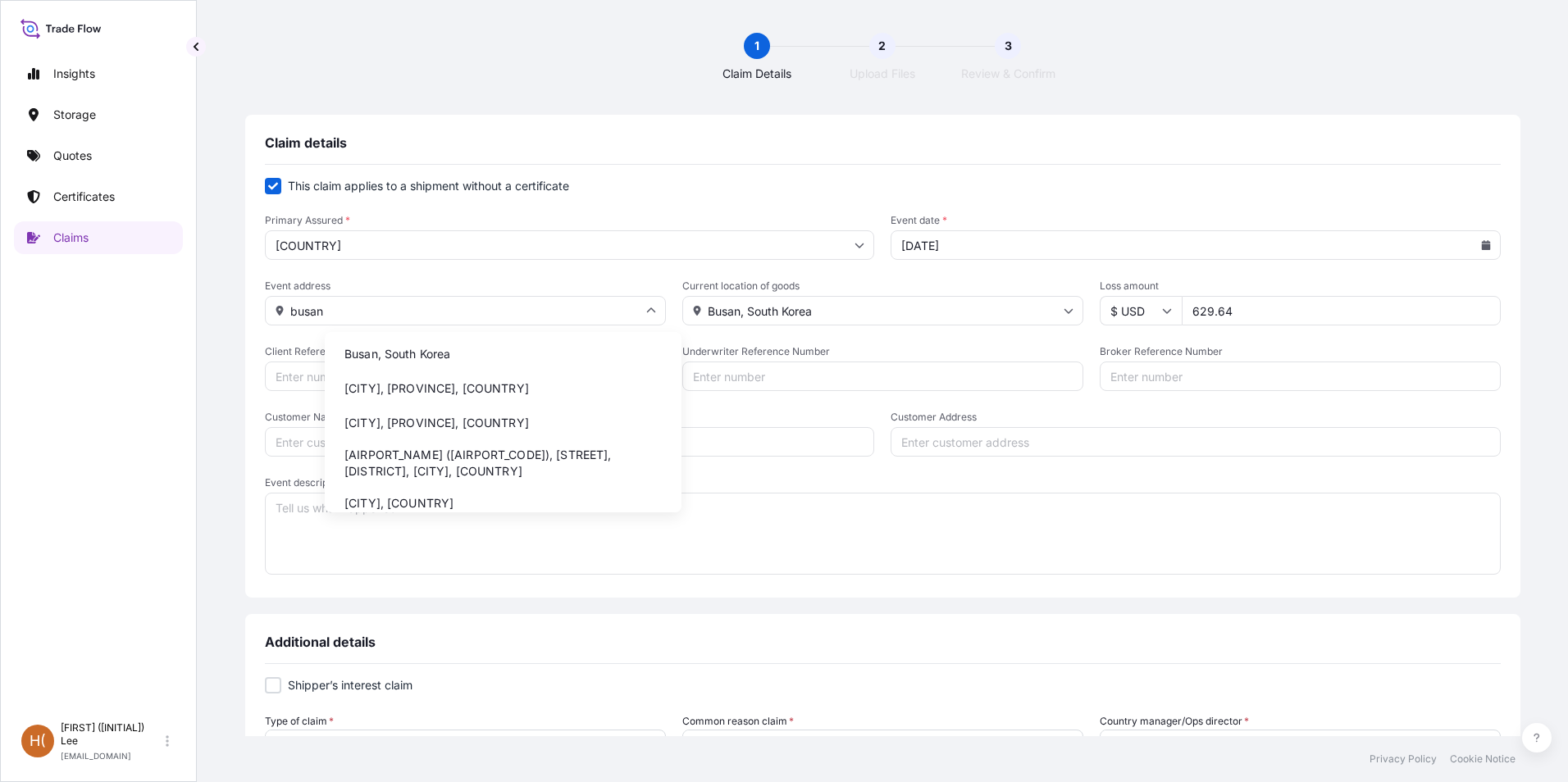 click on "Busan, South Korea" at bounding box center (503, 354) 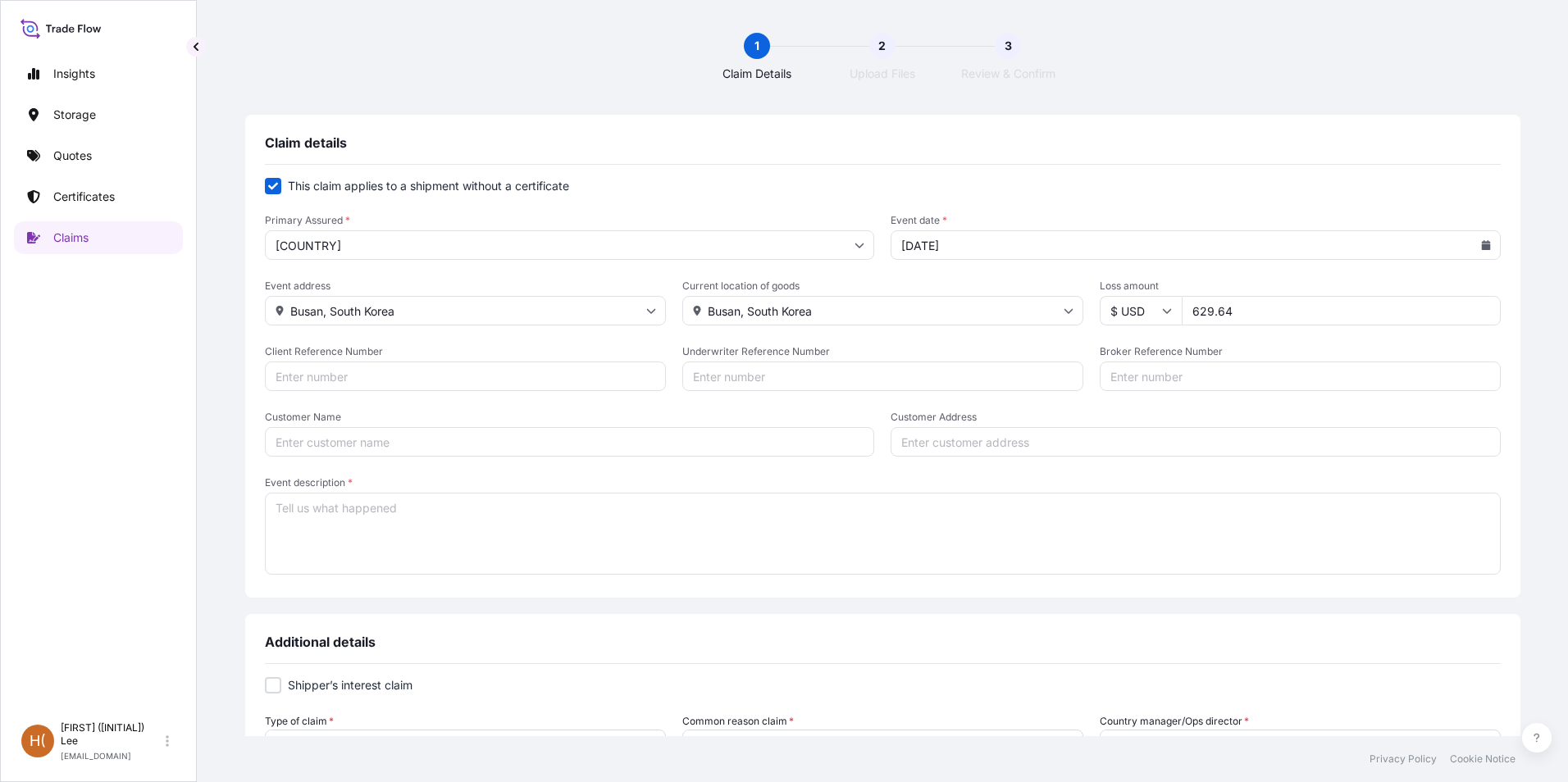 click on "Client Reference Number" at bounding box center (465, 376) 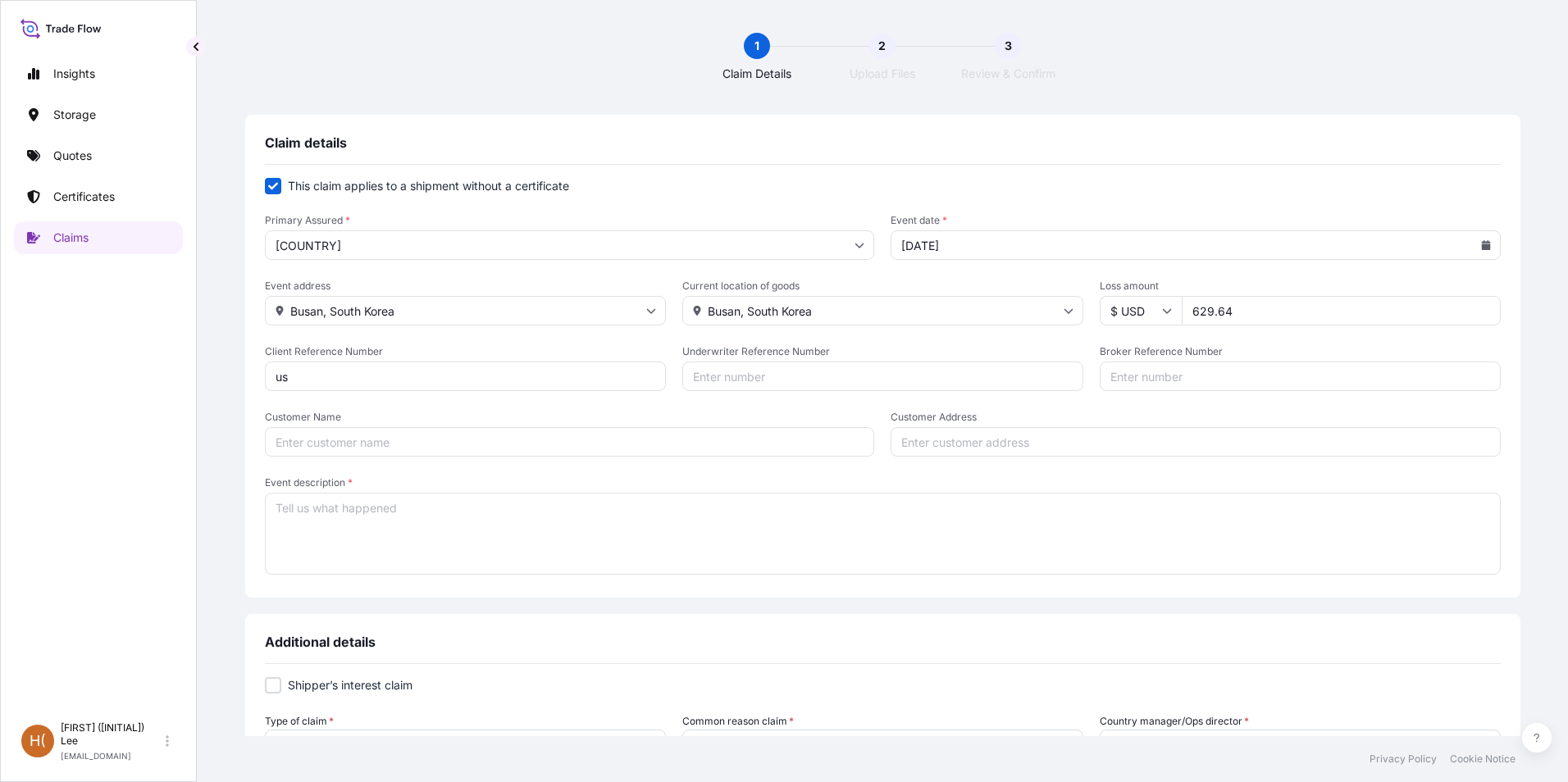 type on "u" 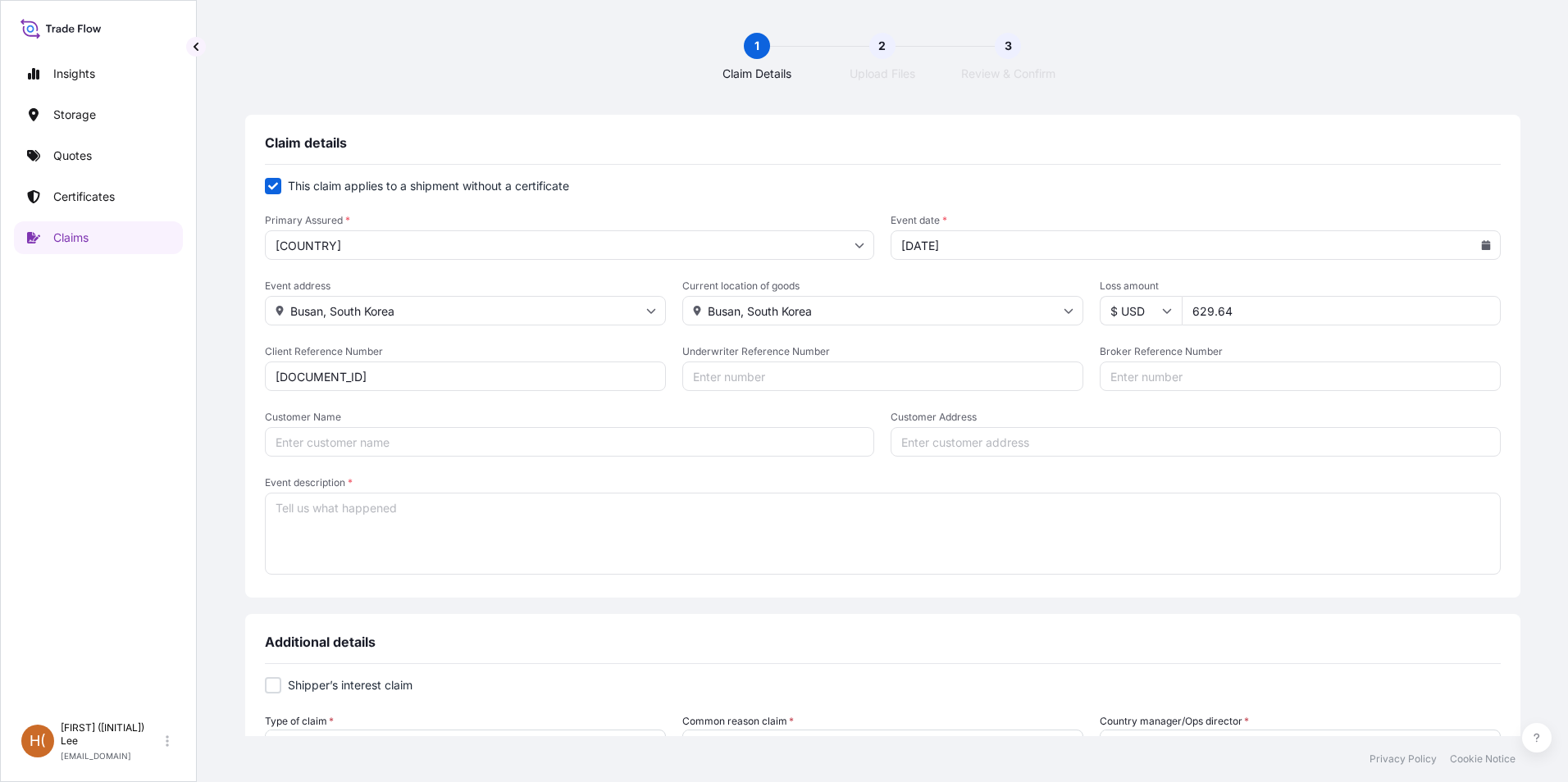 type on "[DOCUMENT_ID]" 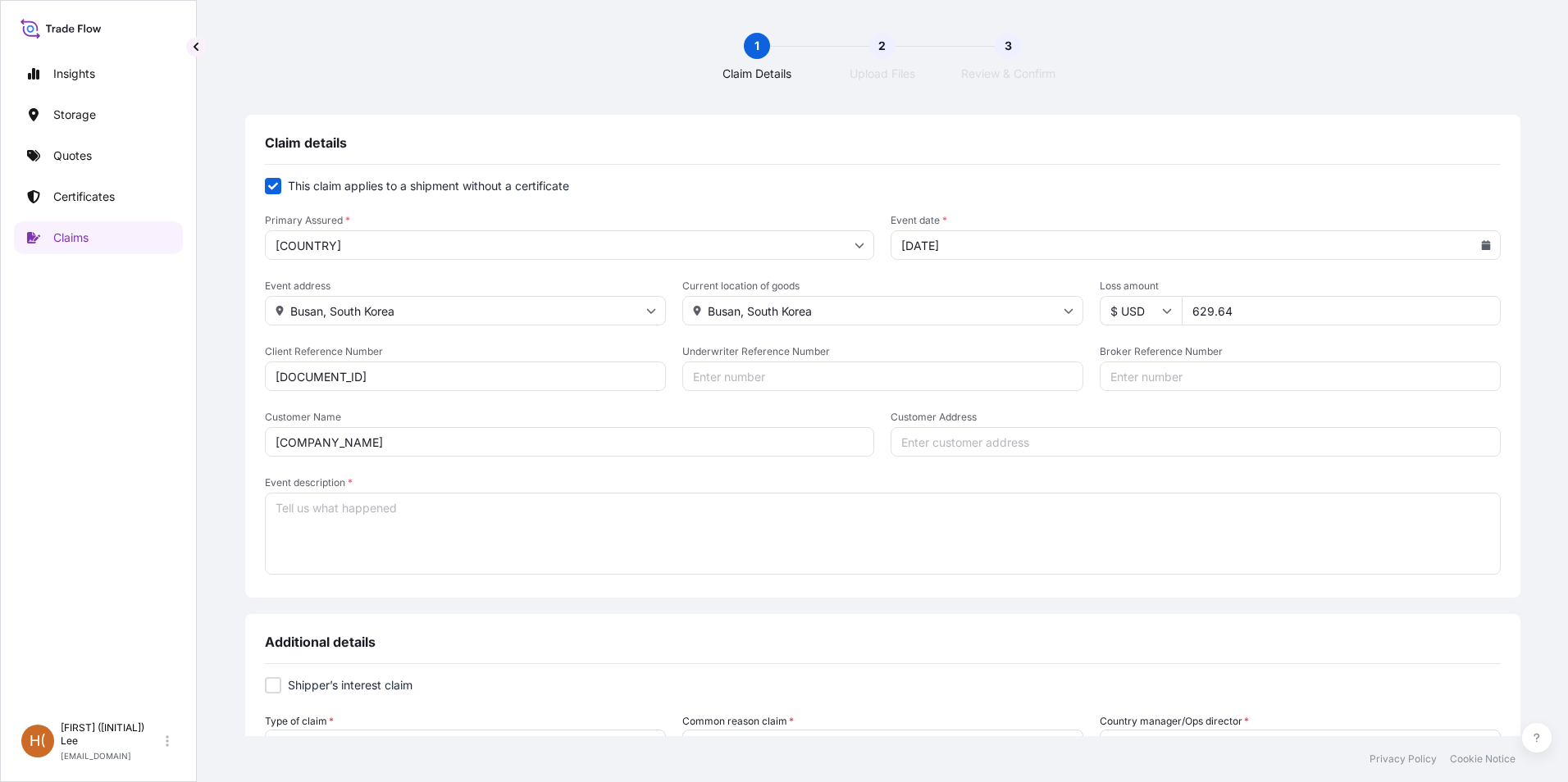 type on "[COMPANY_NAME]" 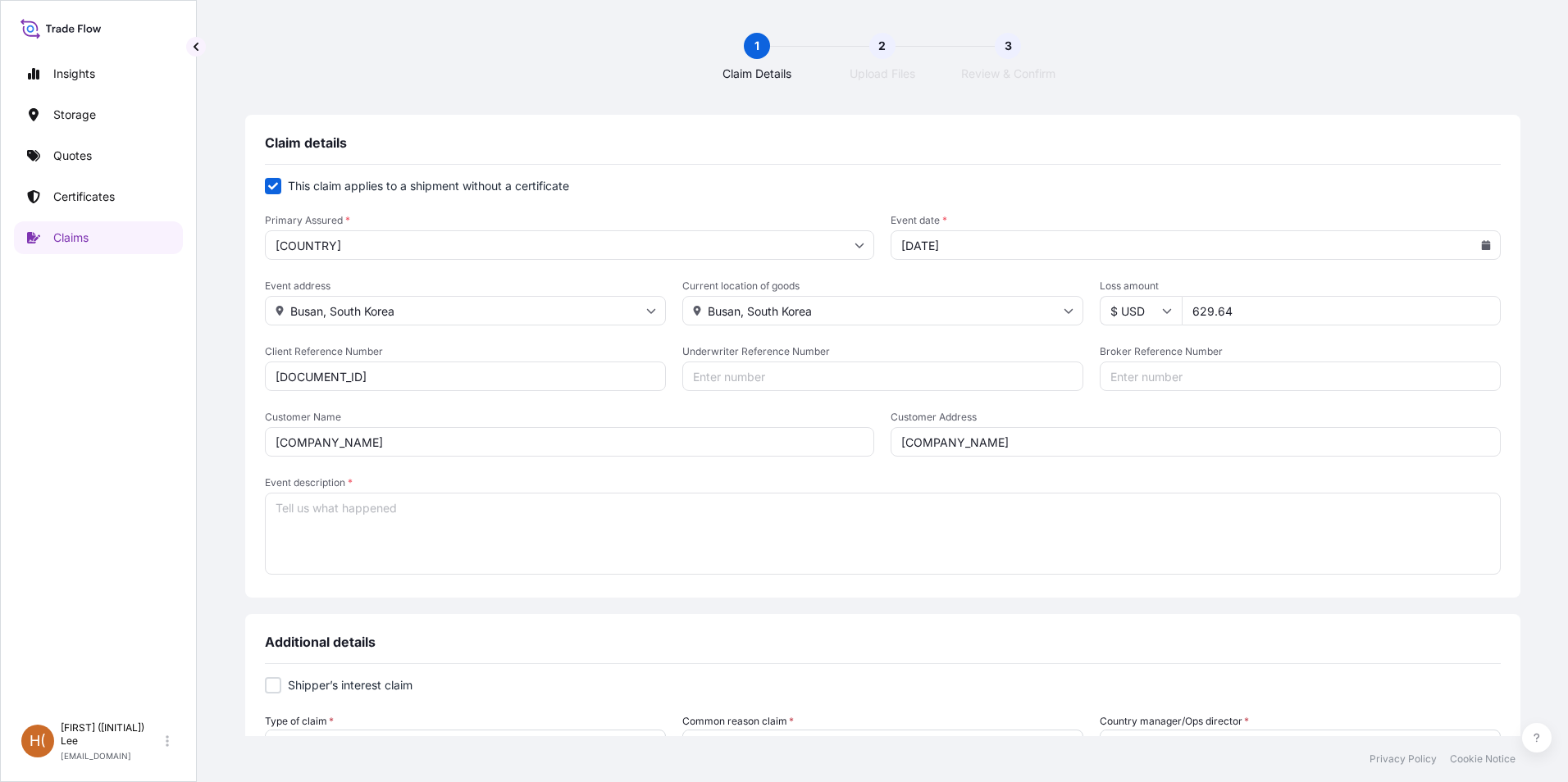 drag, startPoint x: 1087, startPoint y: 442, endPoint x: 819, endPoint y: 442, distance: 268 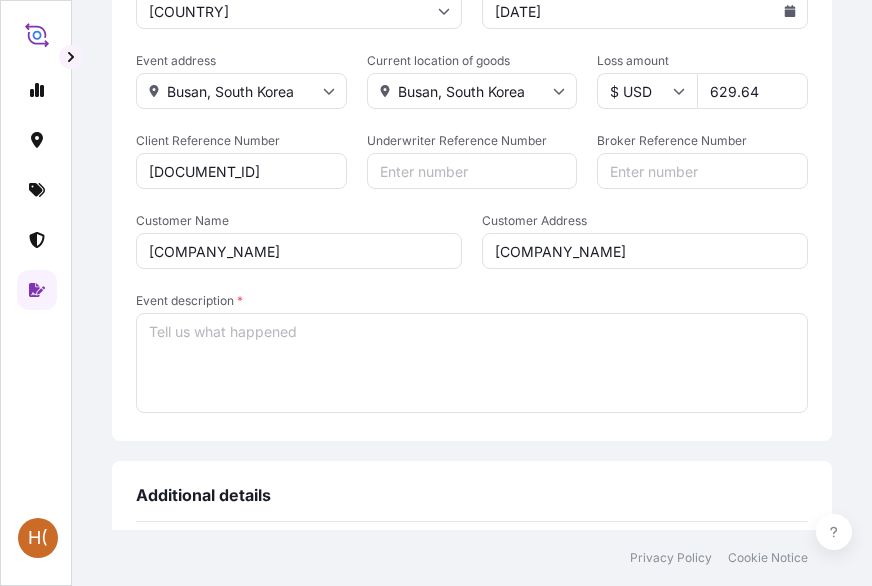 scroll, scrollTop: 300, scrollLeft: 0, axis: vertical 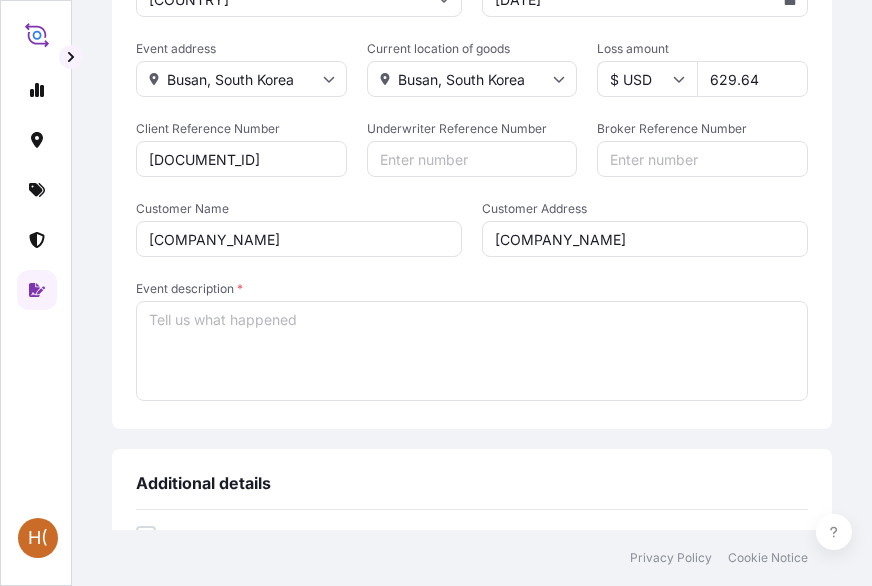 drag, startPoint x: 673, startPoint y: 246, endPoint x: 456, endPoint y: 241, distance: 217.0576 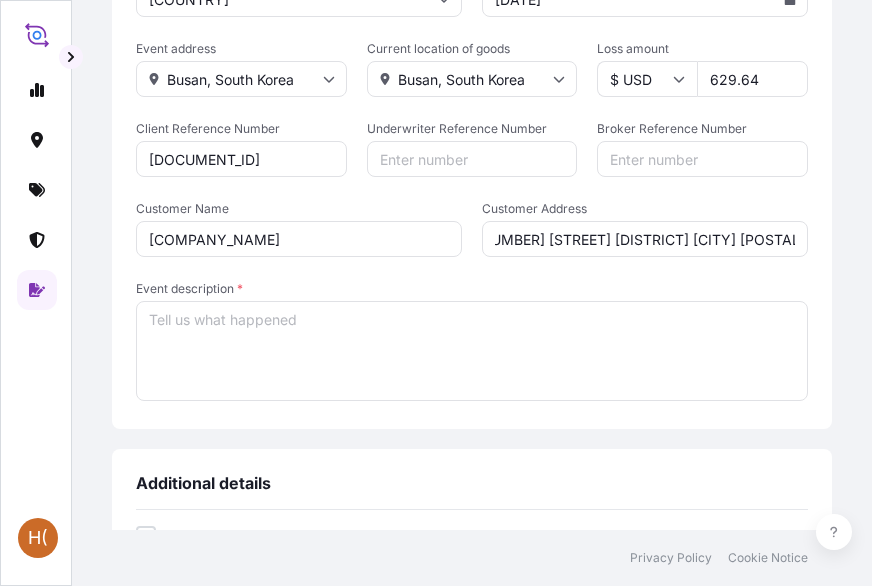 scroll, scrollTop: 0, scrollLeft: 26, axis: horizontal 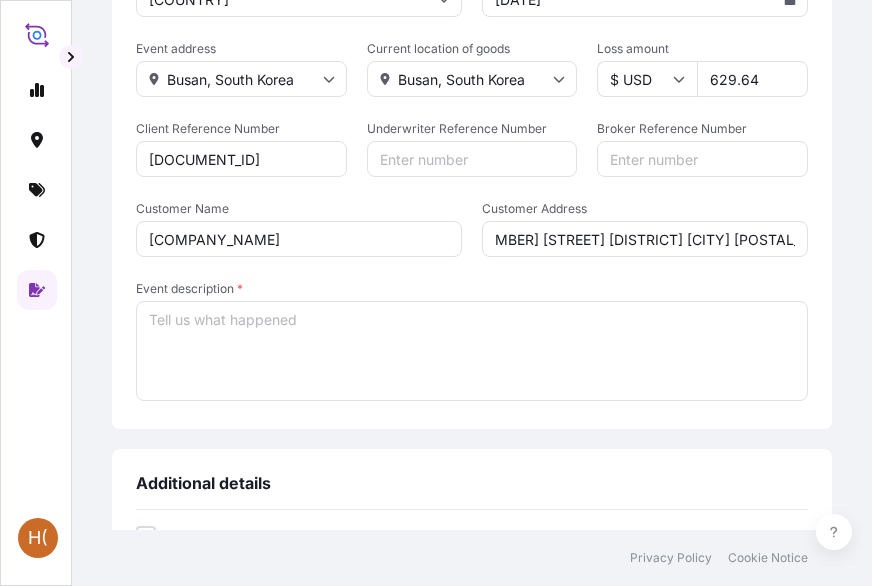 type on "[NUMBER] [STREET] [DISTRICT] [CITY] [POSTAL_CODE]" 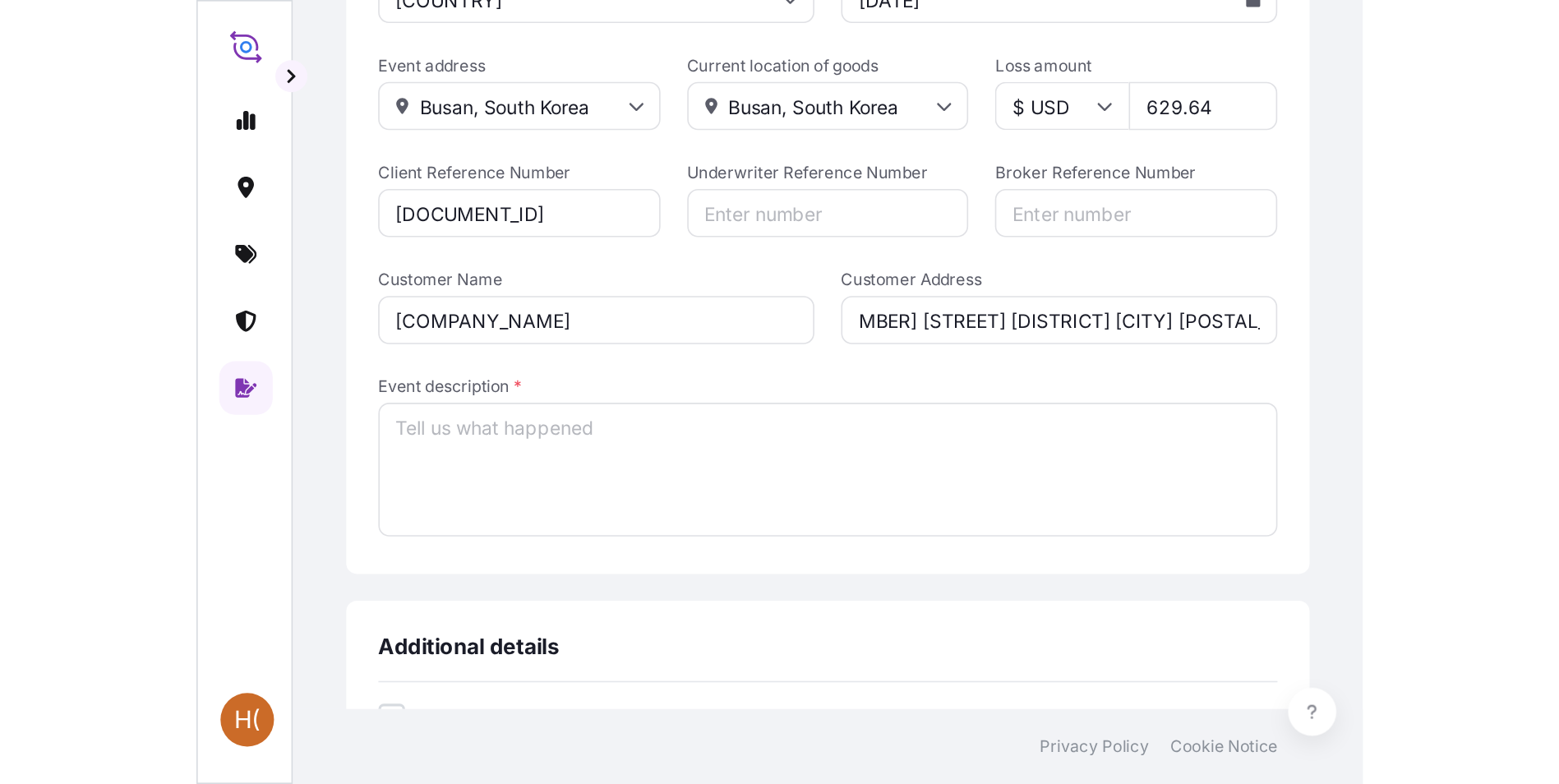 scroll, scrollTop: 0, scrollLeft: 0, axis: both 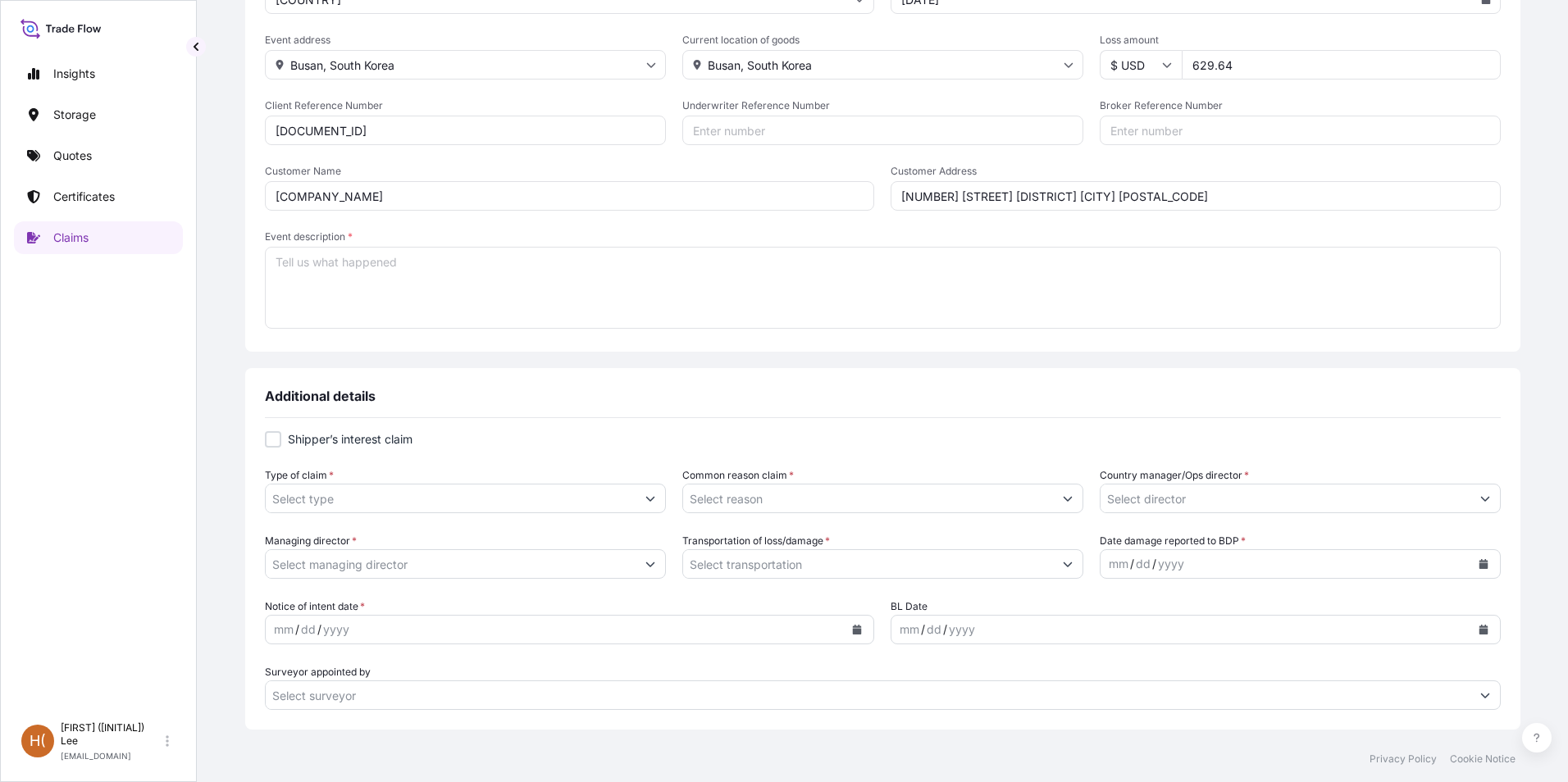 click on "Event description   *" at bounding box center (882, 288) 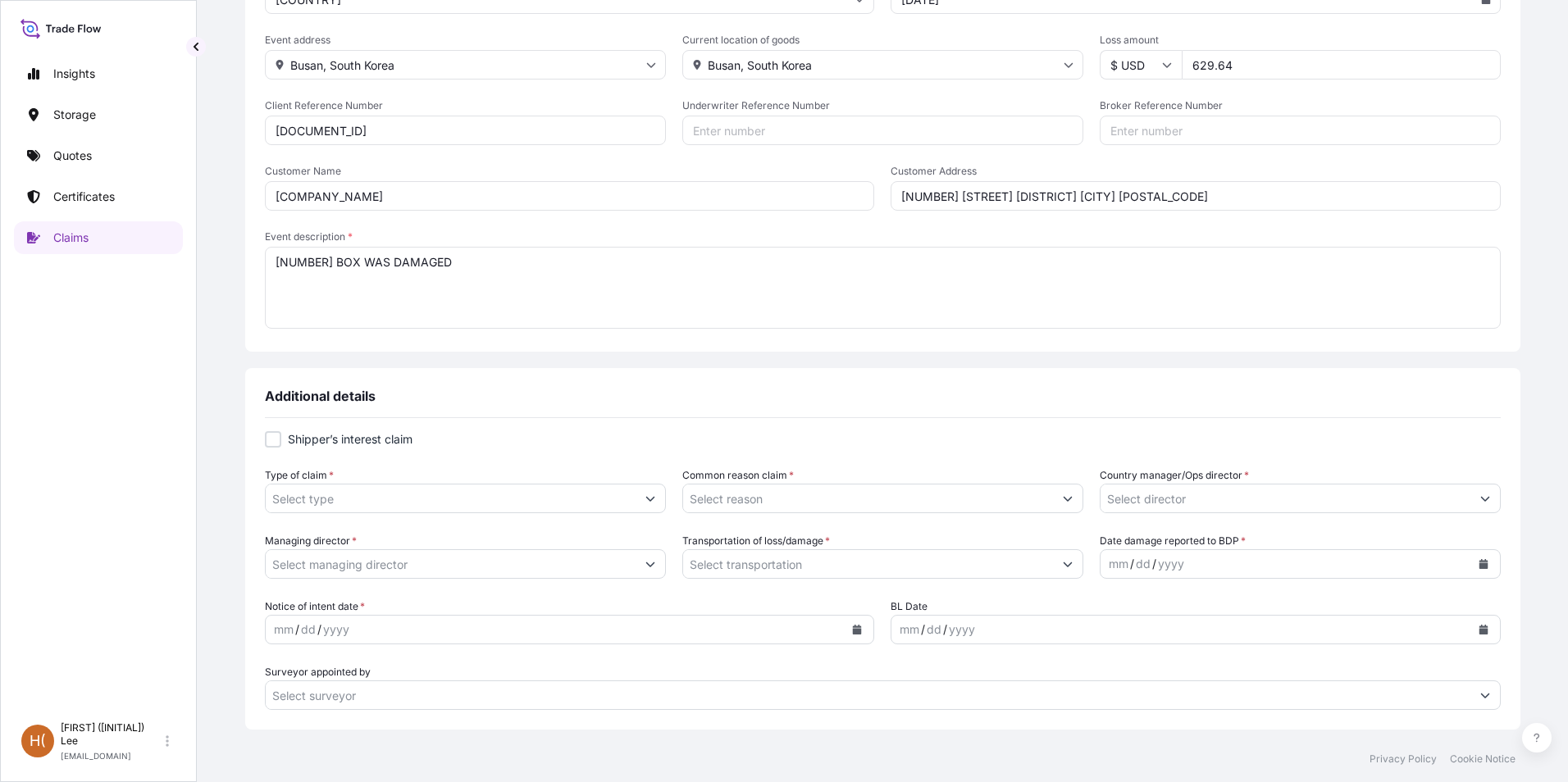 type on "[NUMBER] BOX WAS DAMAGED" 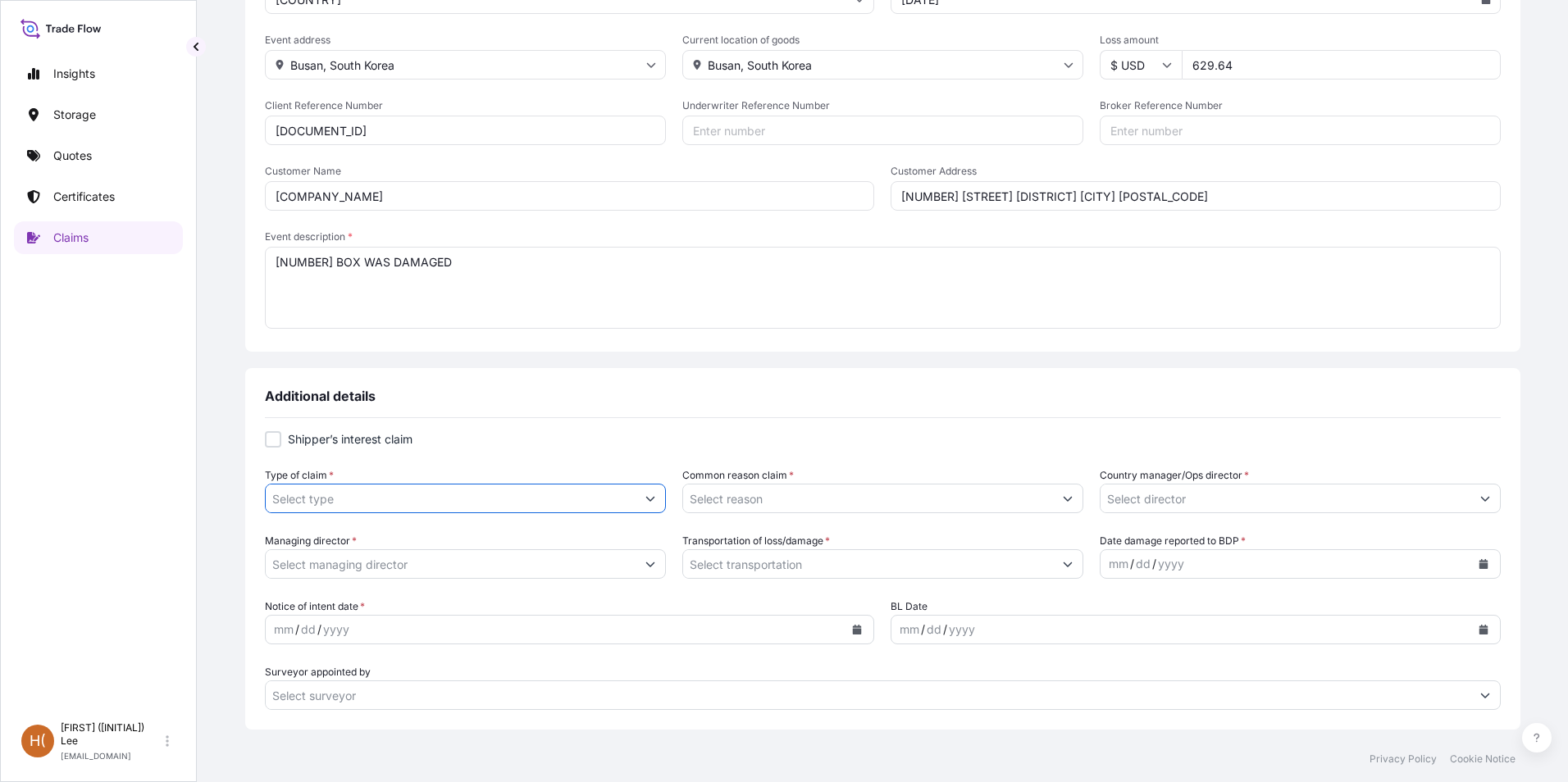 click at bounding box center [650, 498] 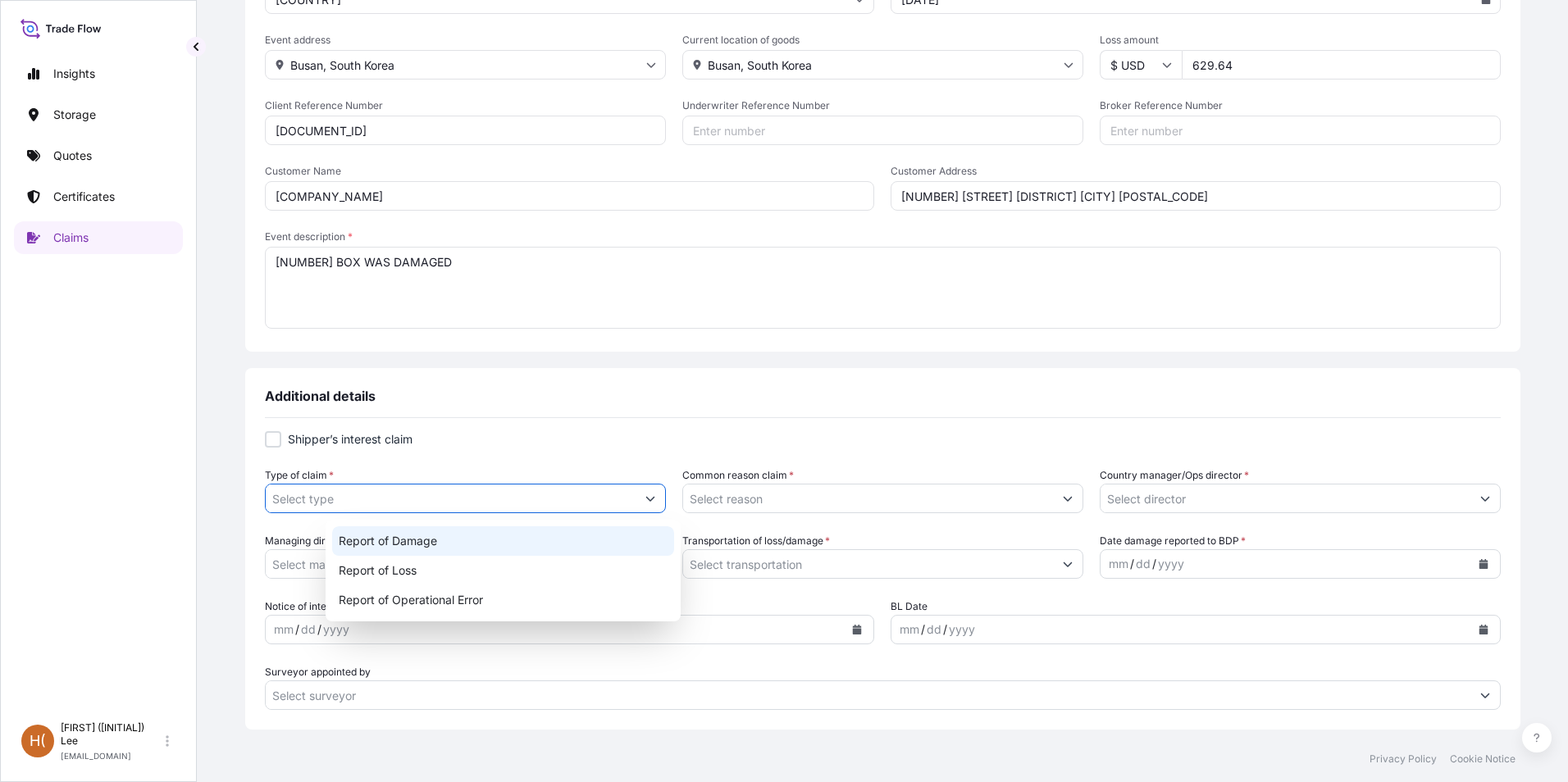 click on "Report of Damage" at bounding box center (503, 541) 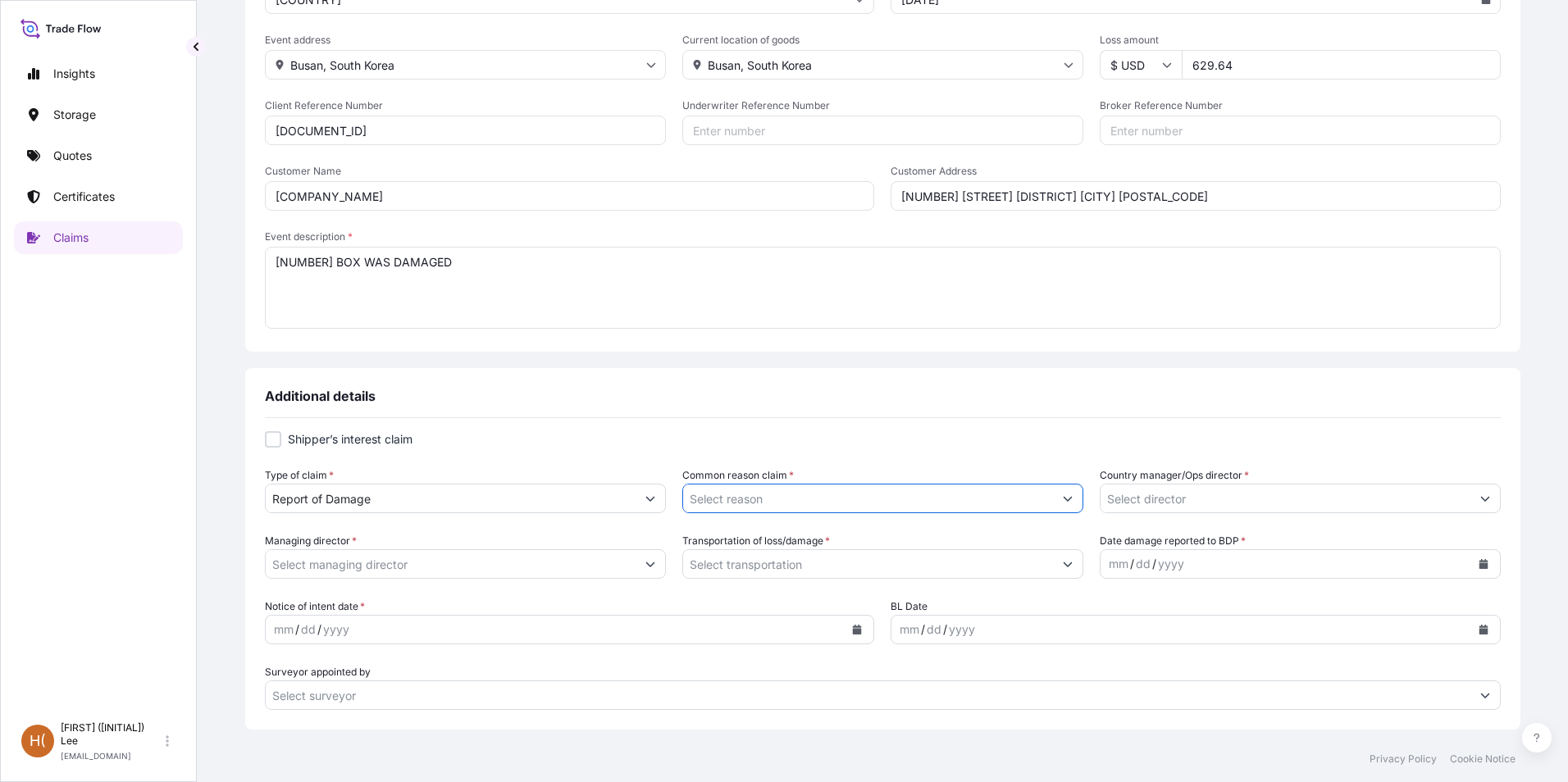 click on "Common reason claim   *" at bounding box center [868, 498] 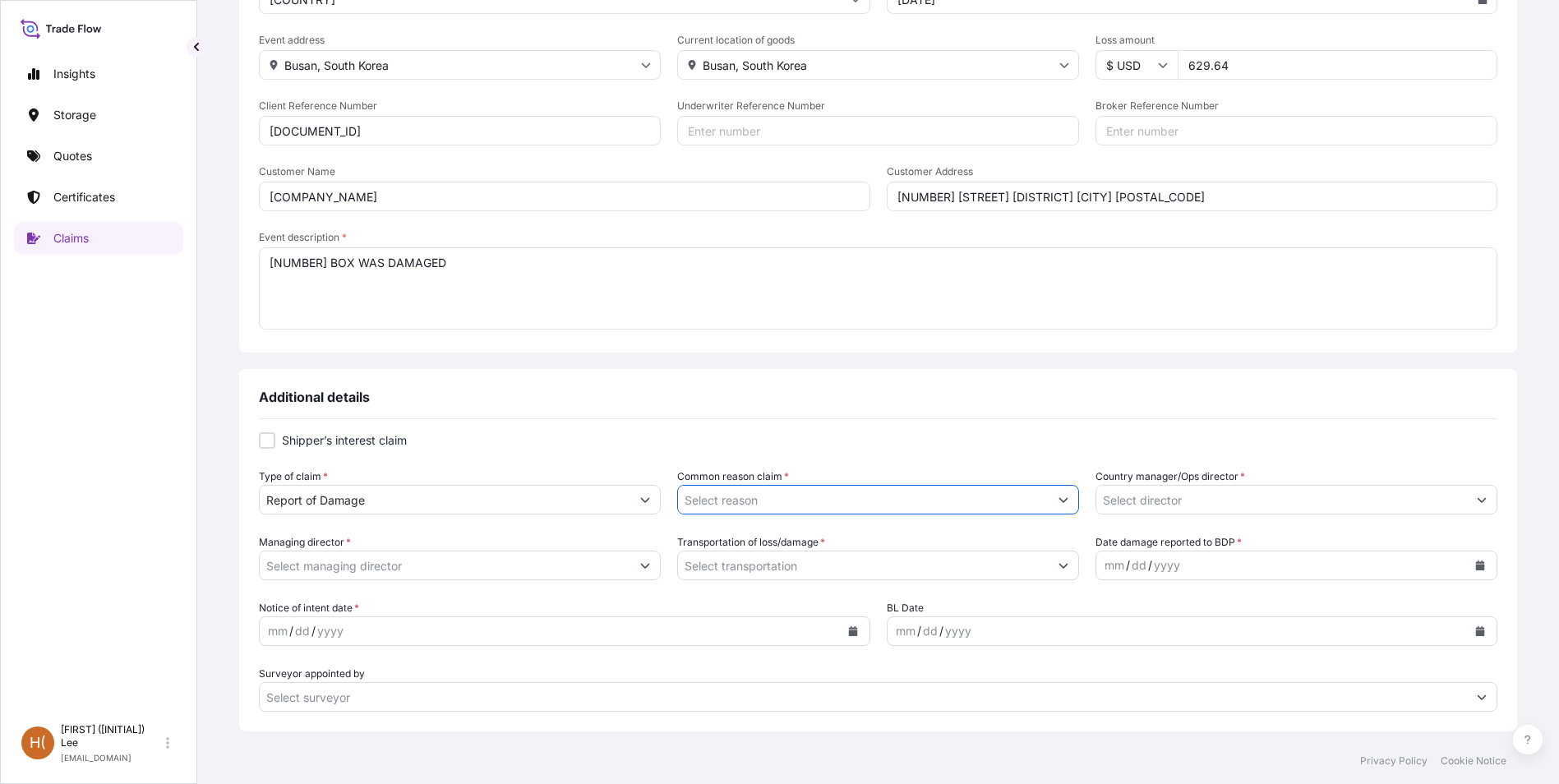 click at bounding box center (1063, 500) 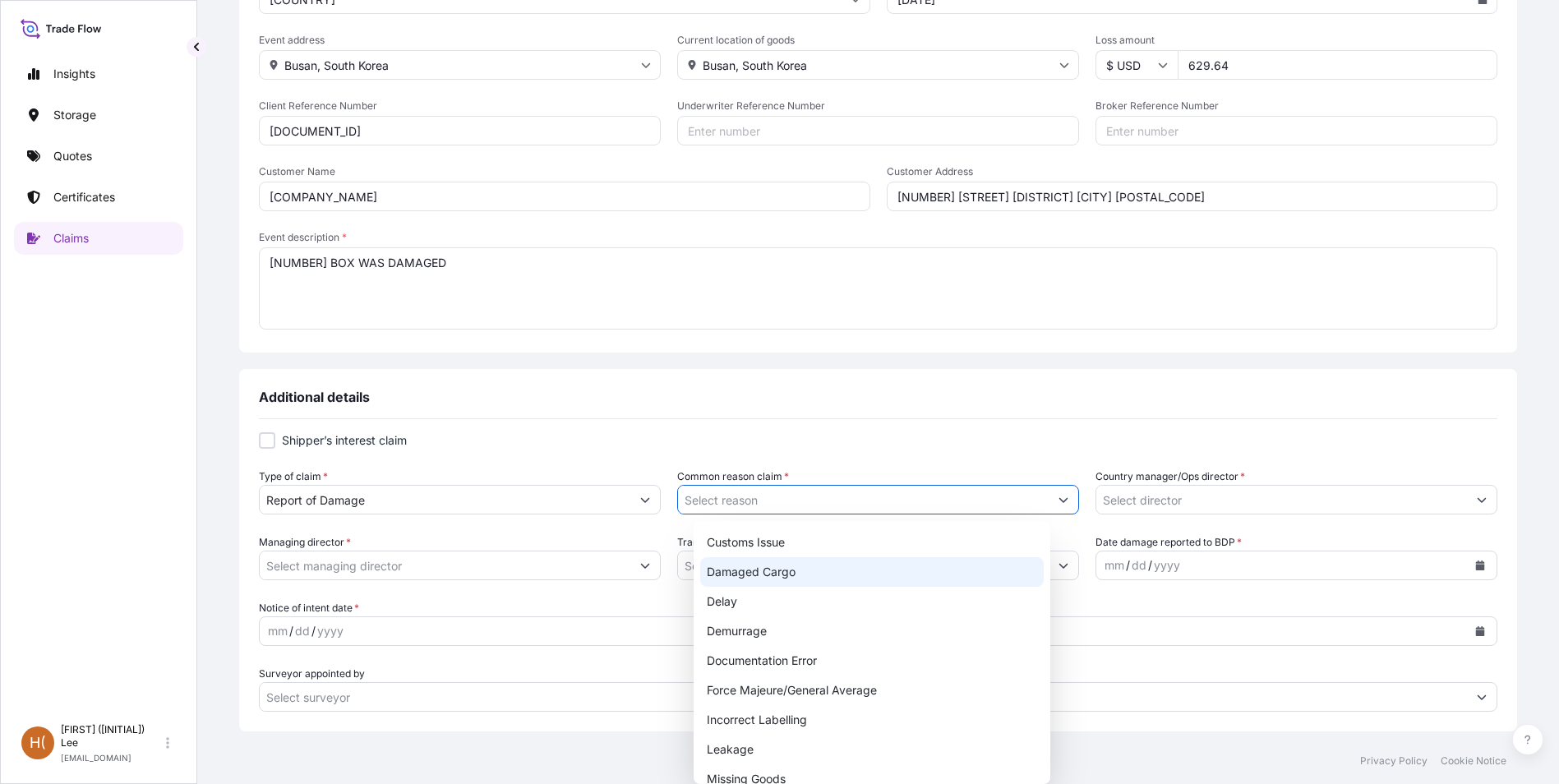 click on "Damaged Cargo" at bounding box center (871, 572) 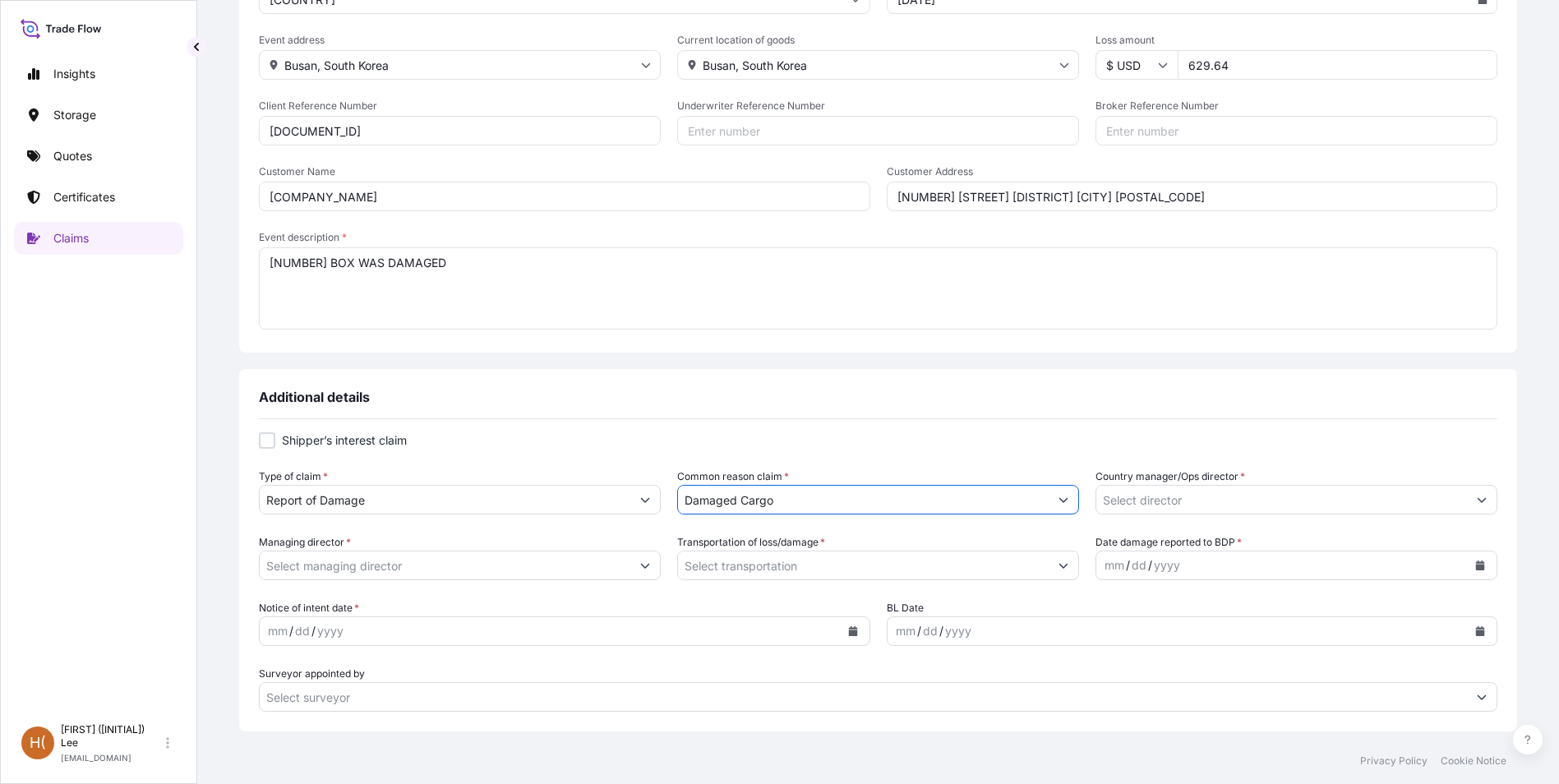 click 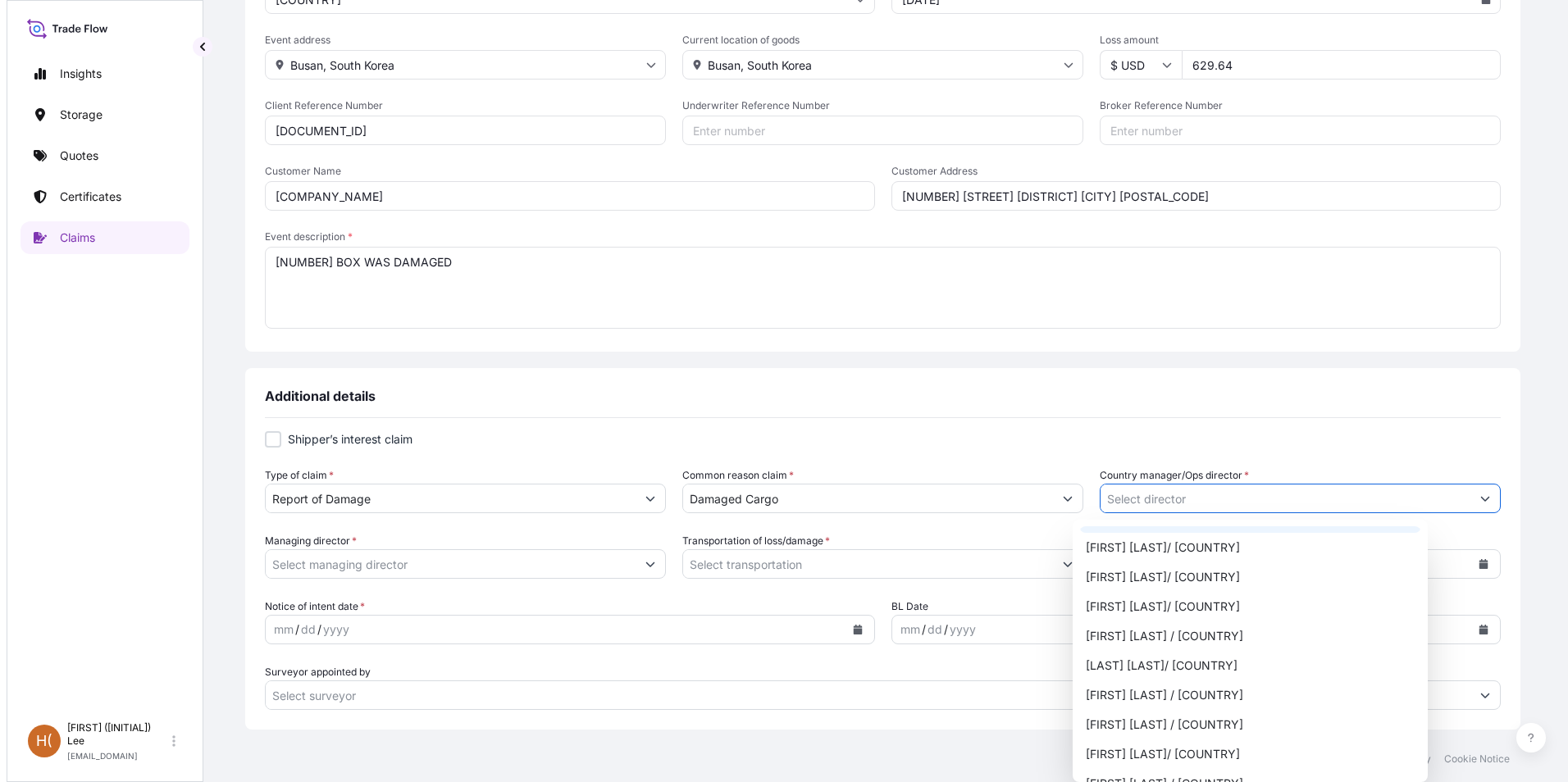 scroll, scrollTop: 410, scrollLeft: 0, axis: vertical 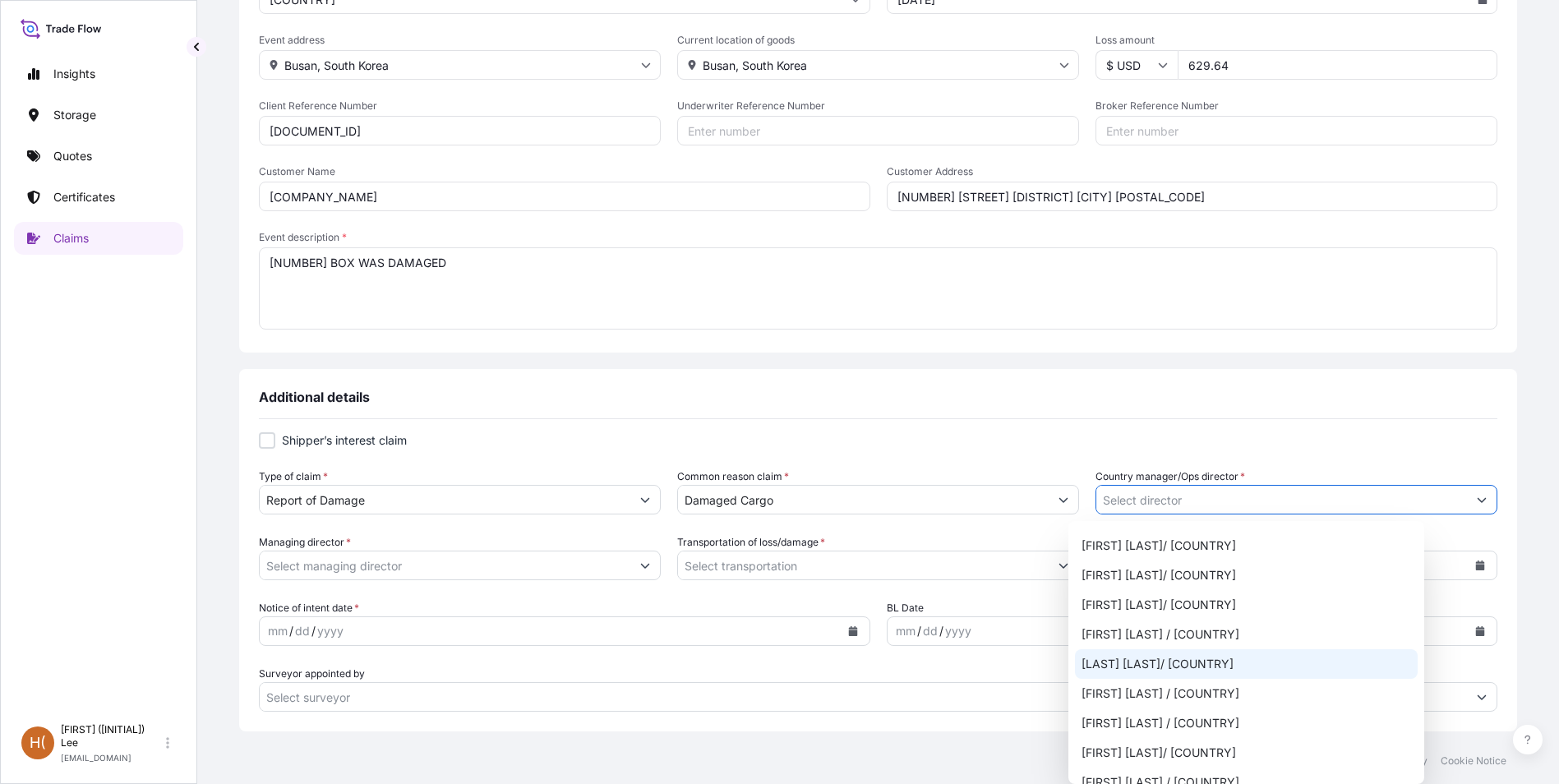 click on "[LAST] [LAST]/ [COUNTRY]" at bounding box center (1246, 664) 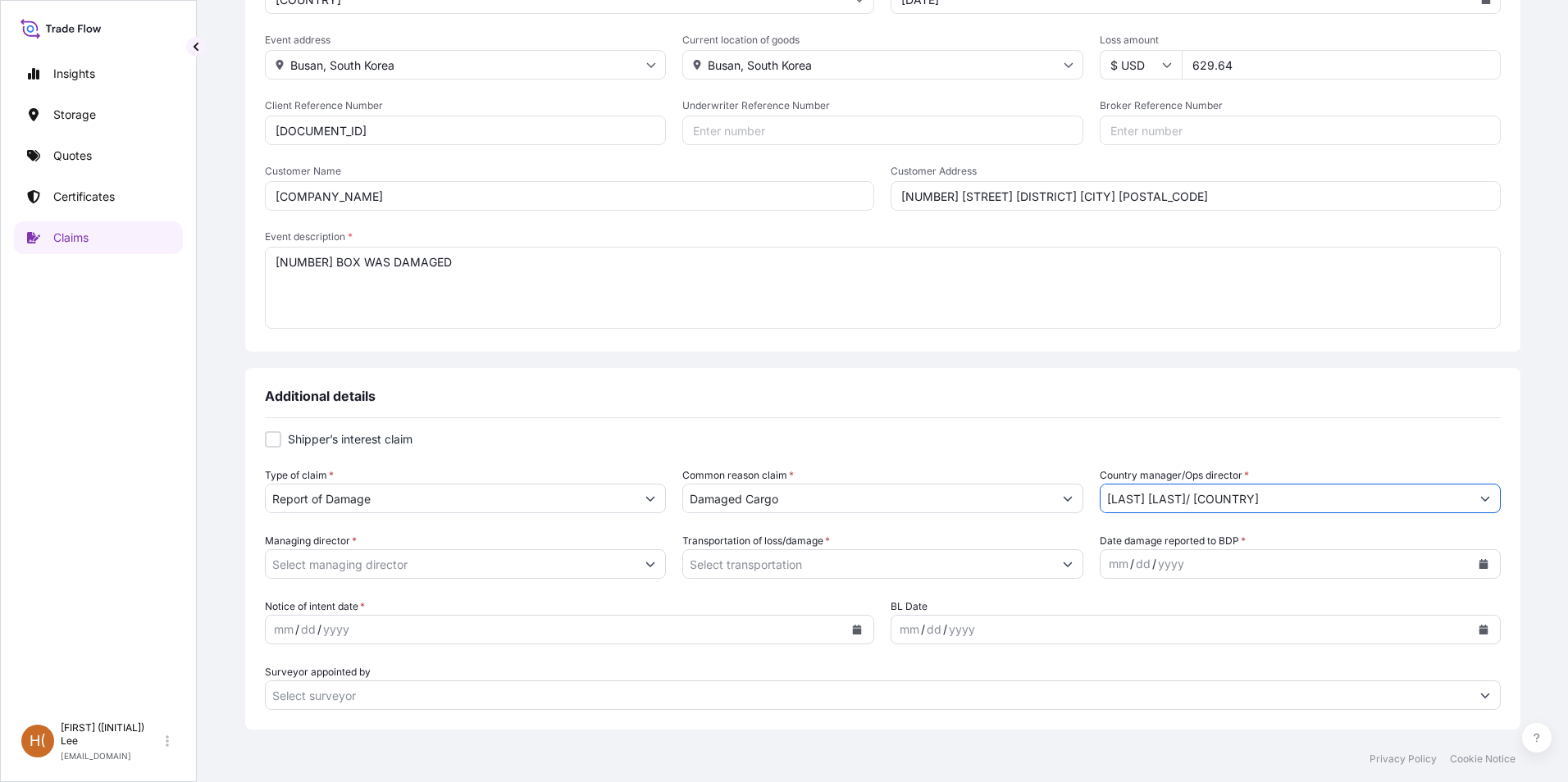 click on "Managing director *" at bounding box center (450, 564) 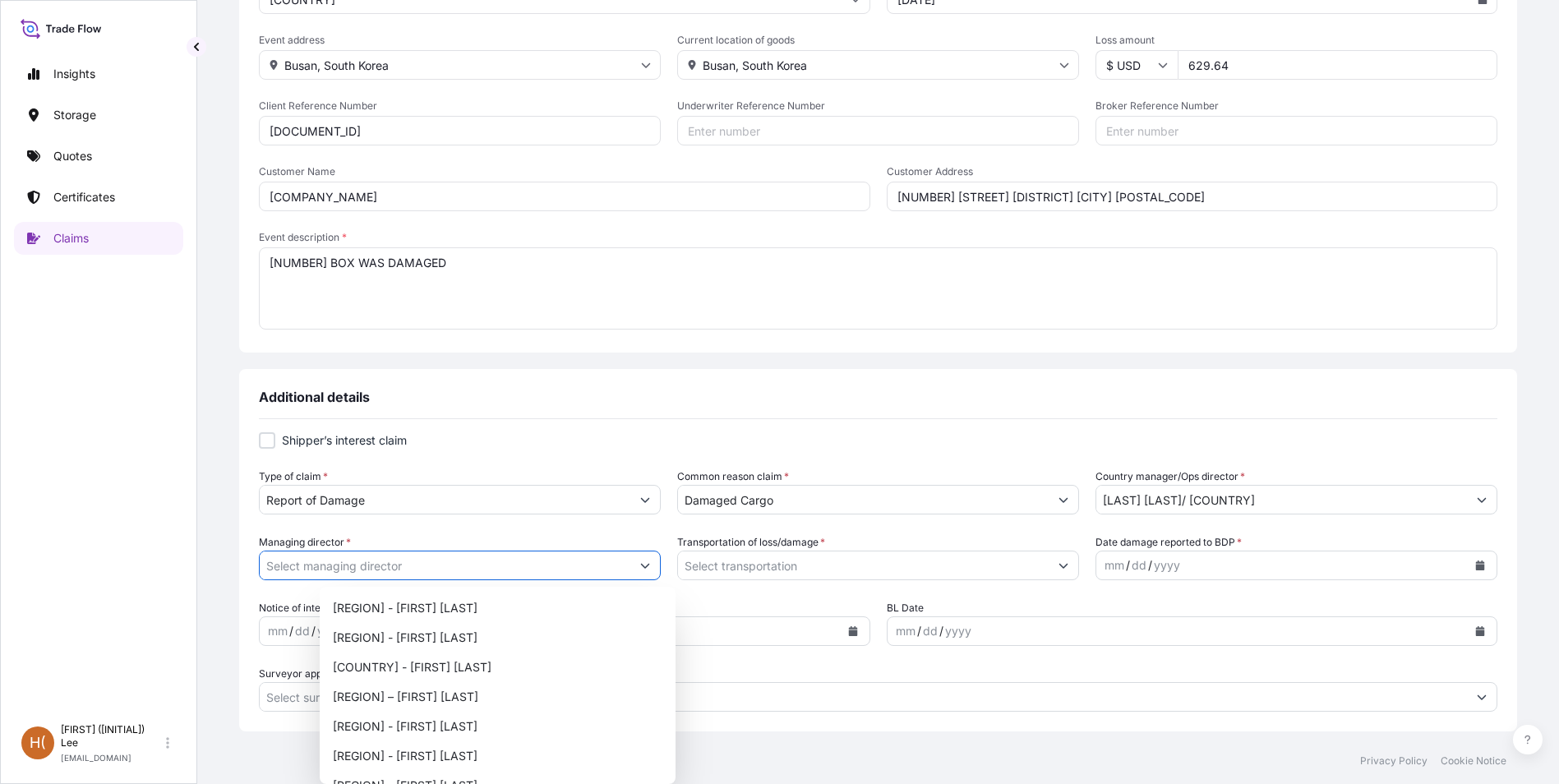click 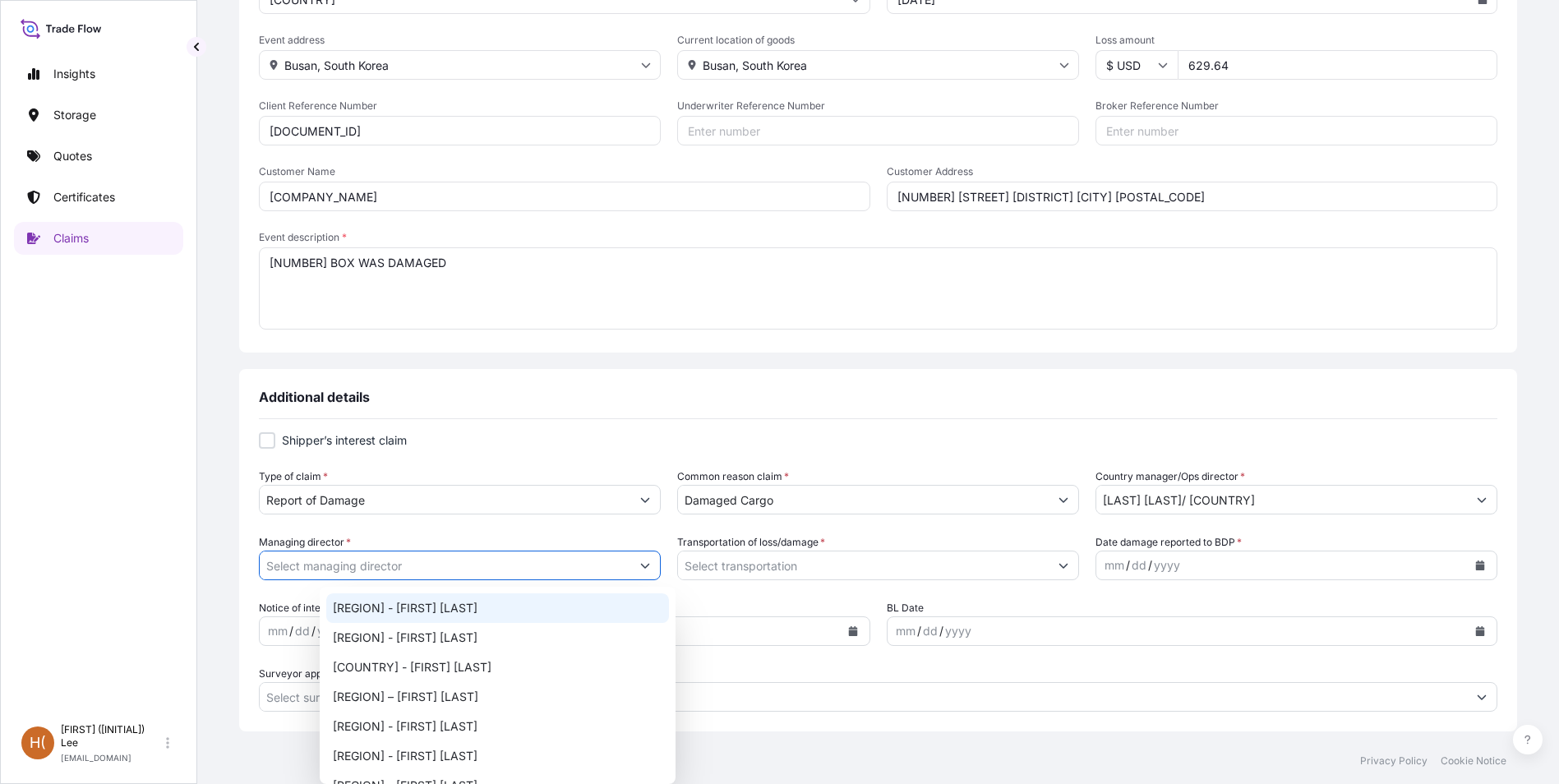 click on "[REGION] - [FIRST] [LAST]" at bounding box center [497, 608] 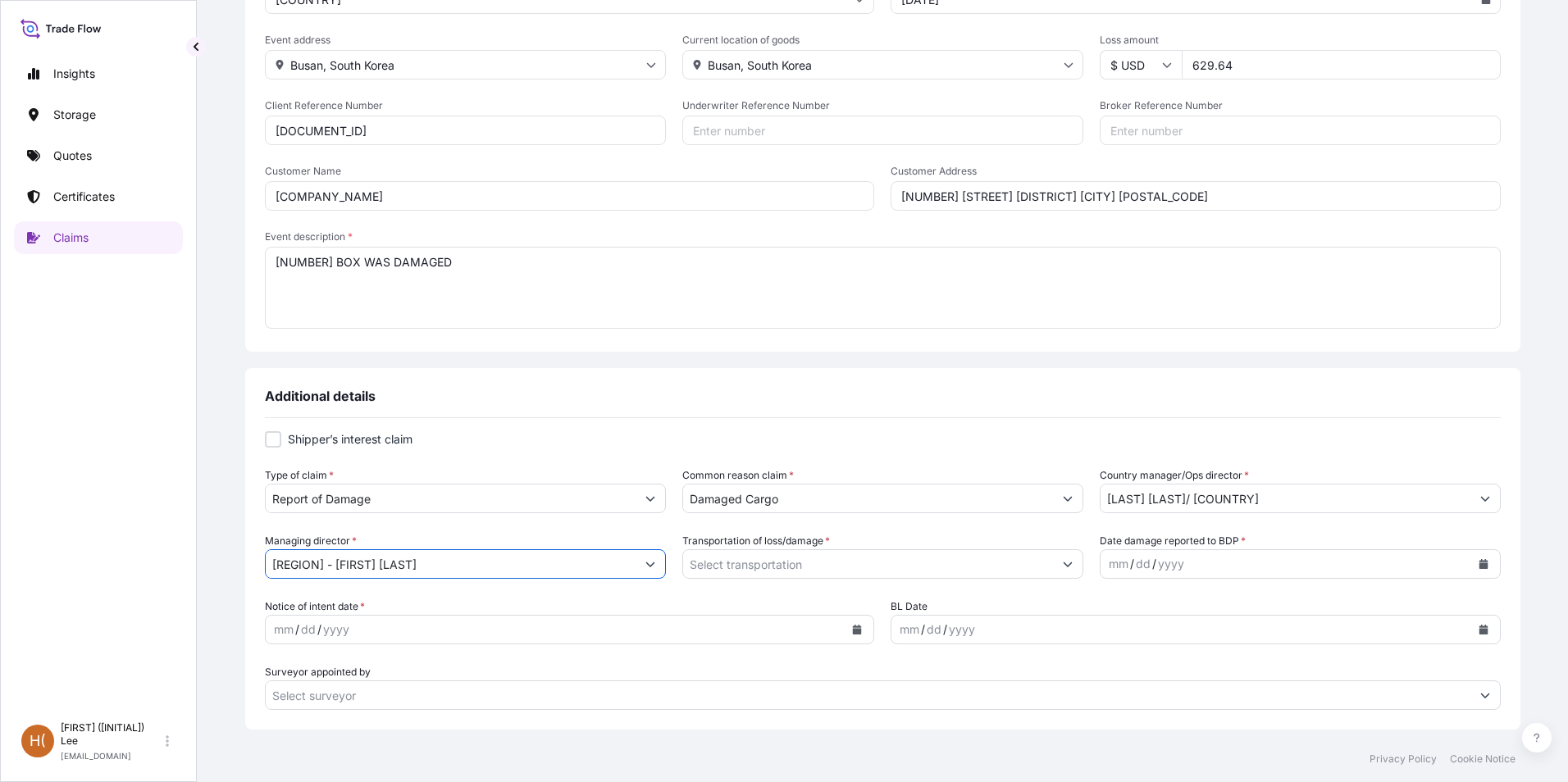 click 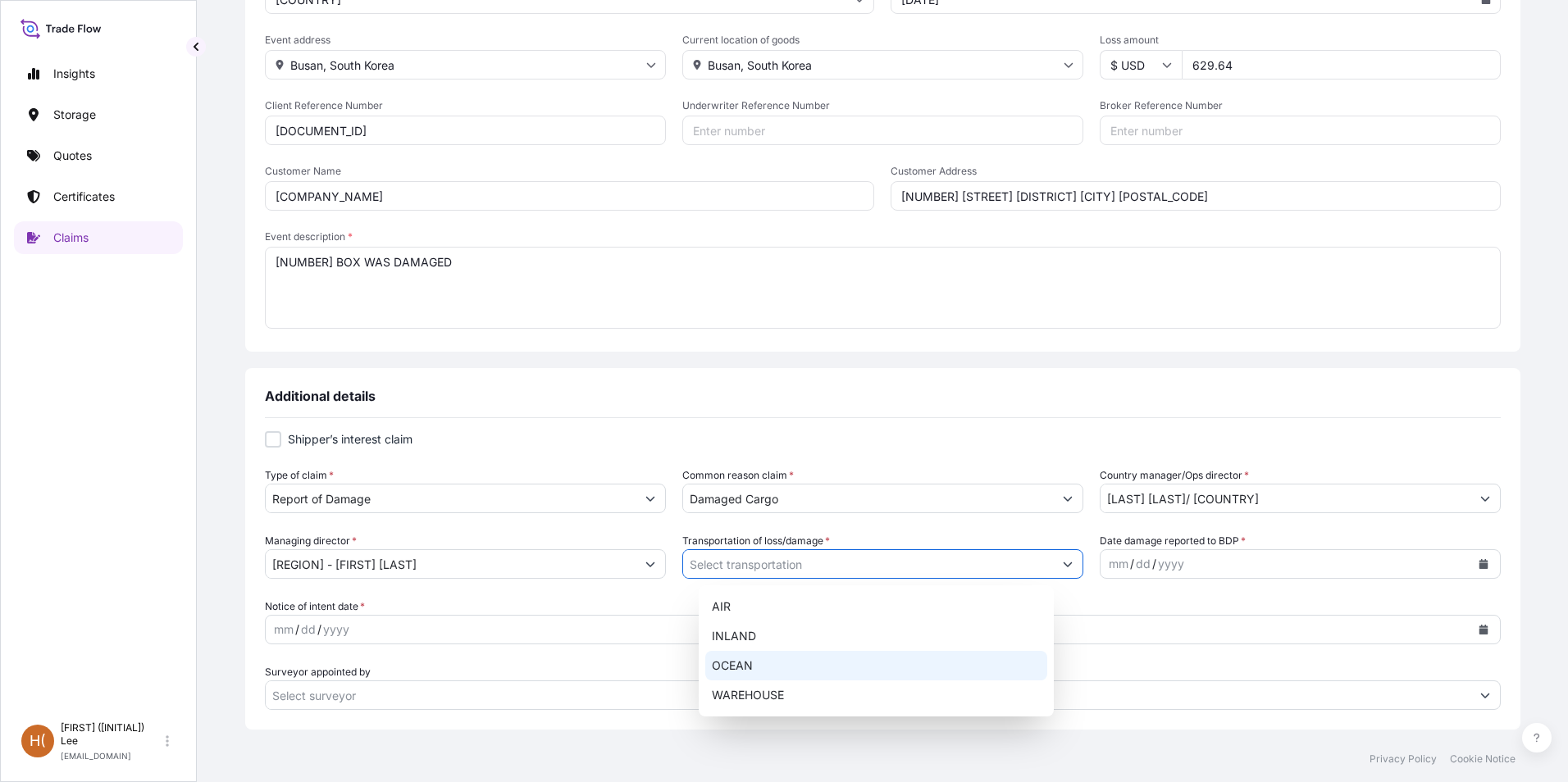 click on "OCEAN" at bounding box center [876, 666] 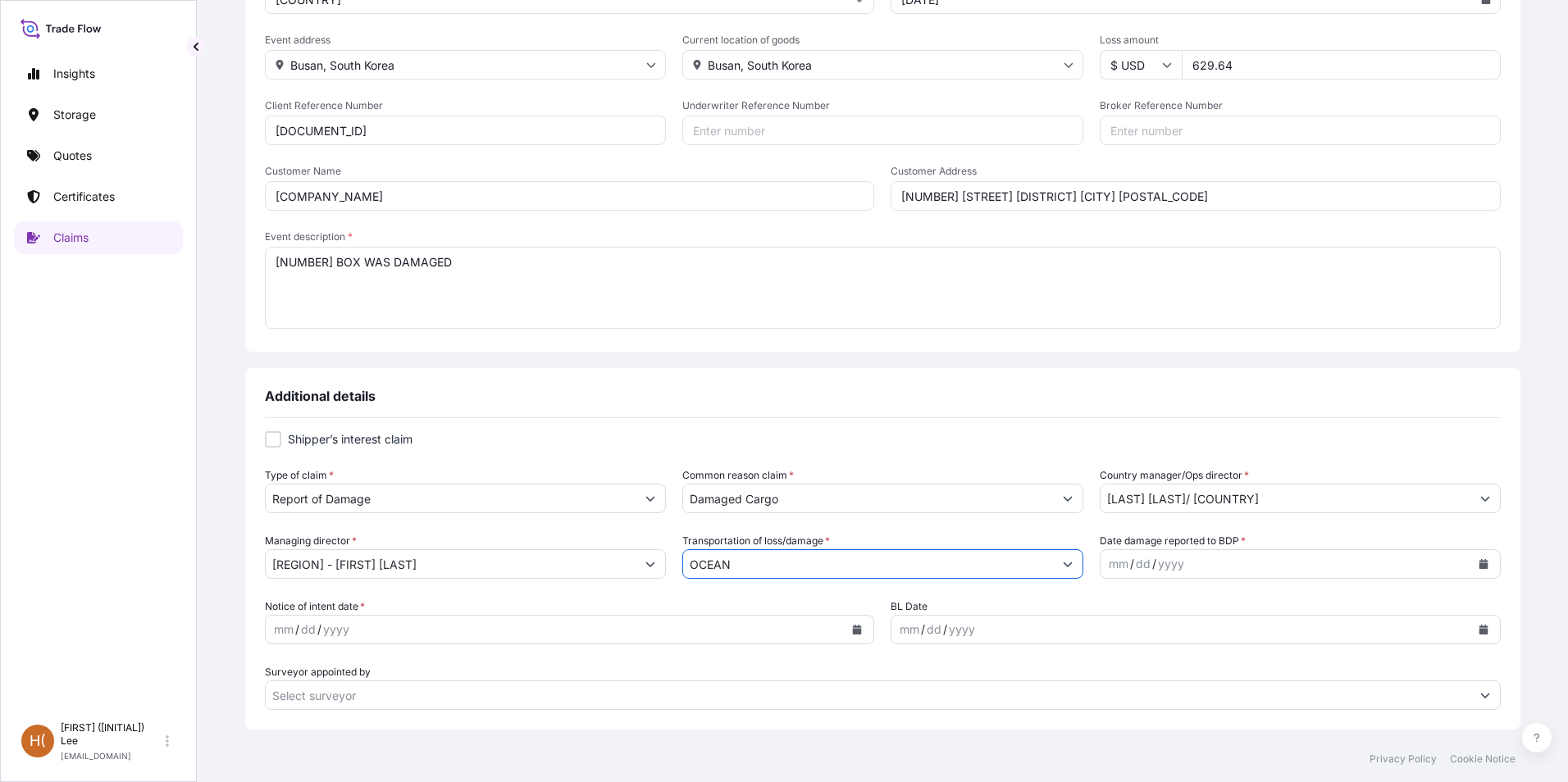 click 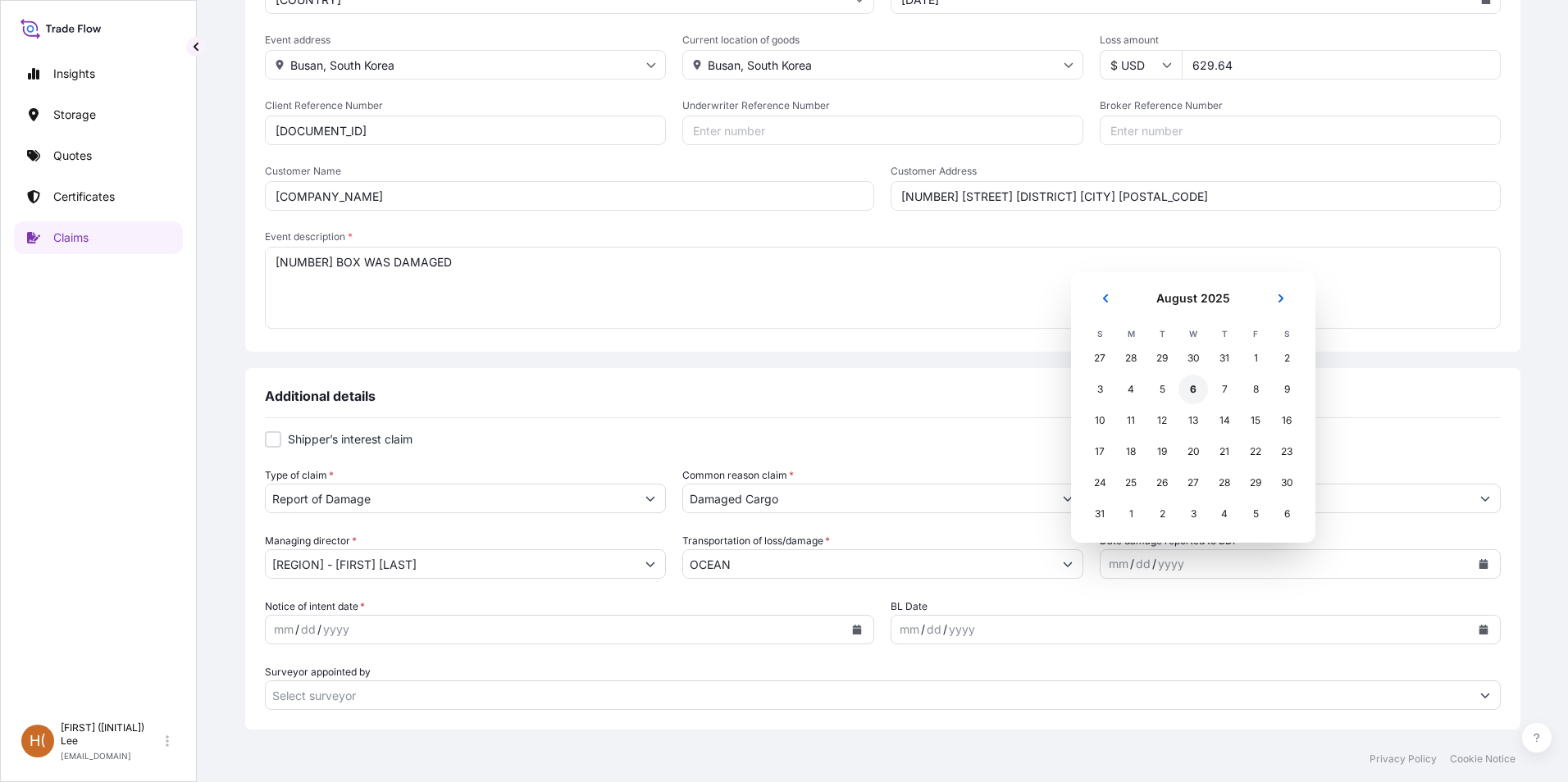 click on "6" at bounding box center (1193, 389) 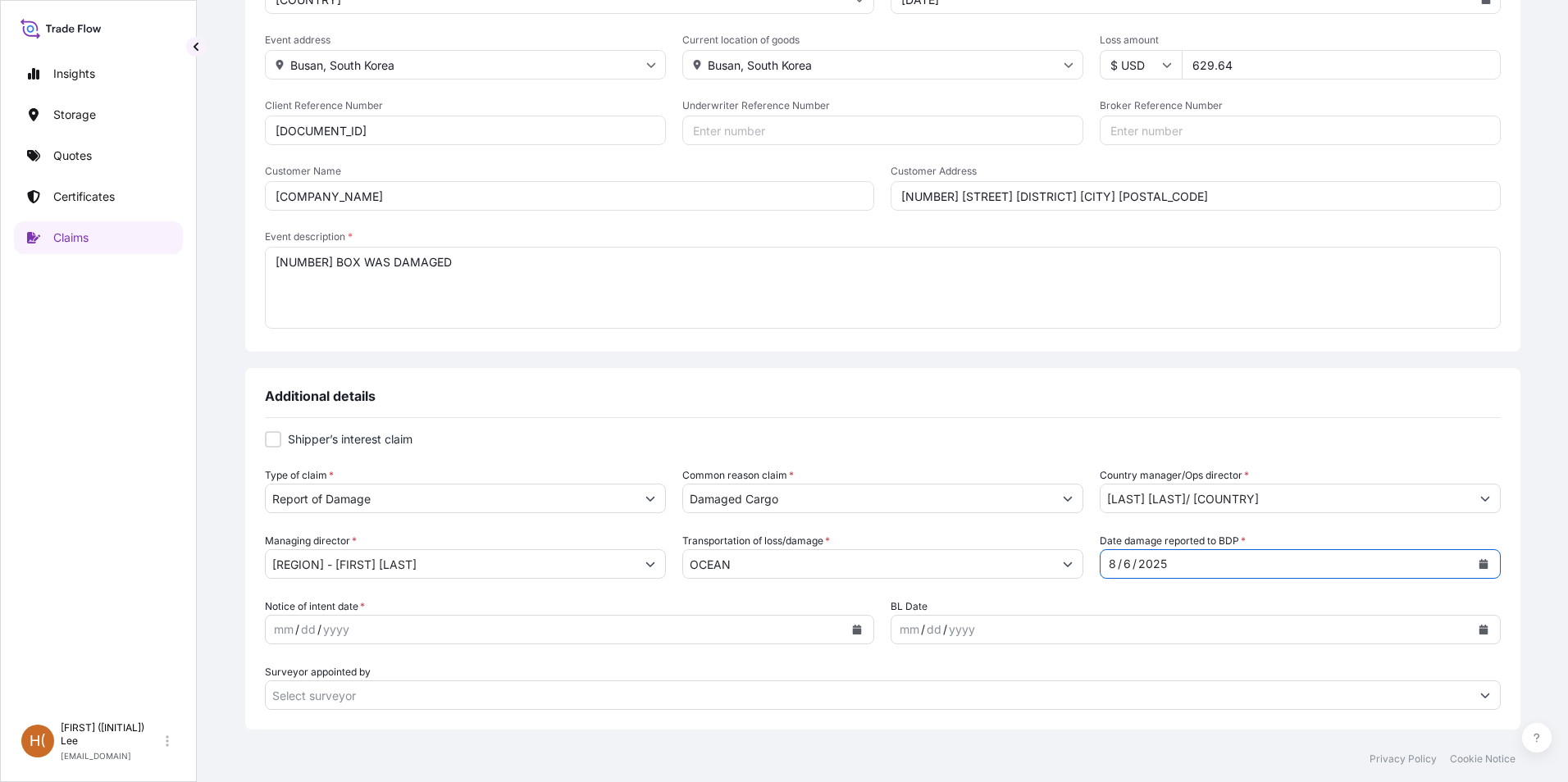 click 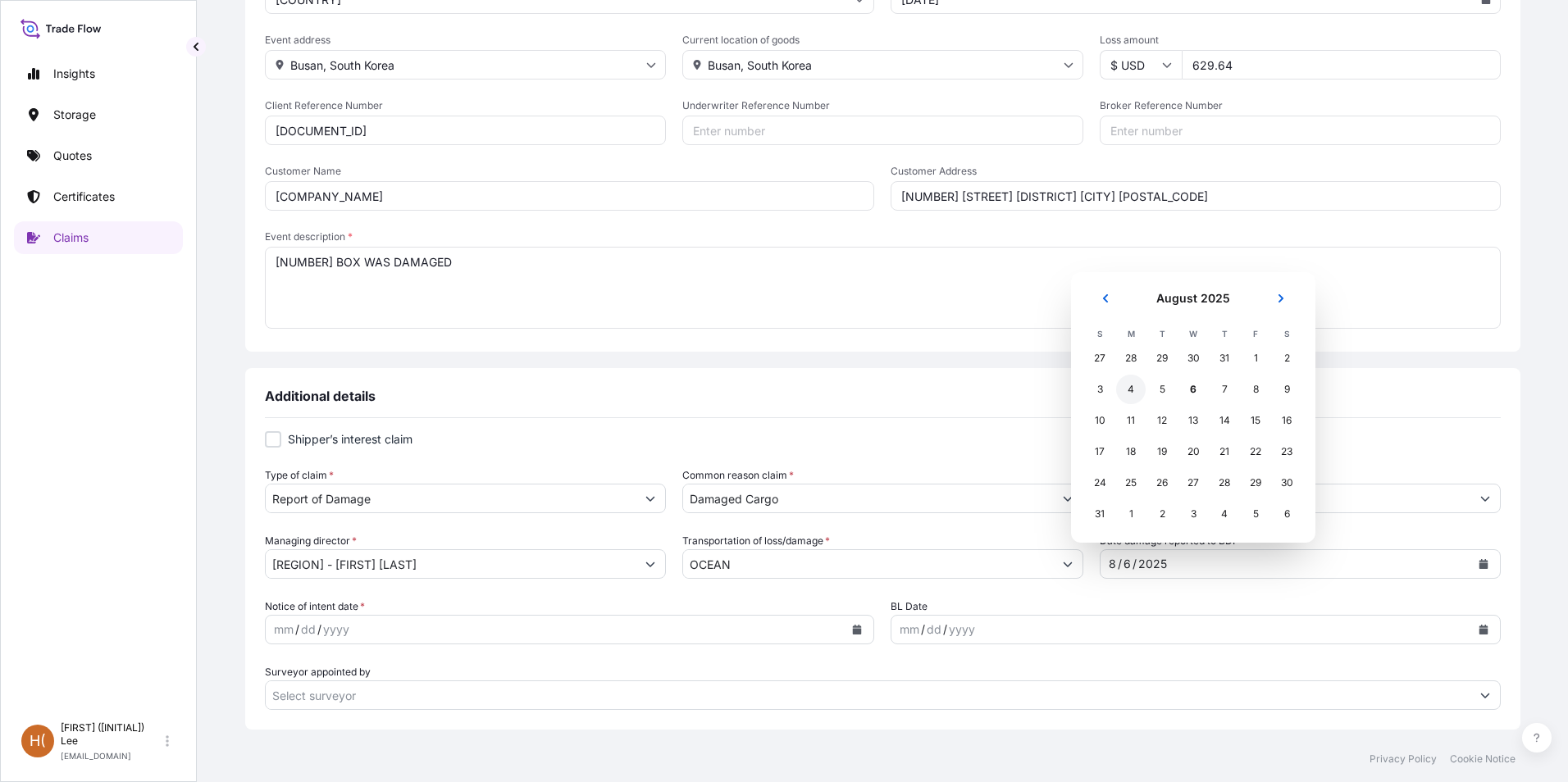 click on "4" at bounding box center [1131, 389] 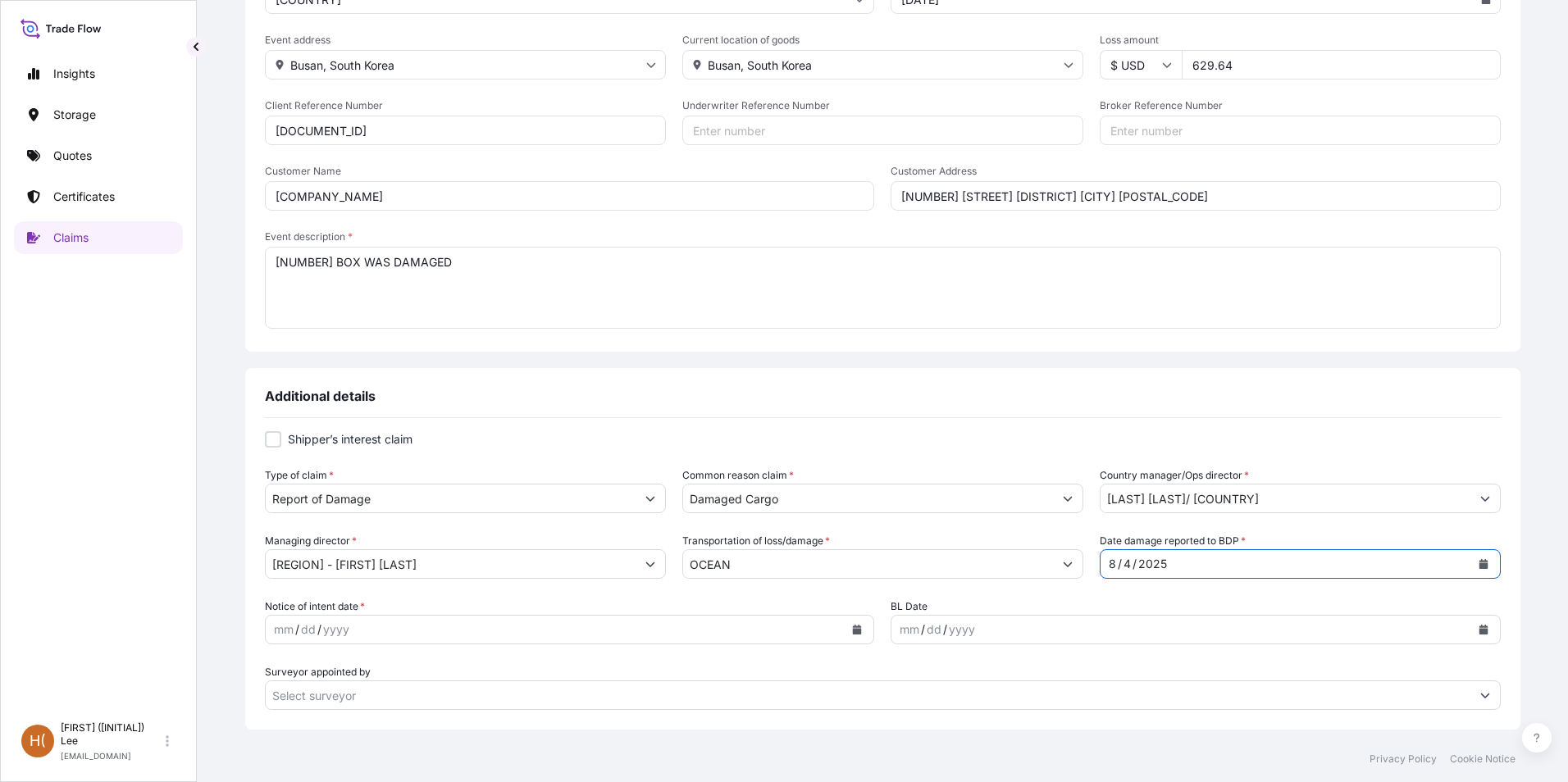 click 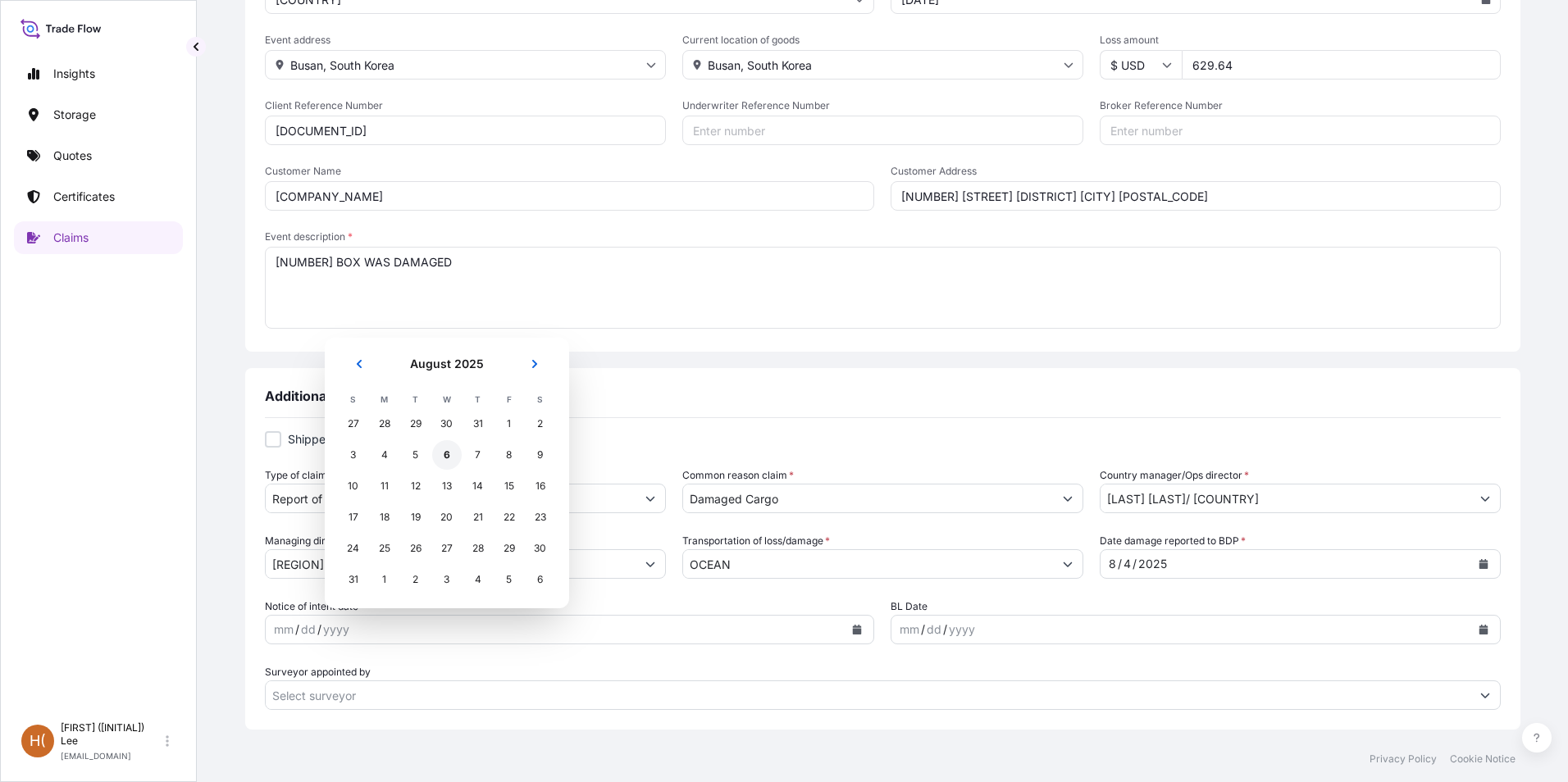 click on "6" at bounding box center (447, 455) 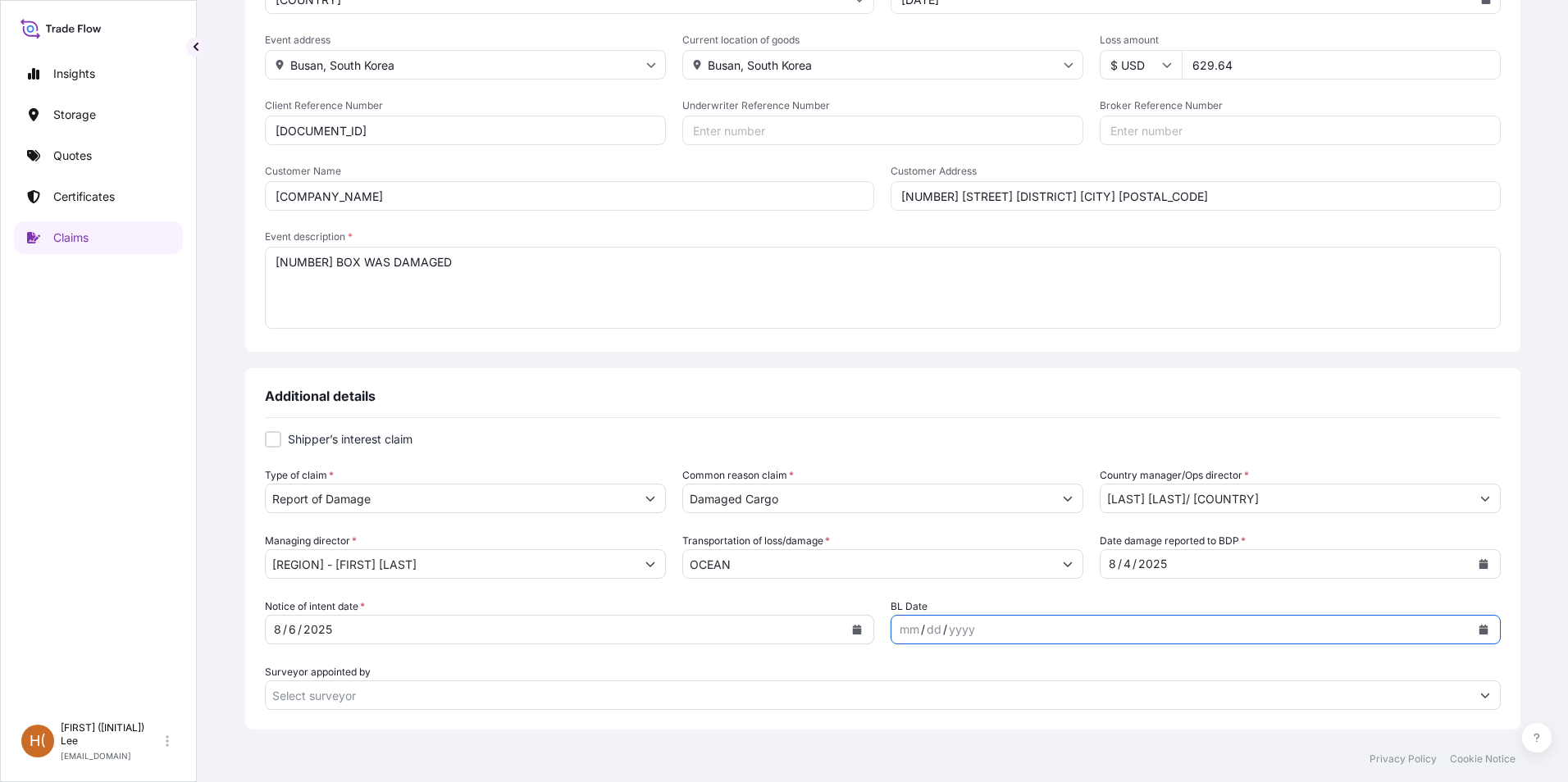 click at bounding box center (1484, 630) 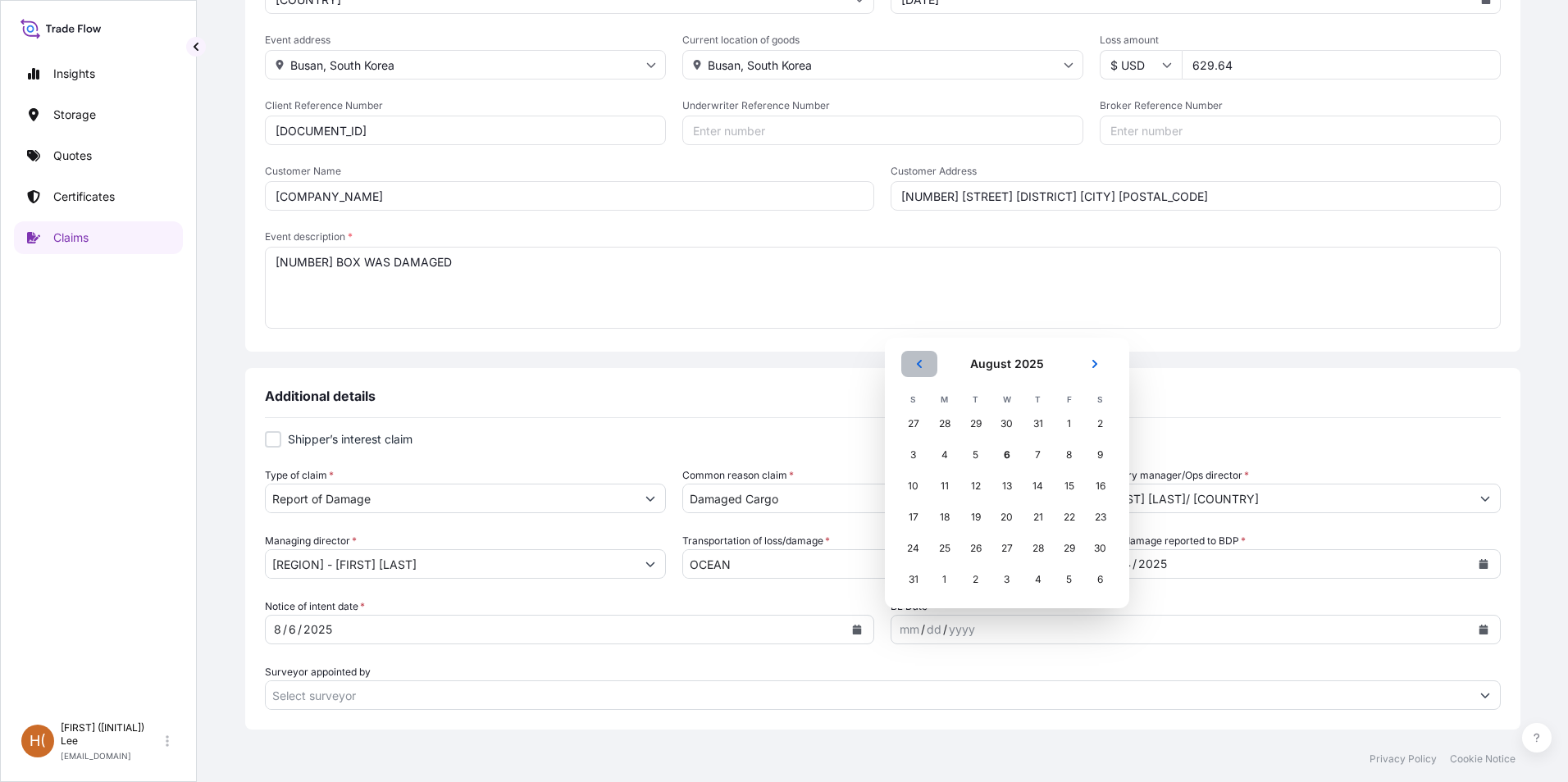 click 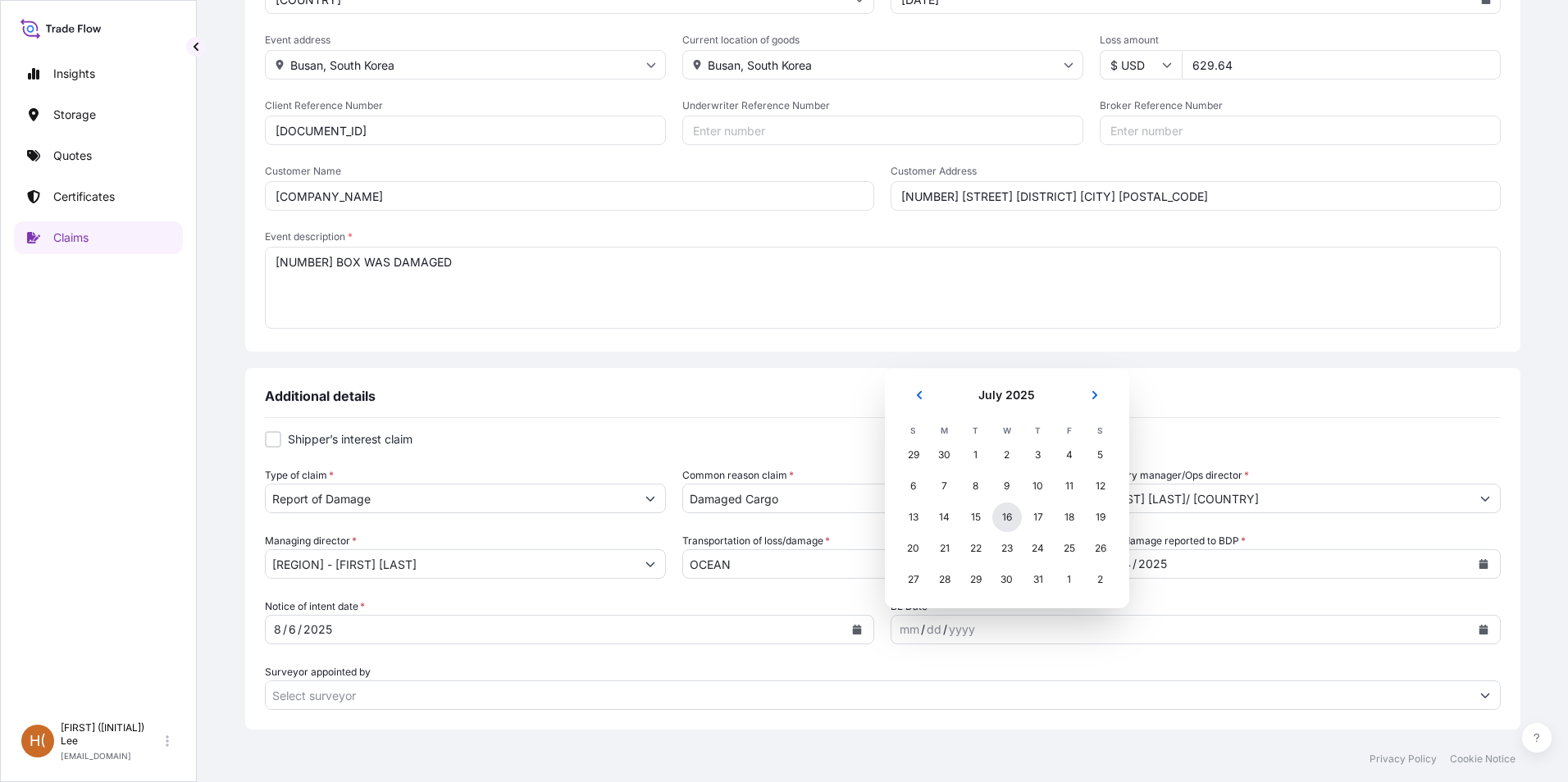 click on "16" at bounding box center (1007, 517) 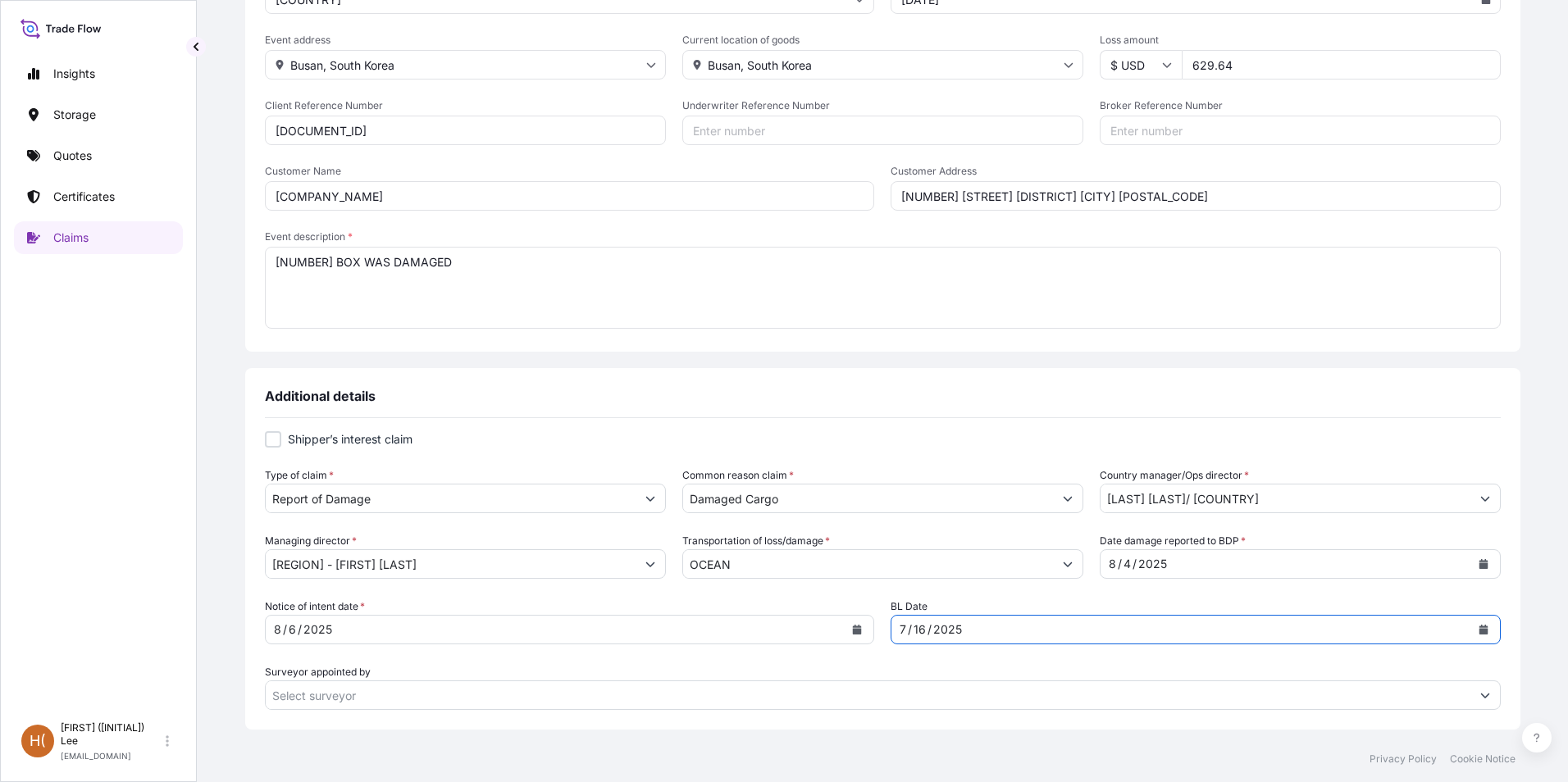 click on "Shipper’s interest claim" at bounding box center (882, 439) 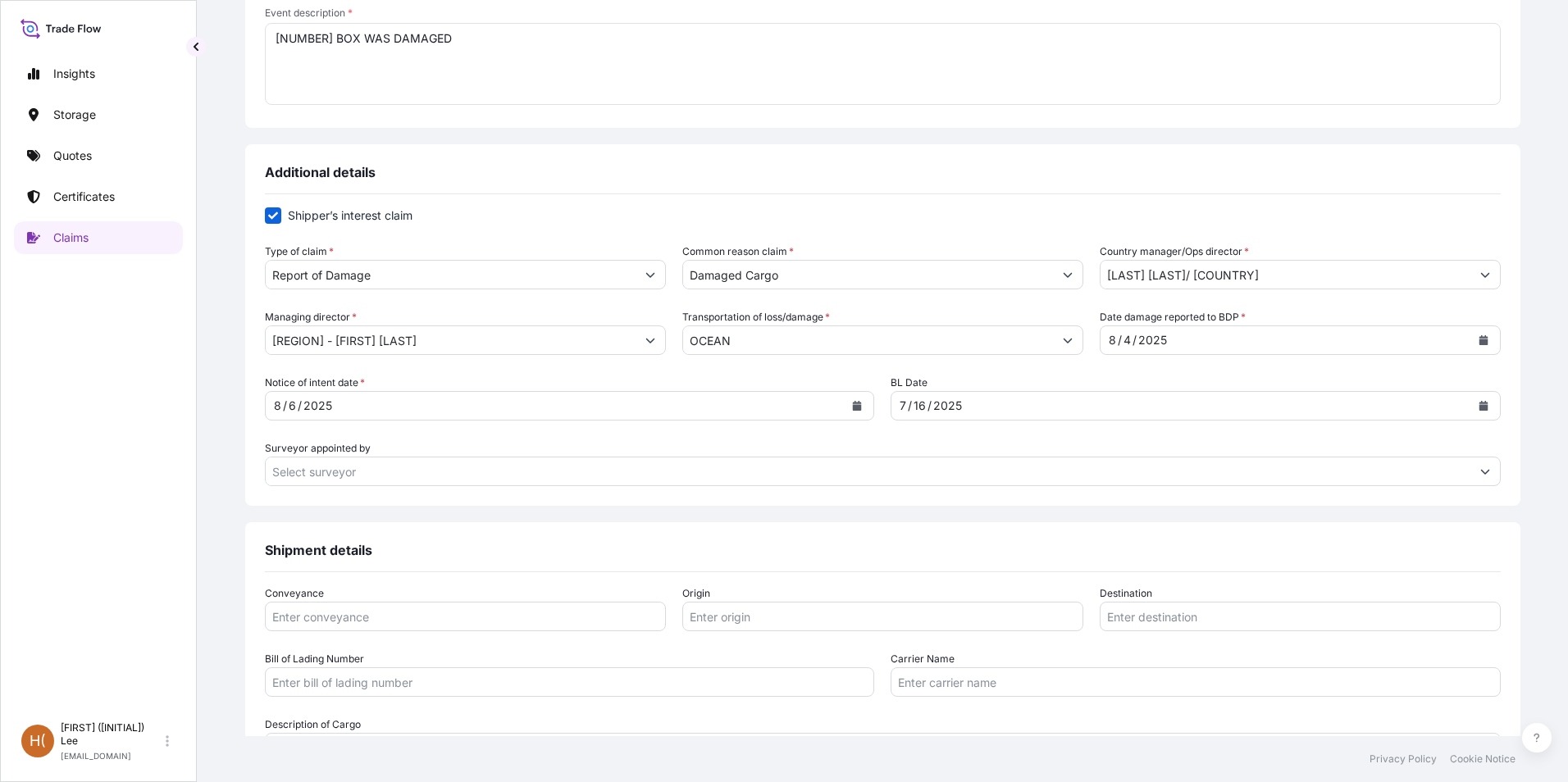 scroll, scrollTop: 492, scrollLeft: 0, axis: vertical 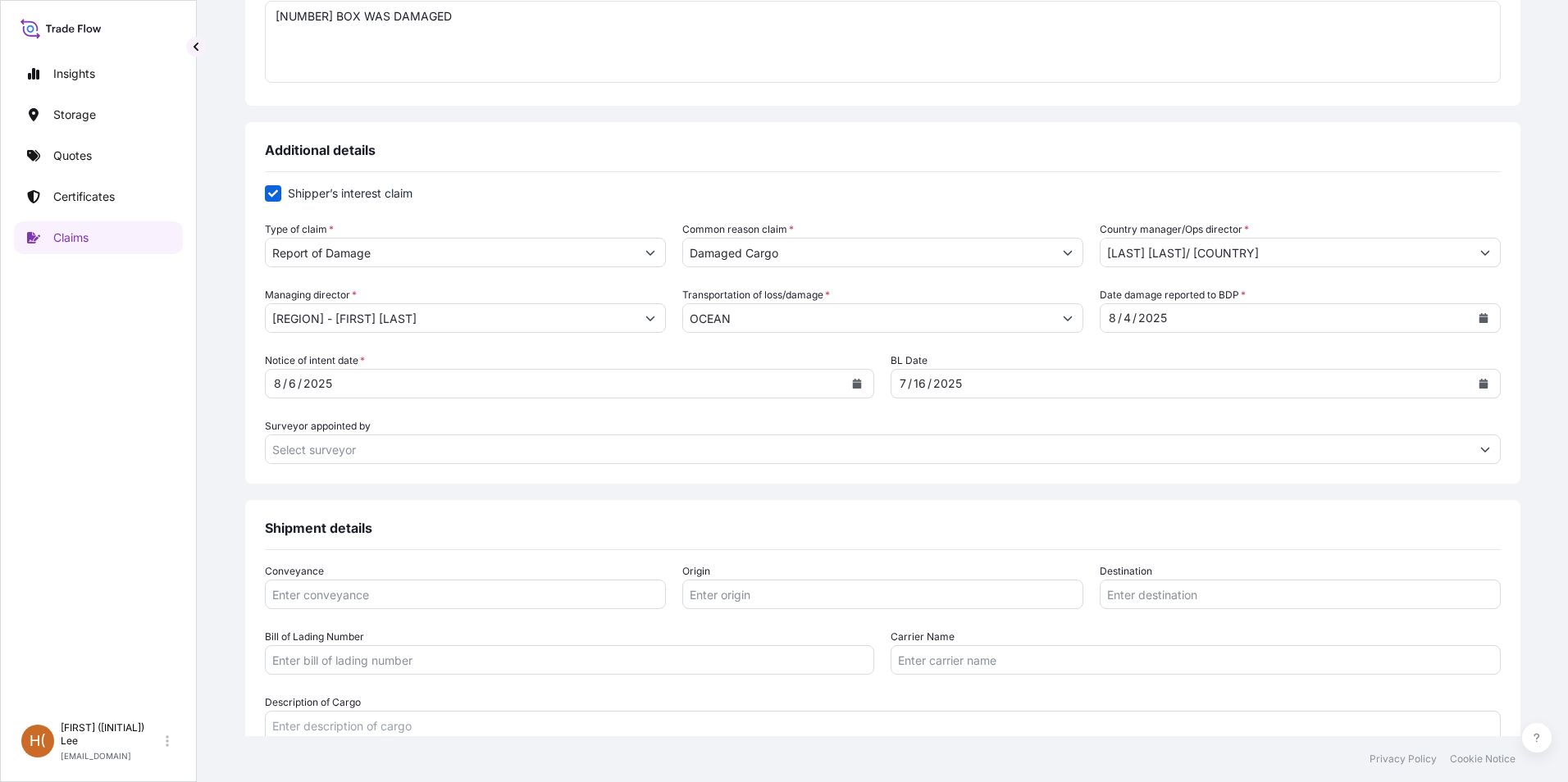 click on "Surveyor appointed by" at bounding box center [868, 449] 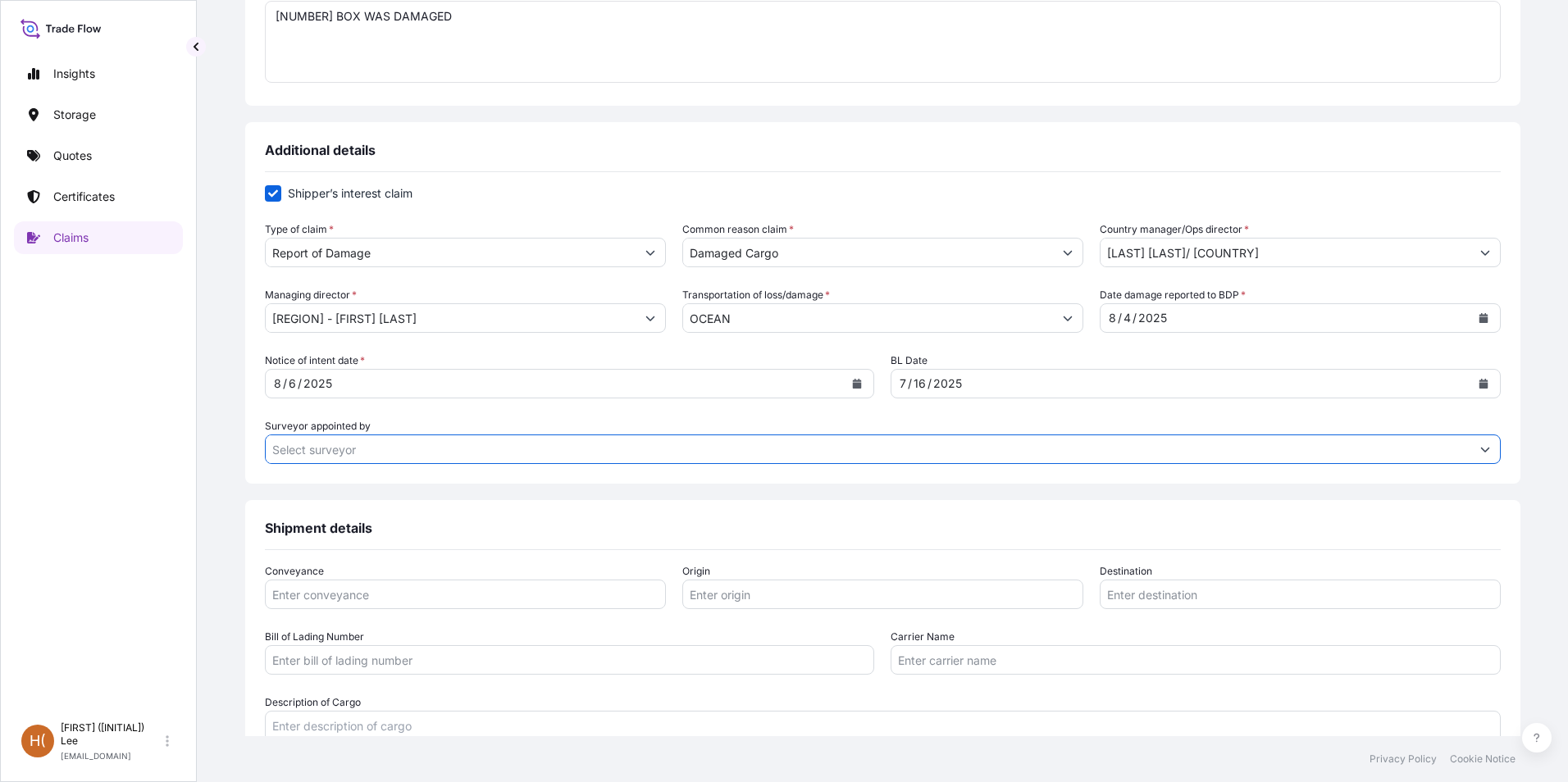 click at bounding box center (1485, 449) 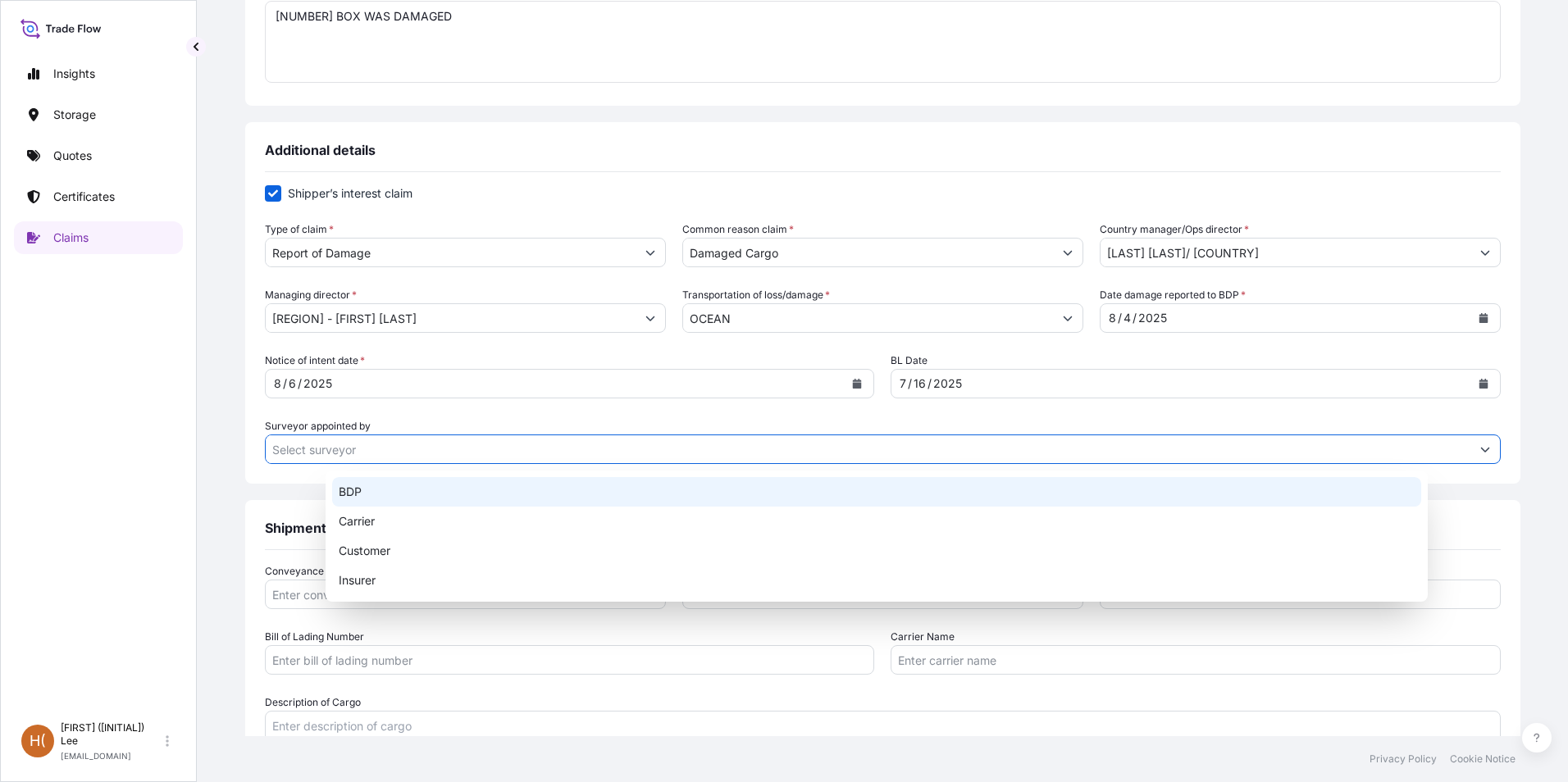 click on "BDP" at bounding box center (877, 492) 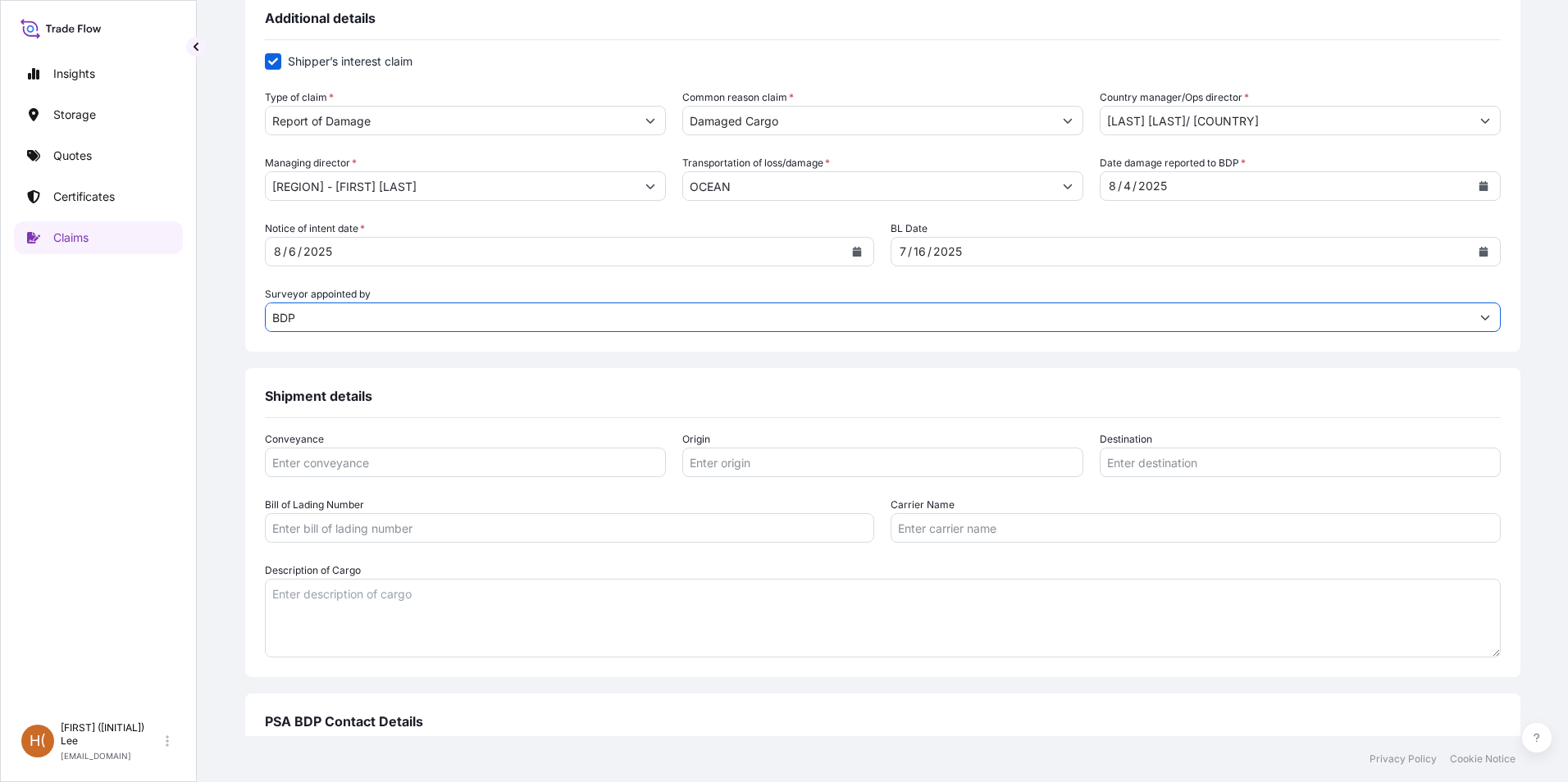 scroll, scrollTop: 656, scrollLeft: 0, axis: vertical 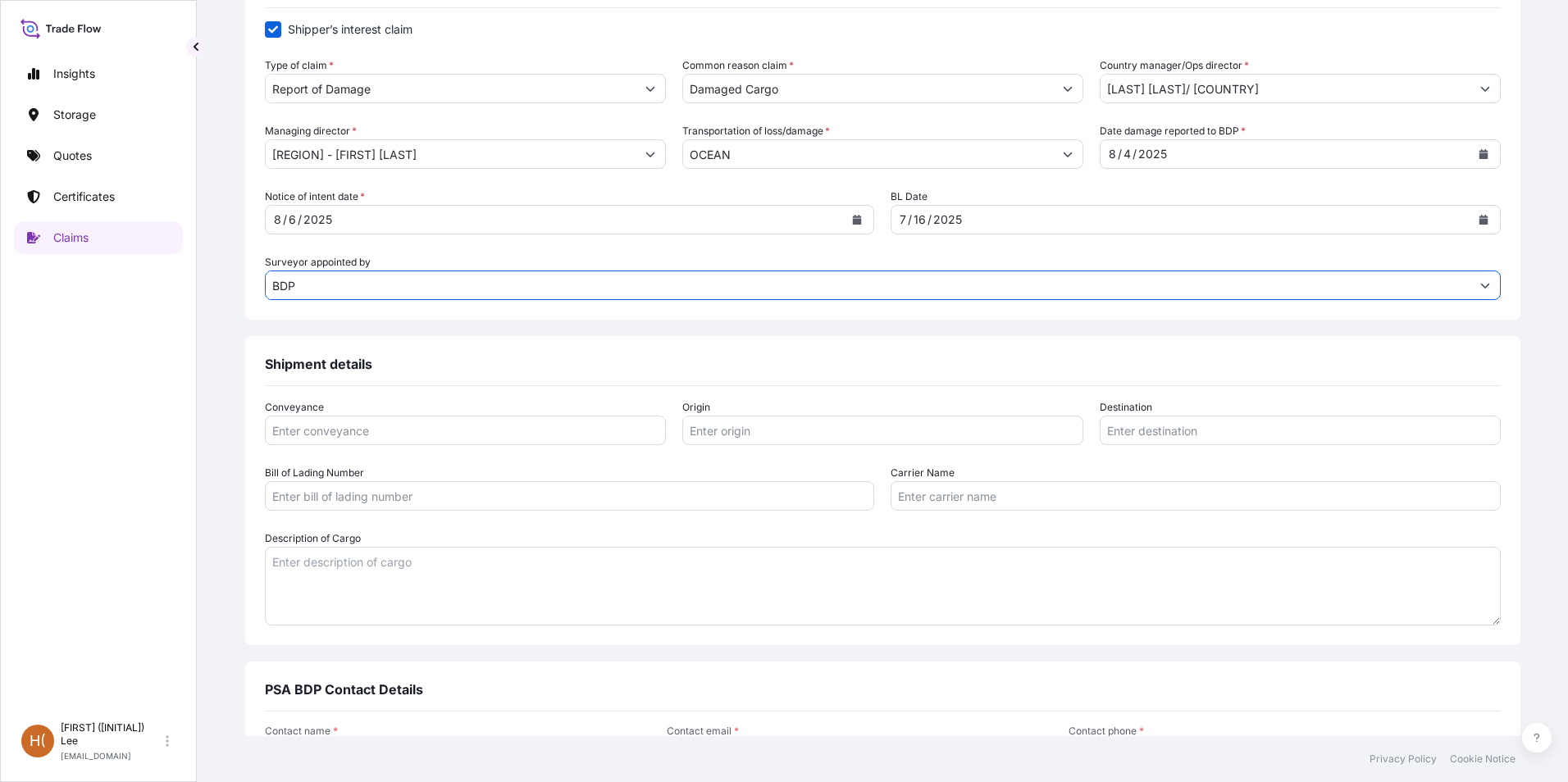 click on "Conveyance" at bounding box center [465, 430] 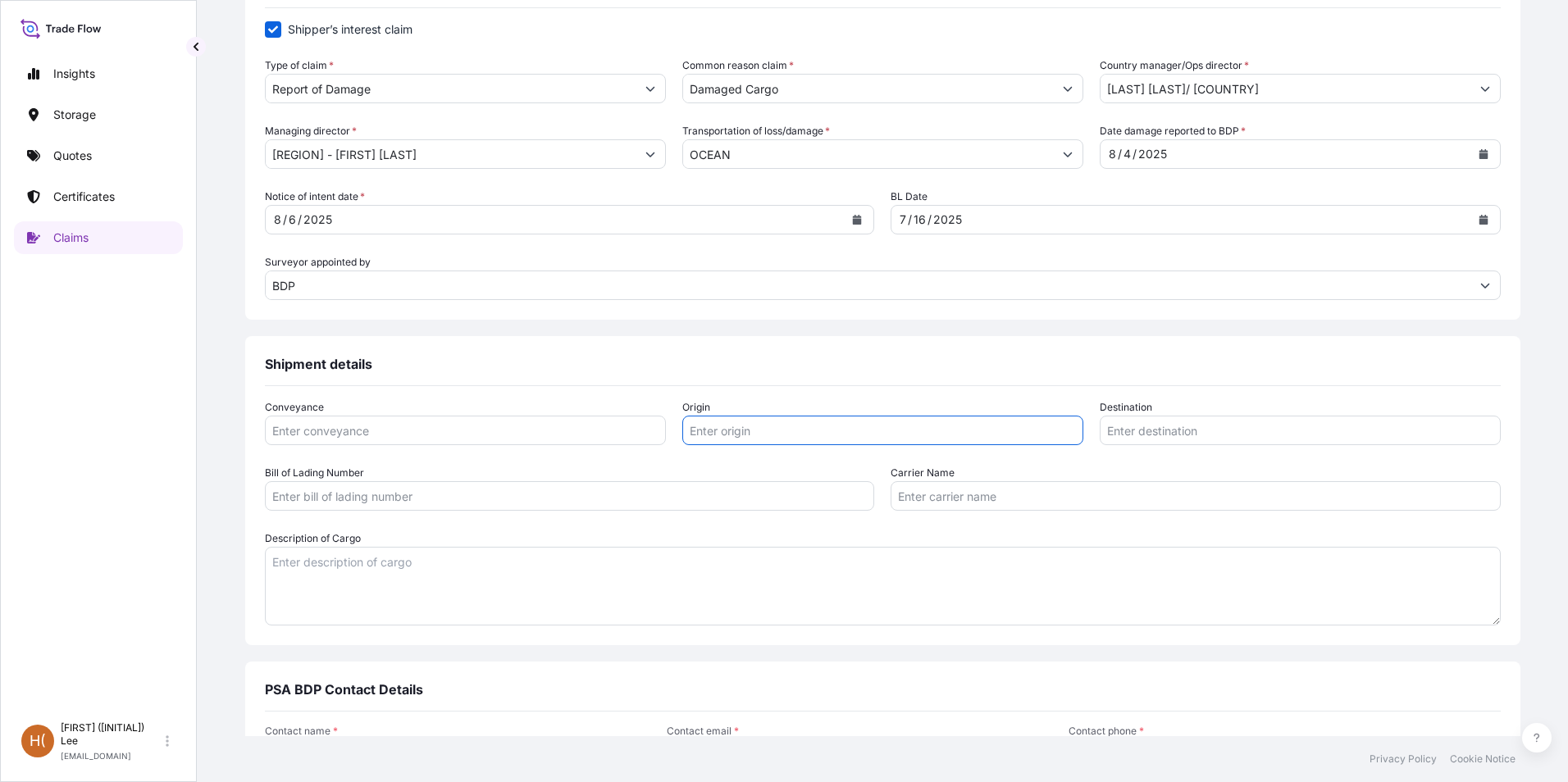 click on "Origin" at bounding box center [882, 430] 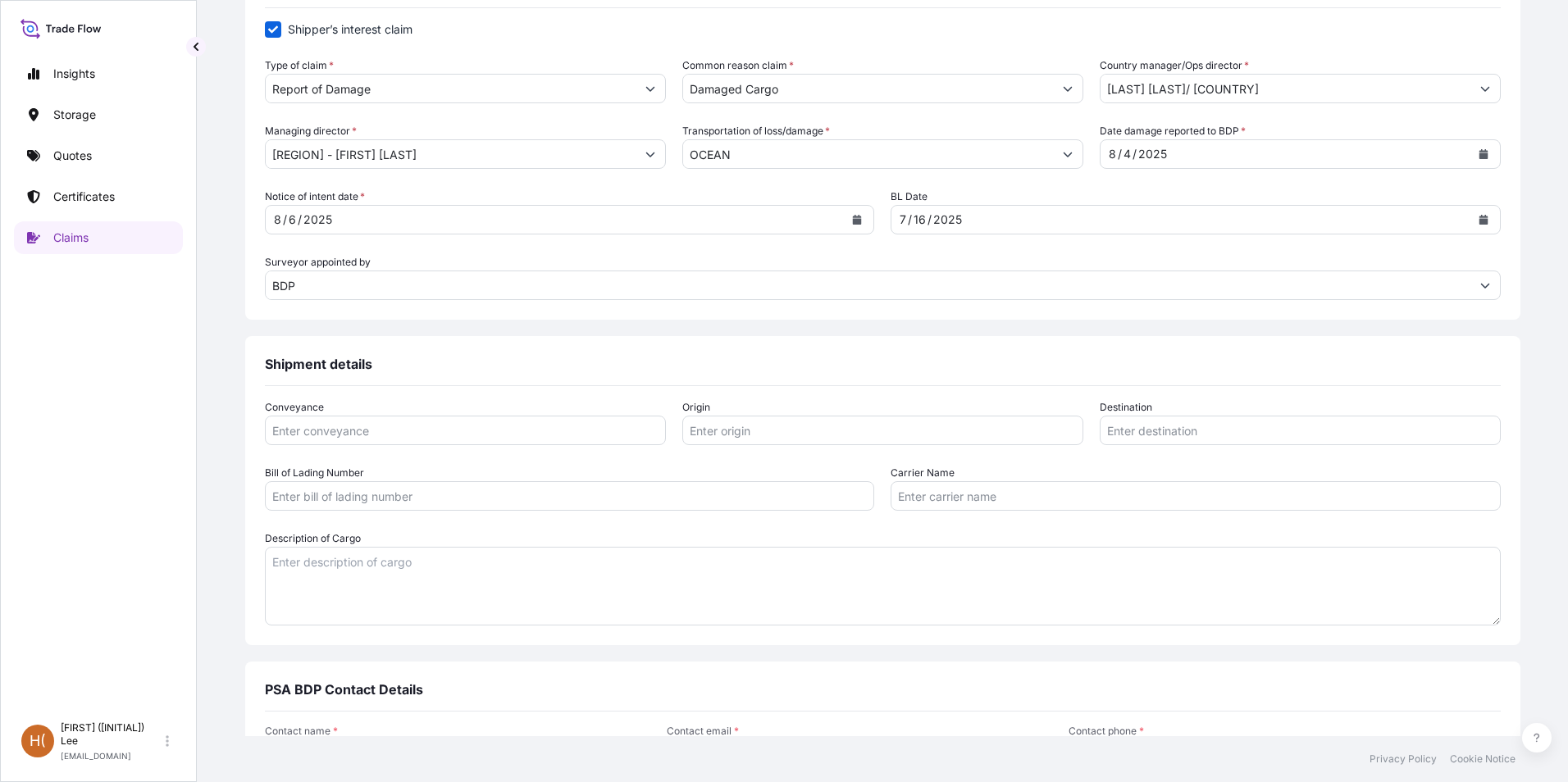 drag, startPoint x: 326, startPoint y: 407, endPoint x: 392, endPoint y: 407, distance: 66 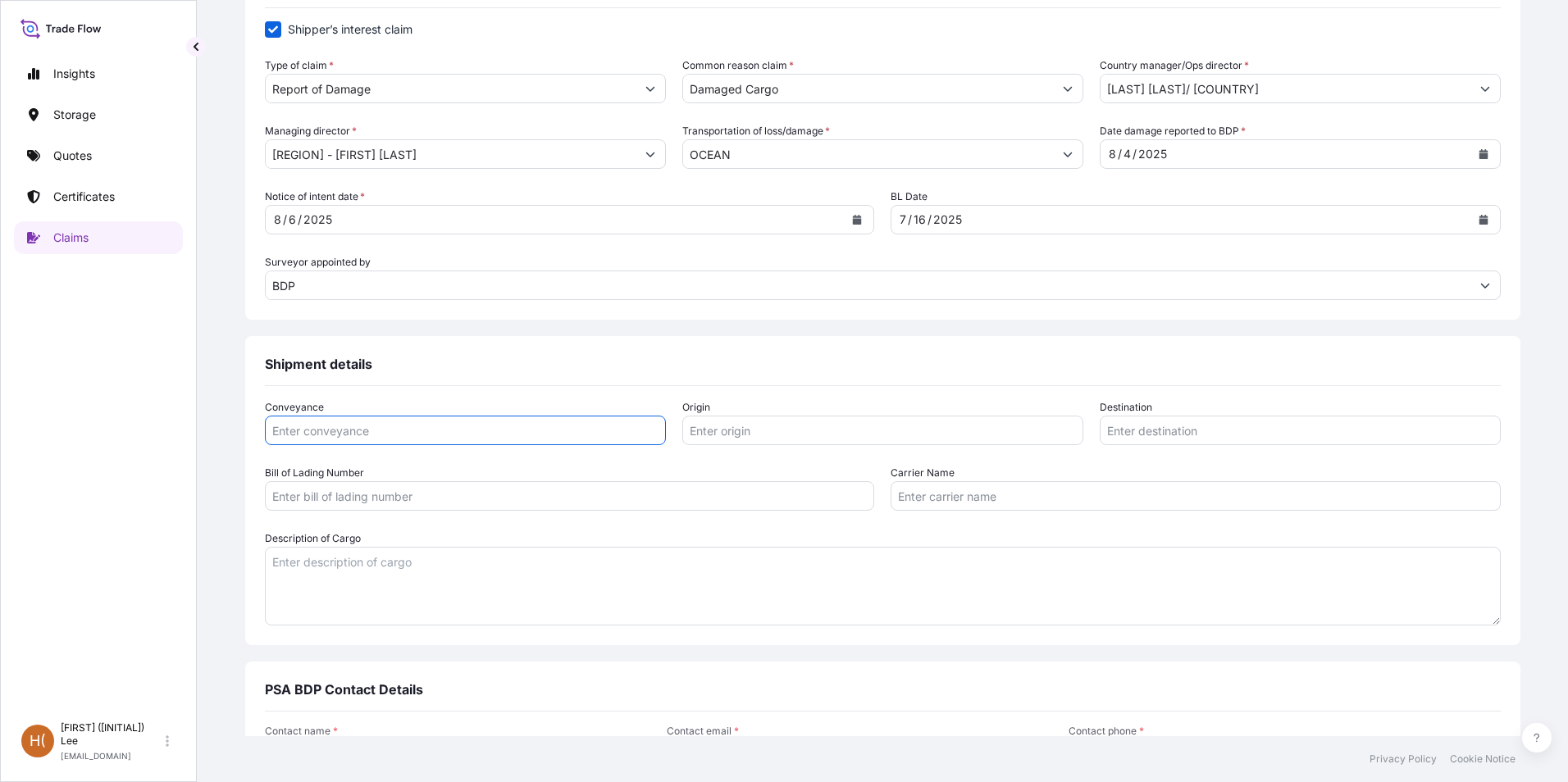 click on "Conveyance" at bounding box center [465, 430] 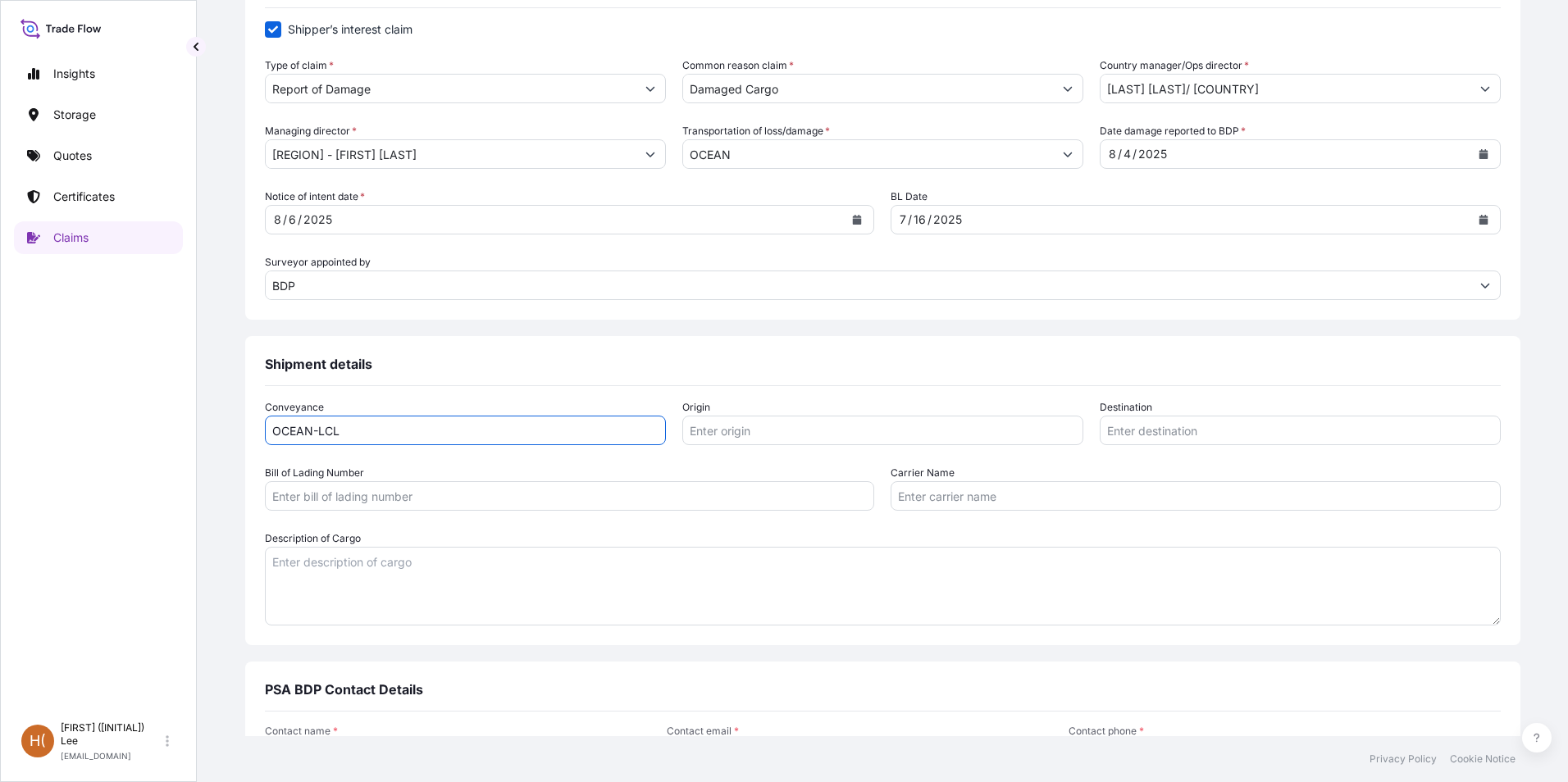 type on "OCEAN-LCL" 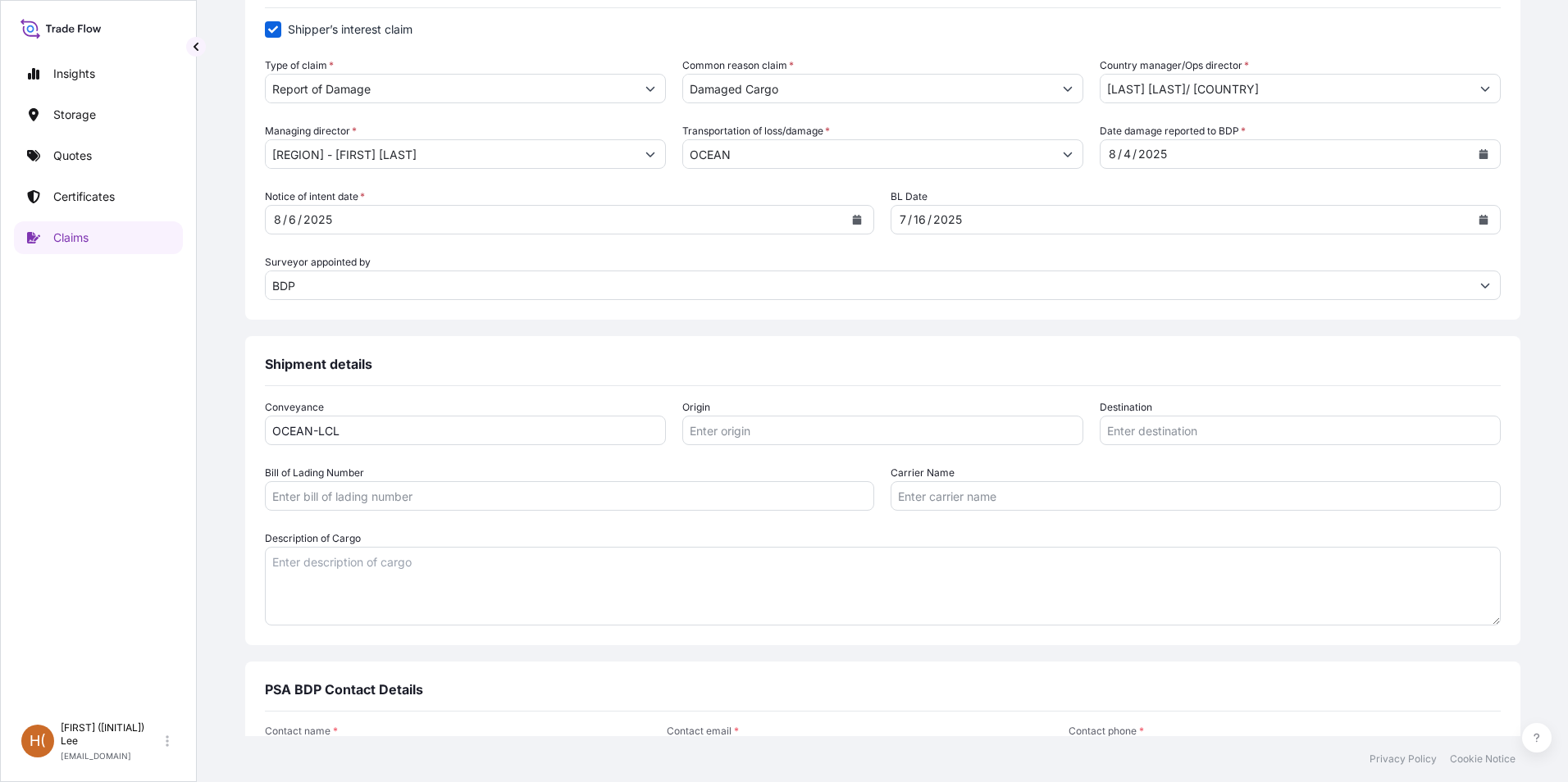 scroll, scrollTop: 328, scrollLeft: 0, axis: vertical 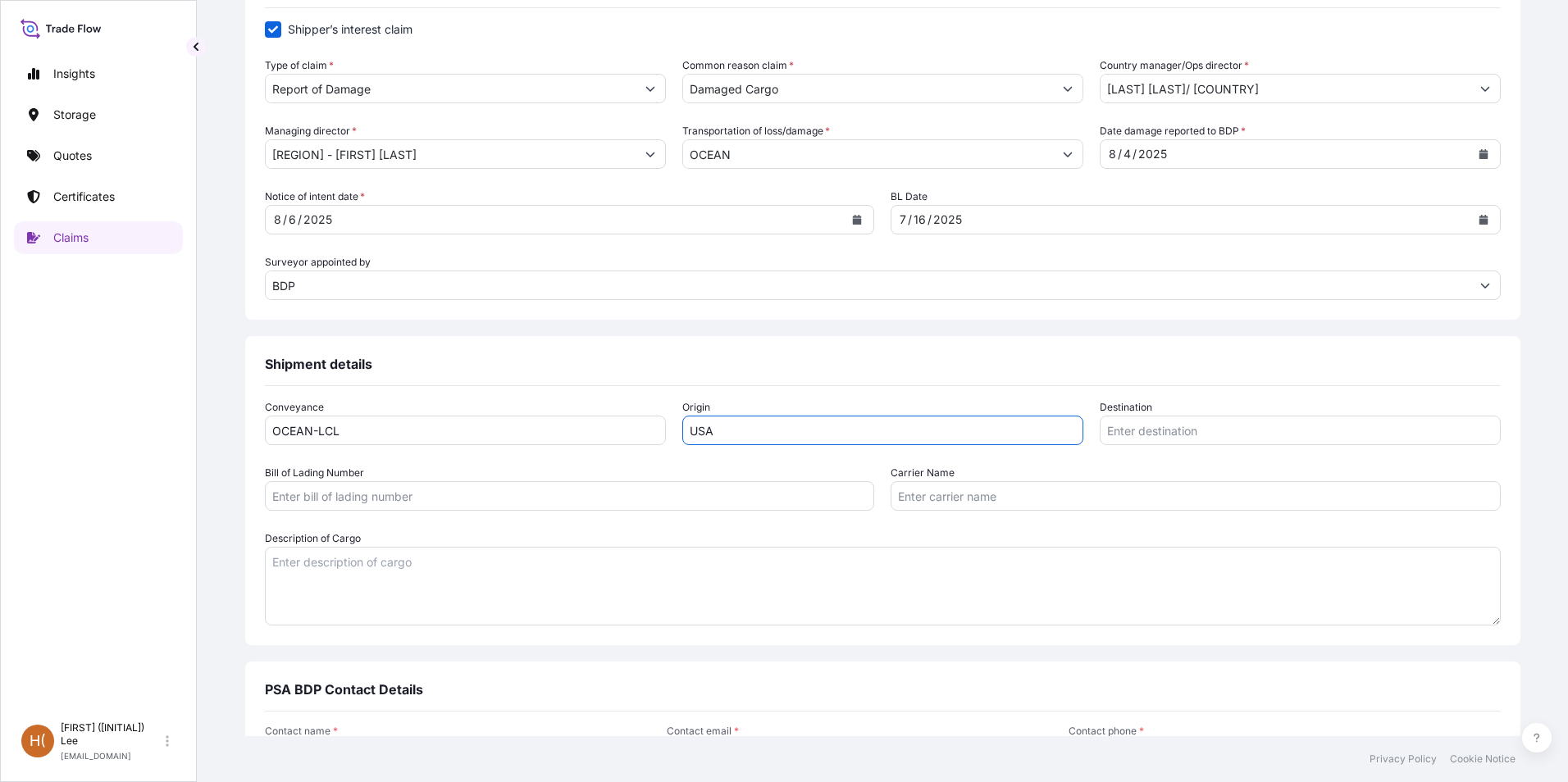 type on "USA" 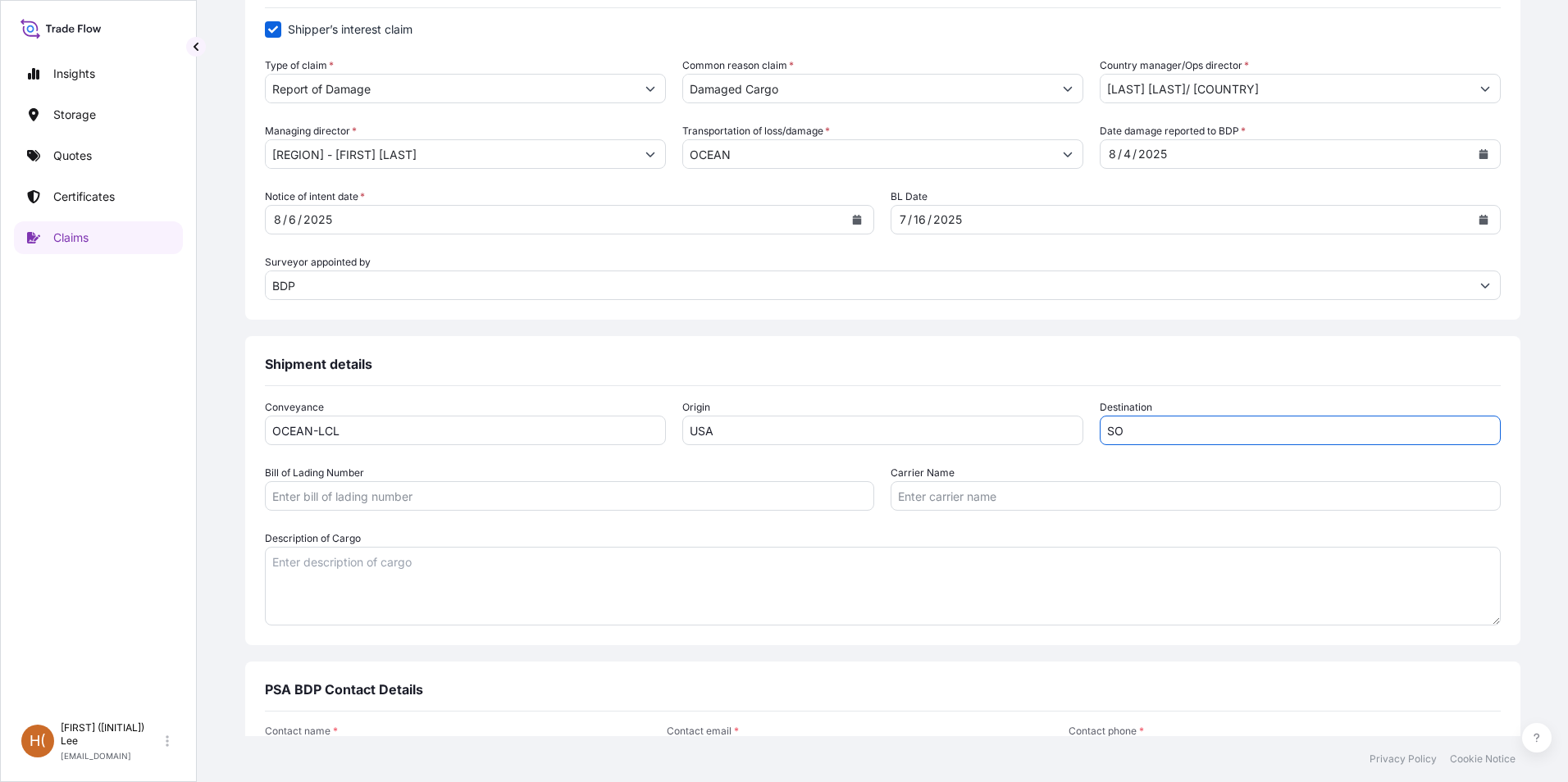 type on "S" 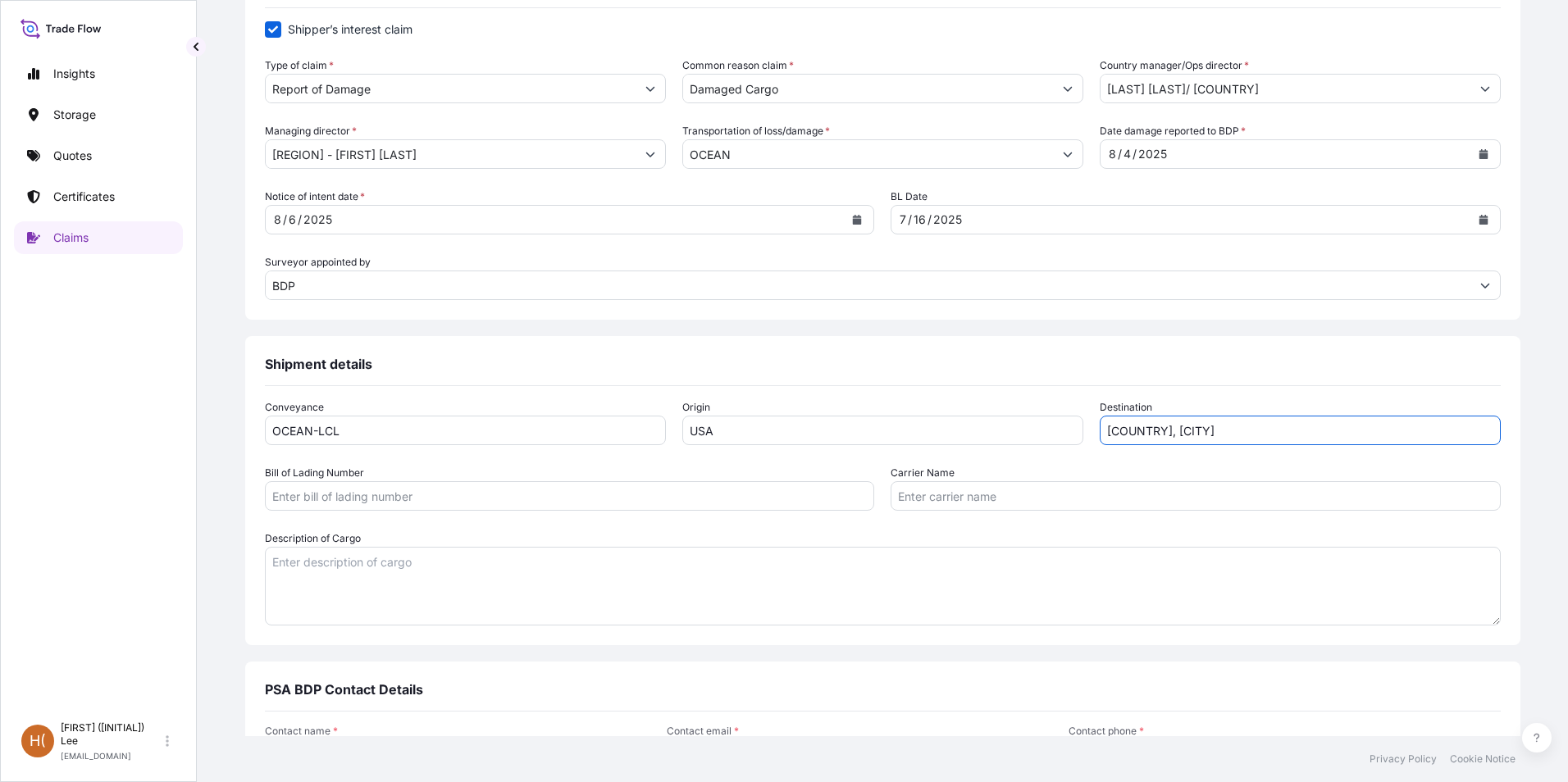 type on "[COUNTRY], [CITY]" 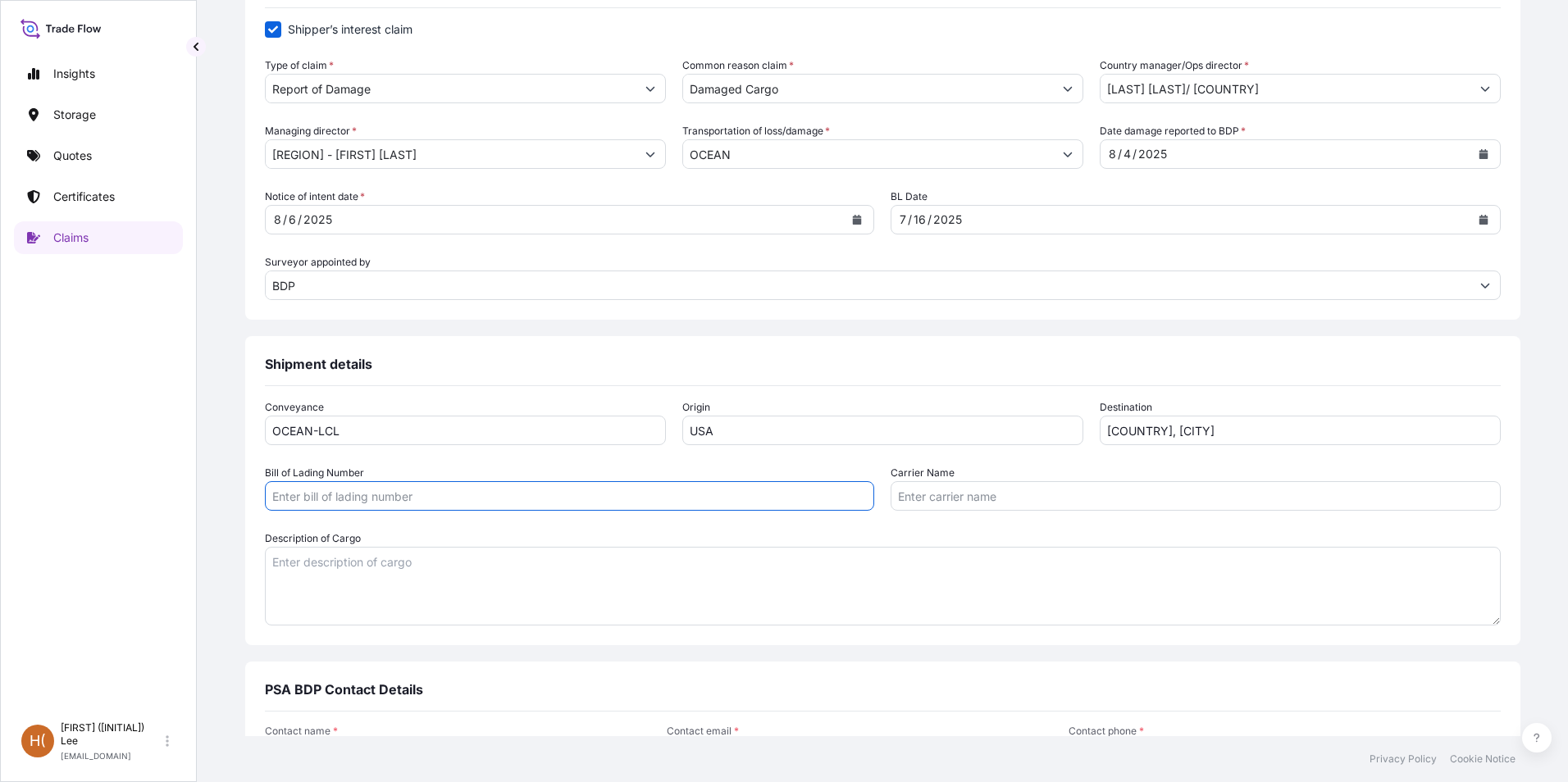 click on "Bill of Lading Number" at bounding box center (570, 496) 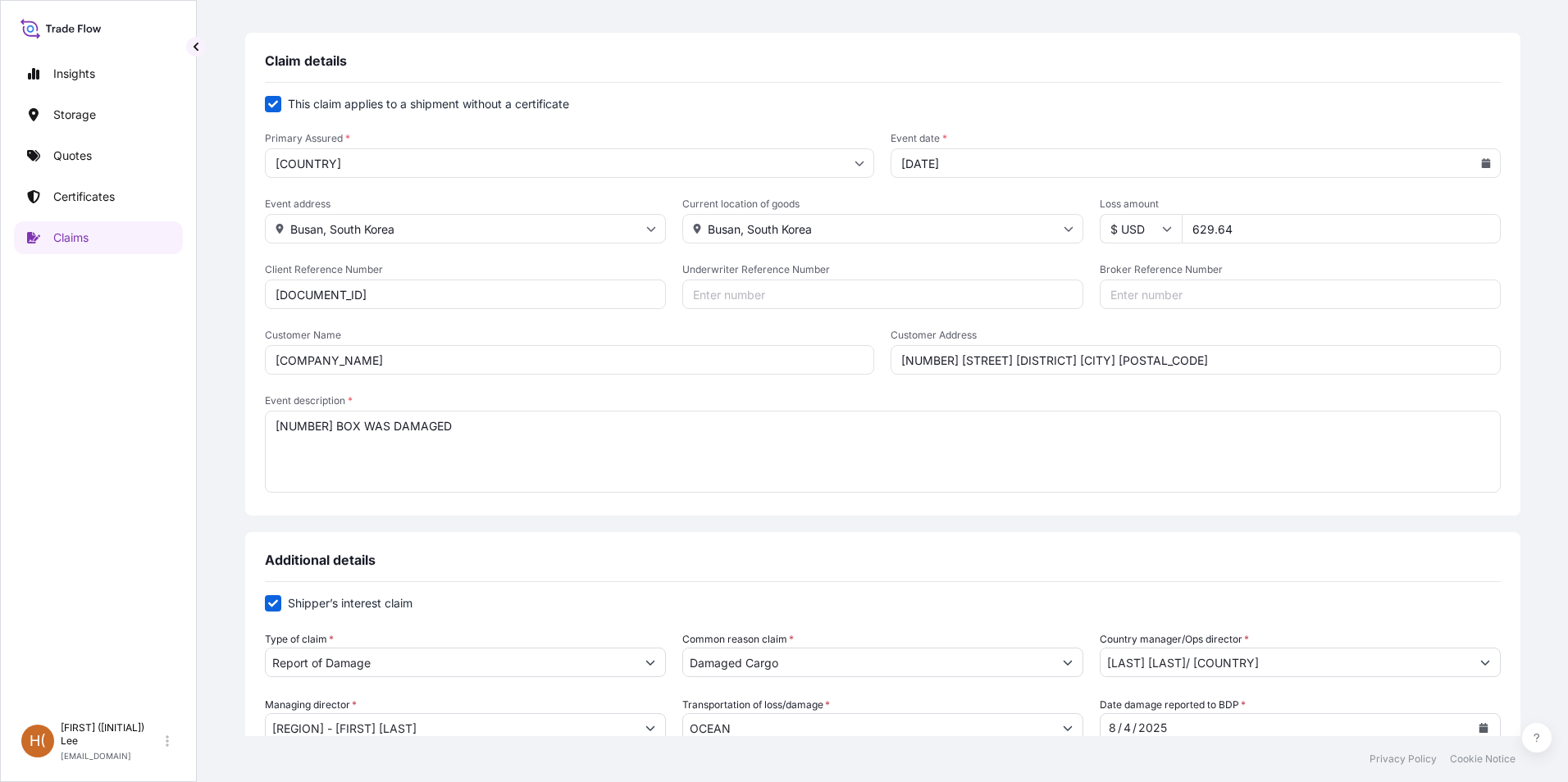 scroll, scrollTop: 0, scrollLeft: 0, axis: both 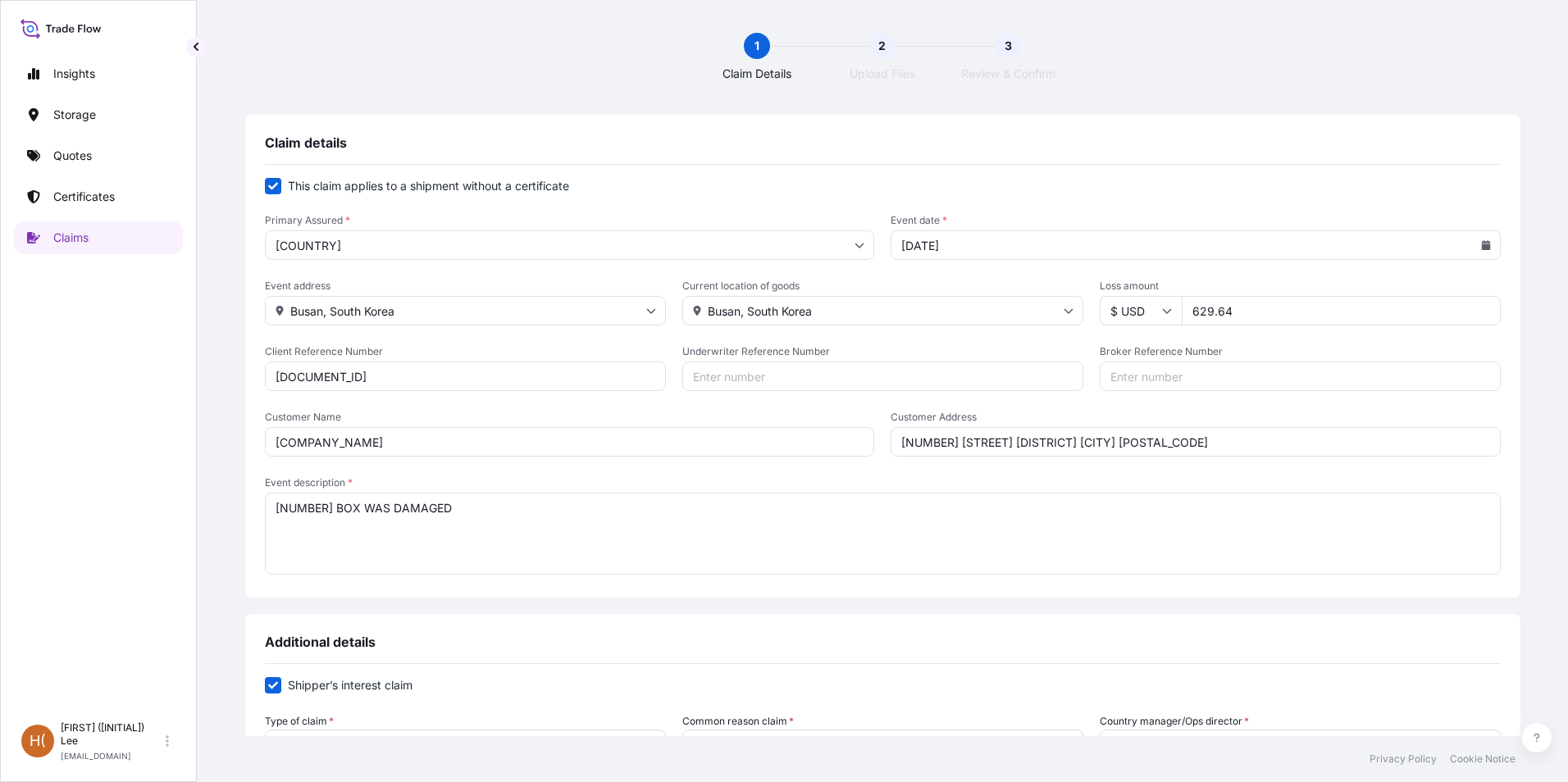 drag, startPoint x: 444, startPoint y: 380, endPoint x: 329, endPoint y: 377, distance: 115.03912 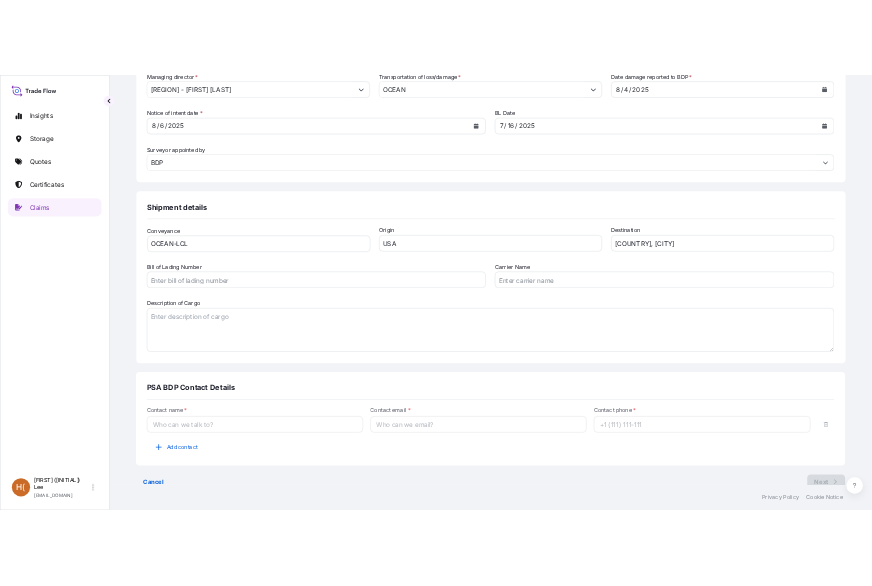 scroll, scrollTop: 982, scrollLeft: 0, axis: vertical 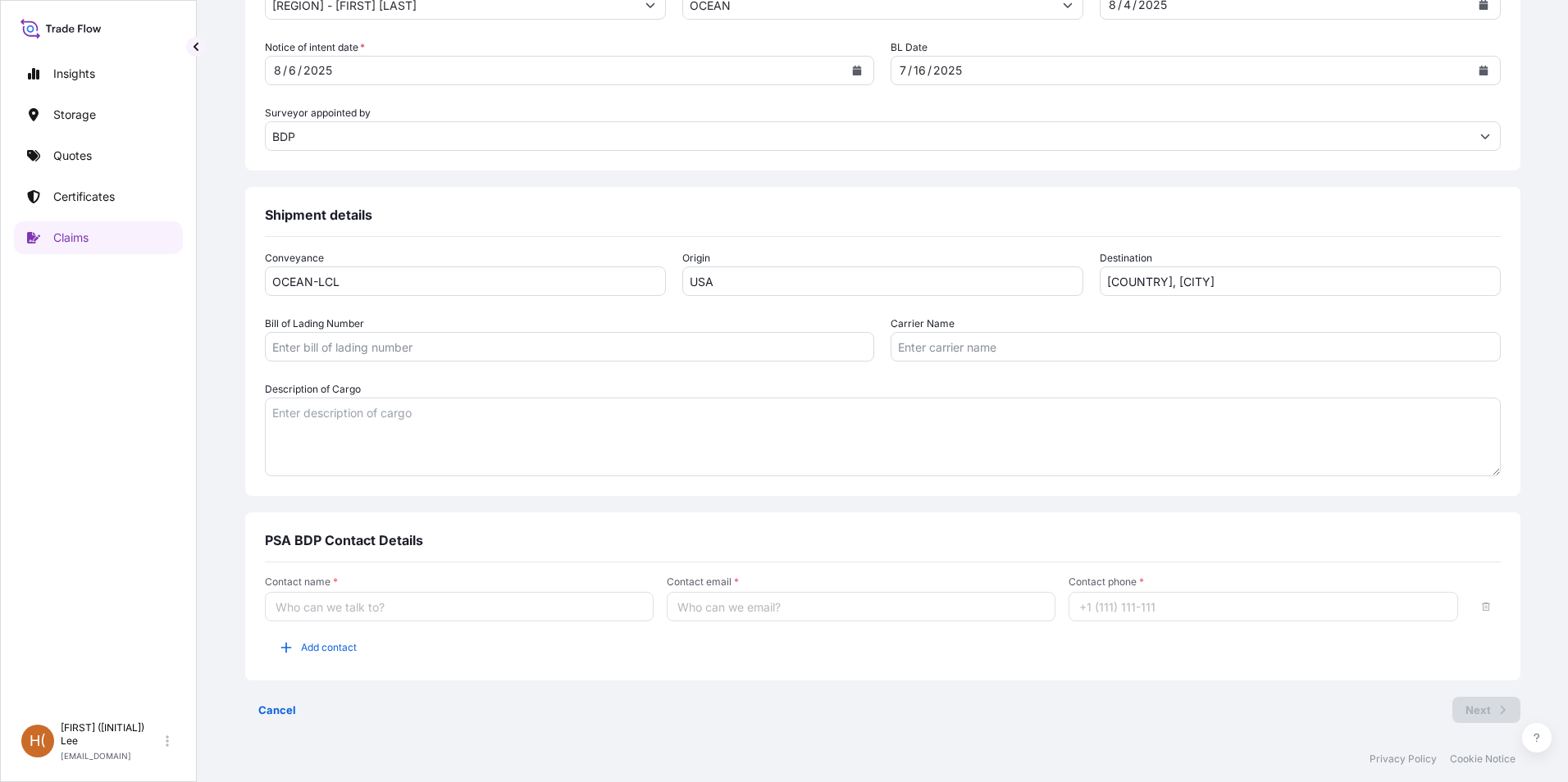 type 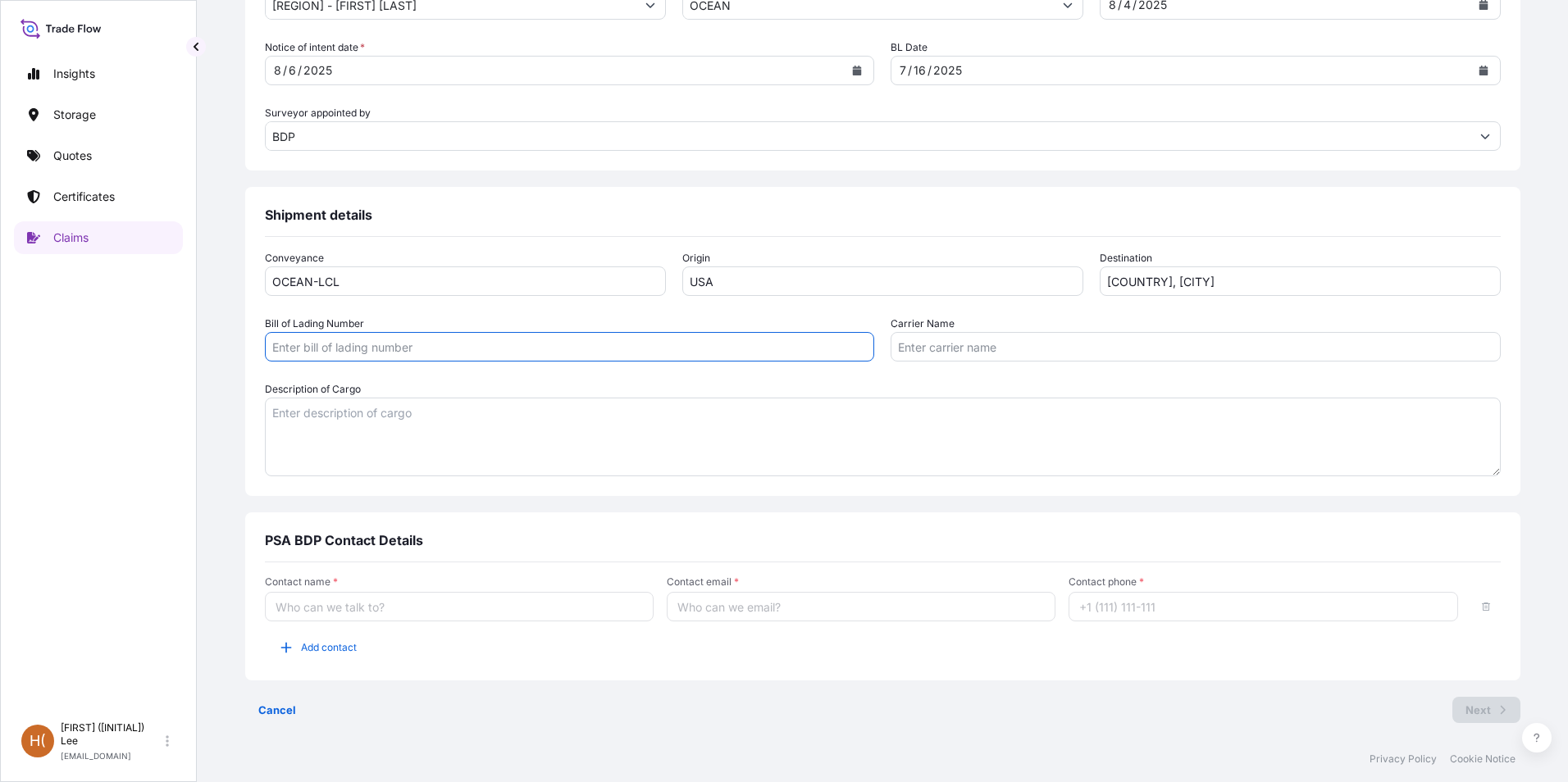 paste on "[DOCUMENT_ID]" 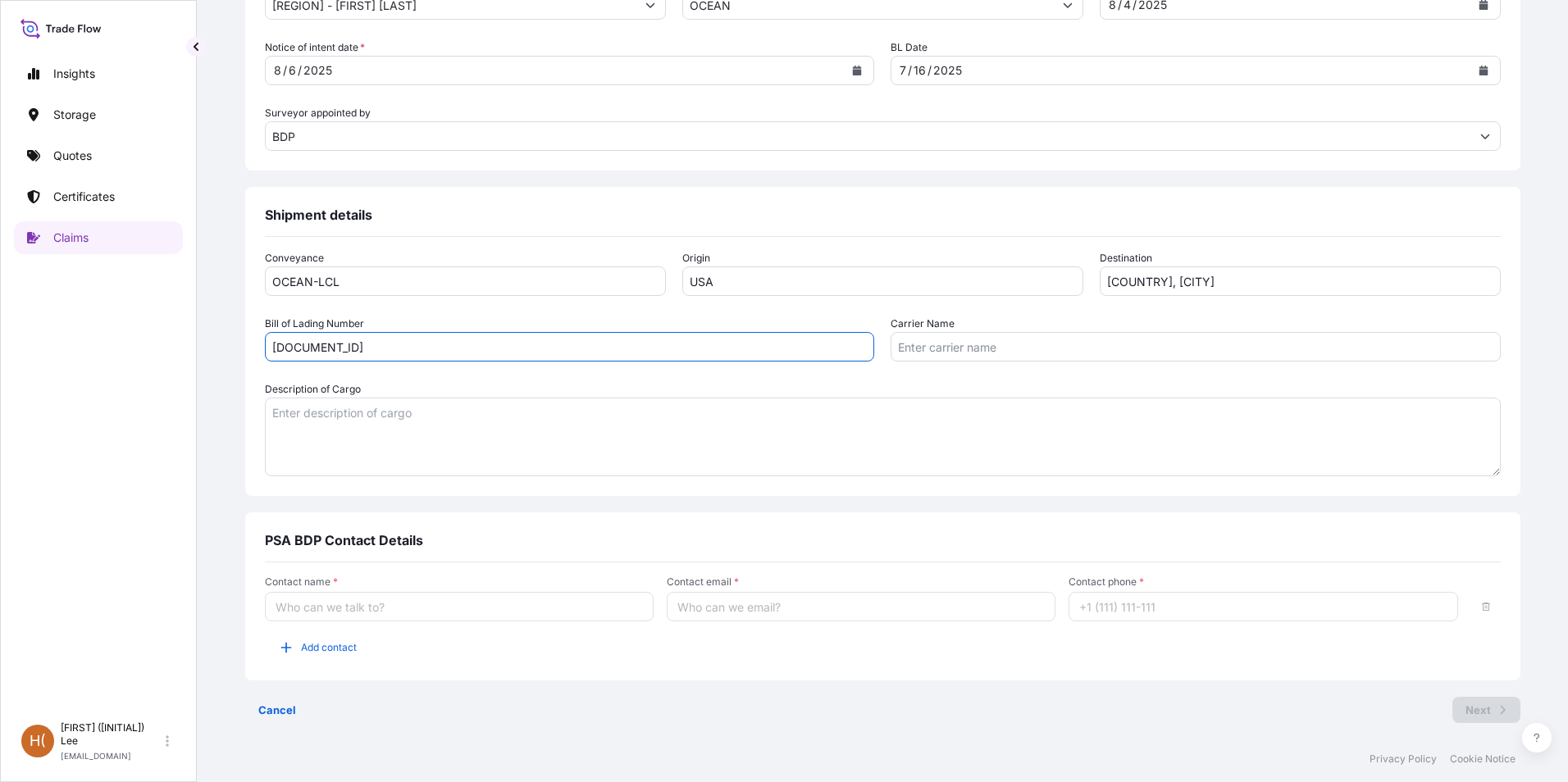 type on "[DOCUMENT_ID]" 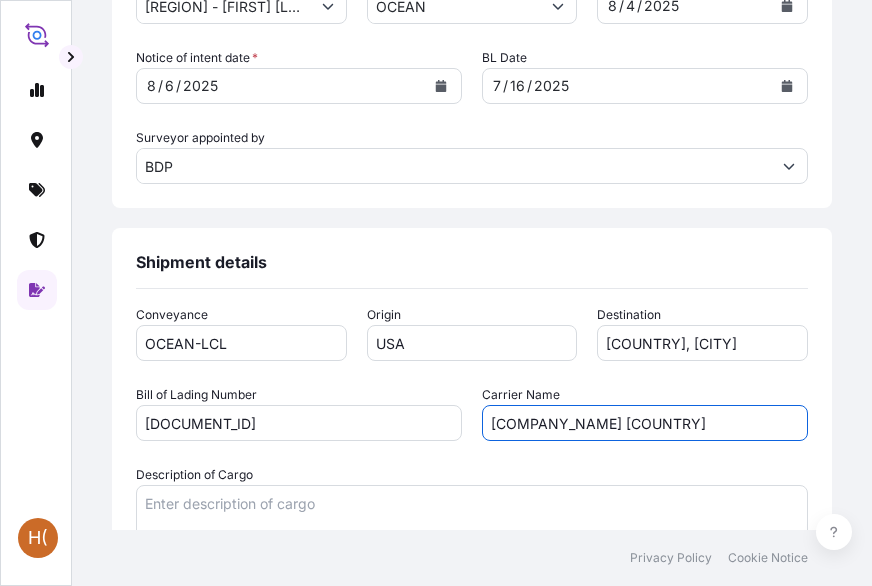 type on "[COMPANY_NAME] [COUNTRY]" 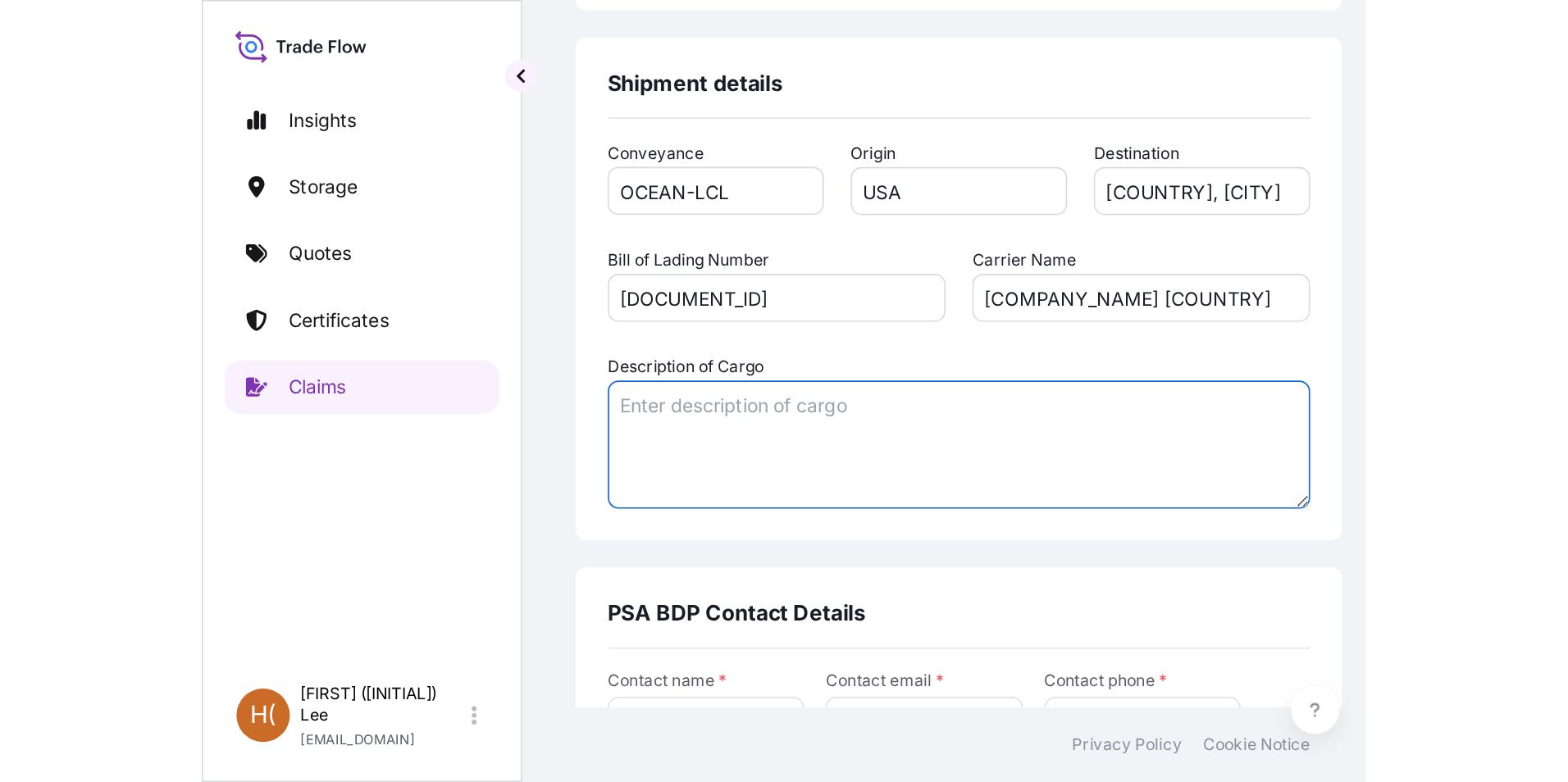 scroll, scrollTop: 805, scrollLeft: 0, axis: vertical 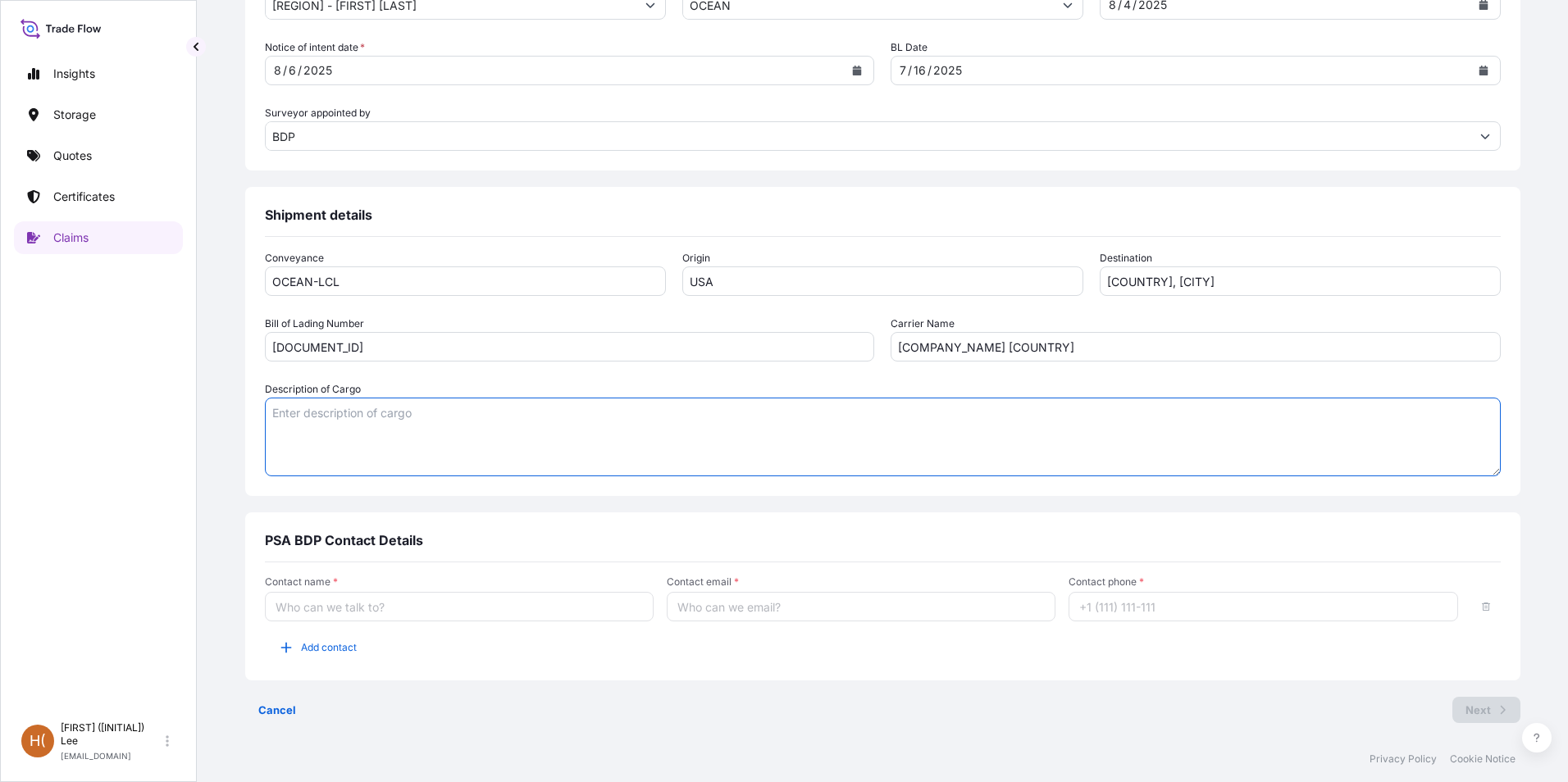 click on "Description of Cargo" at bounding box center (882, 437) 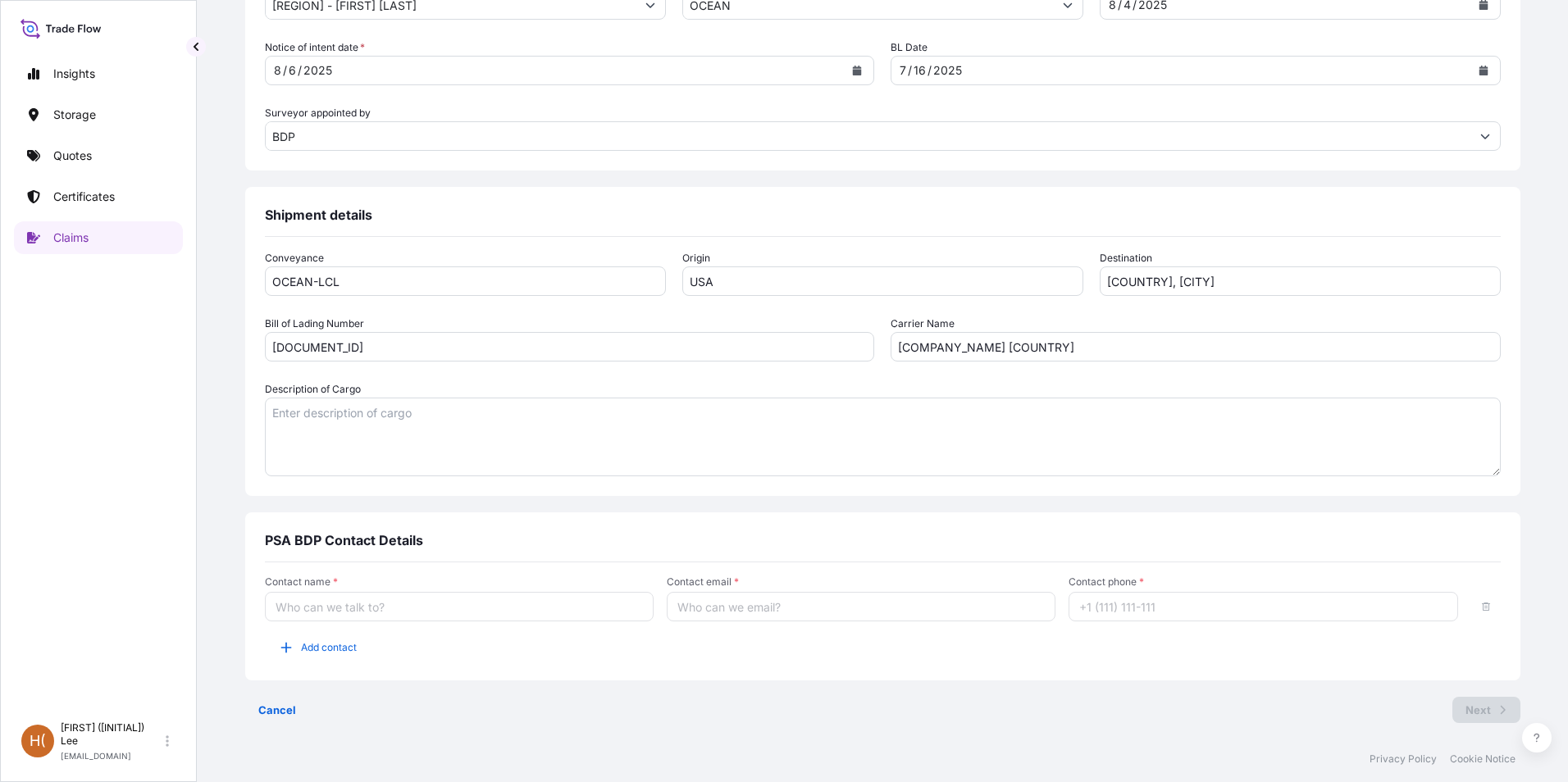 click on "Description of Cargo" at bounding box center [882, 437] 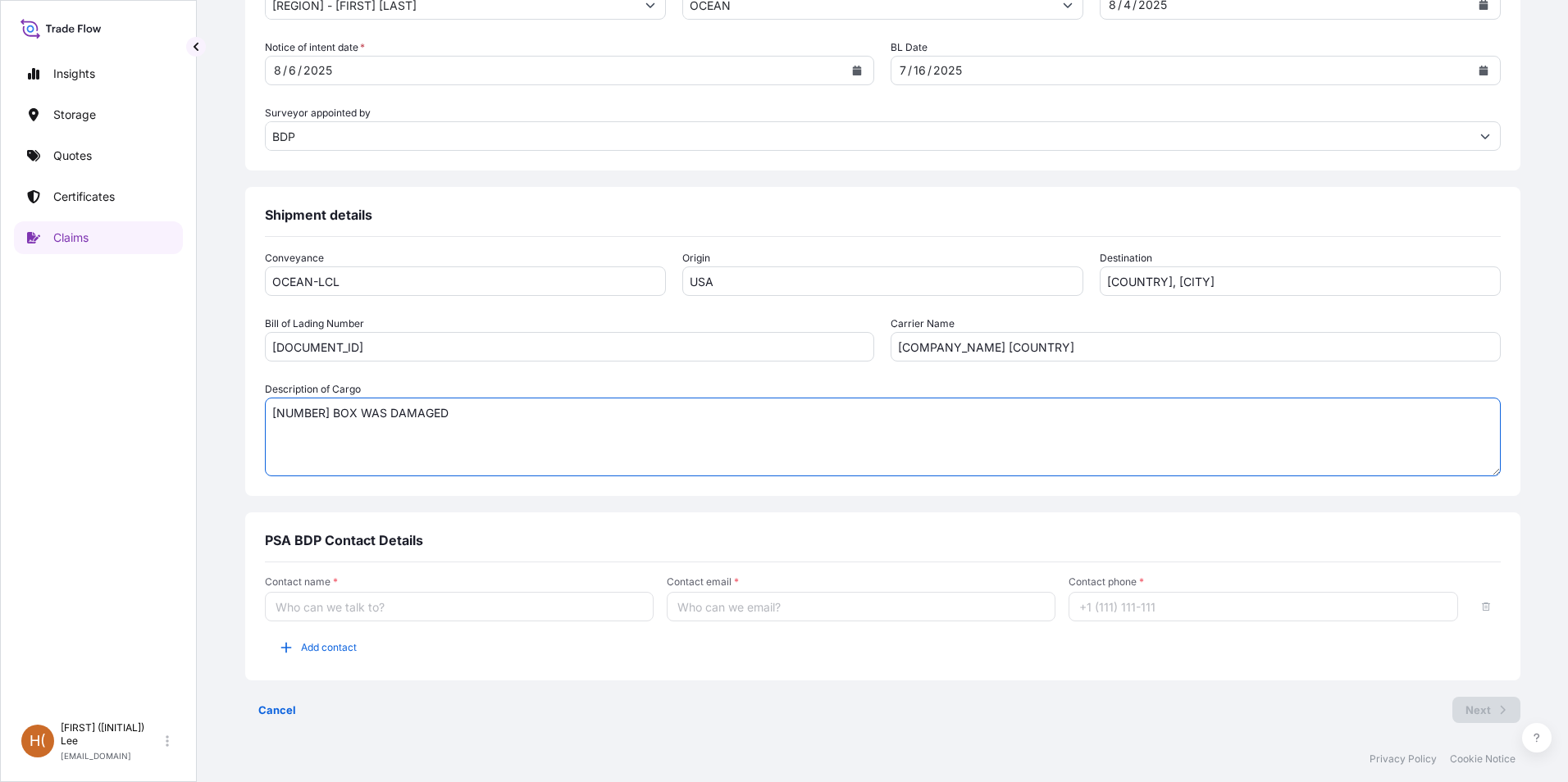 type on "[NUMBER] BOX WAS DAMAGED" 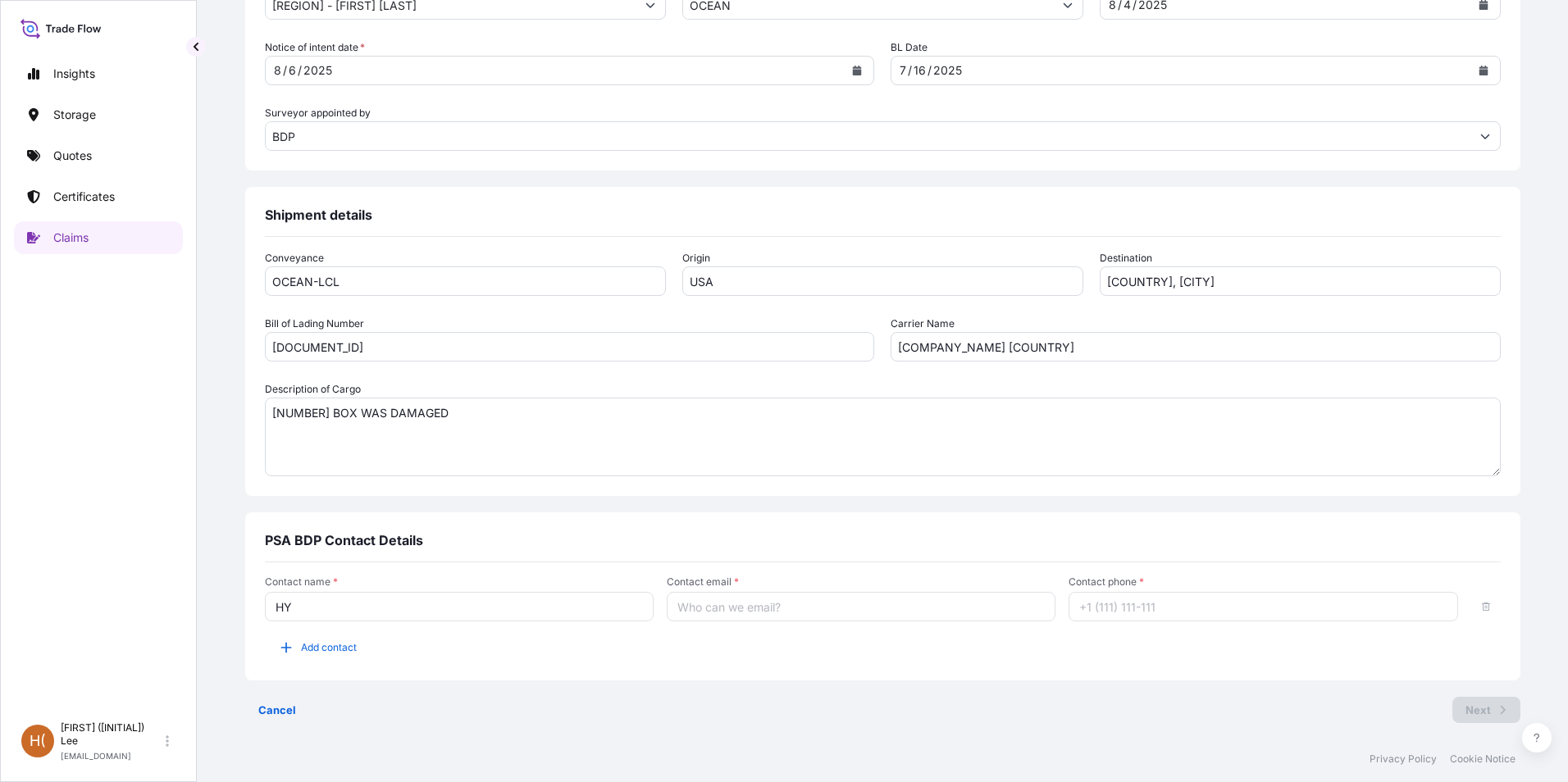 type on "H" 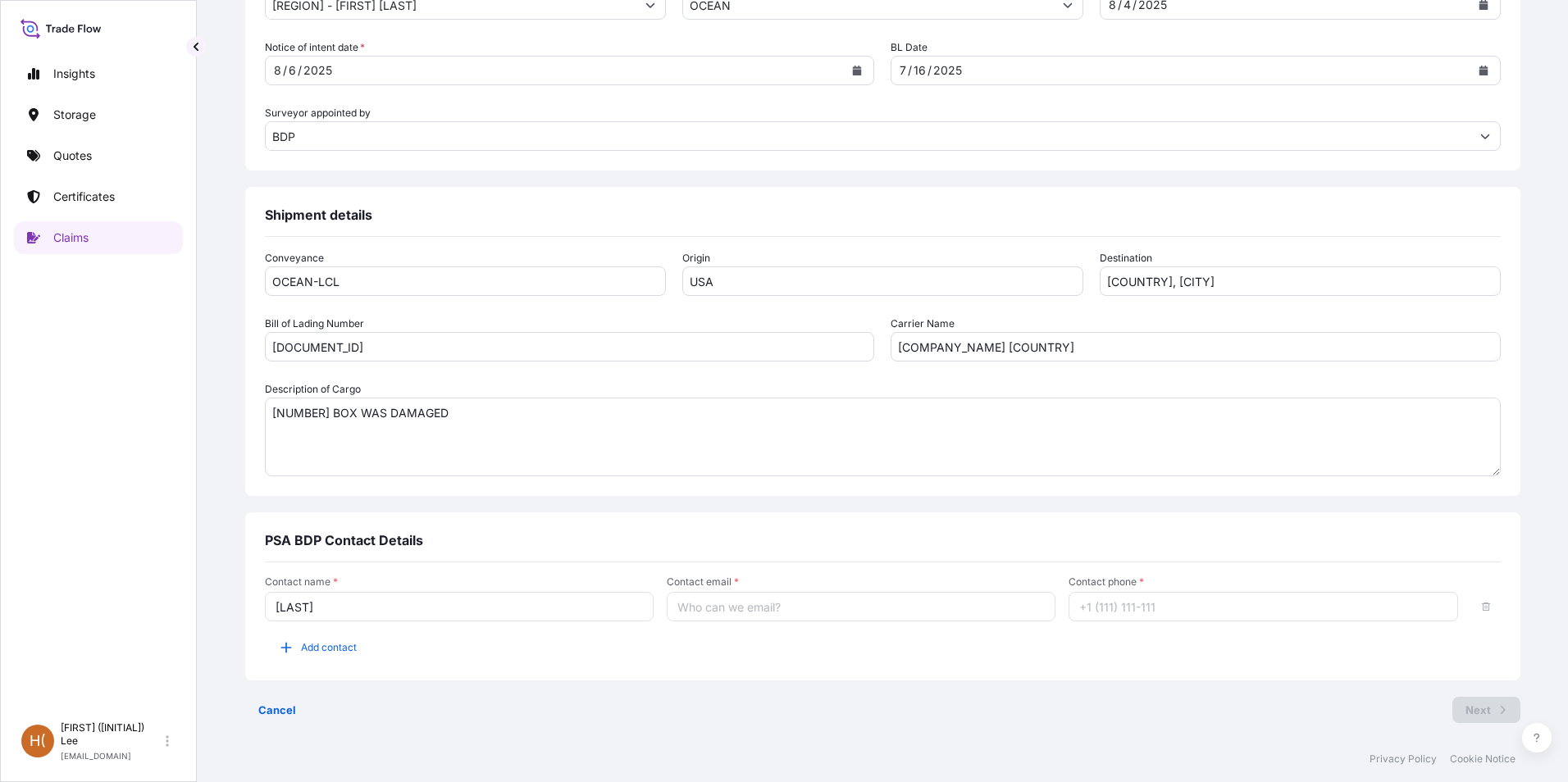 type on "[LAST]" 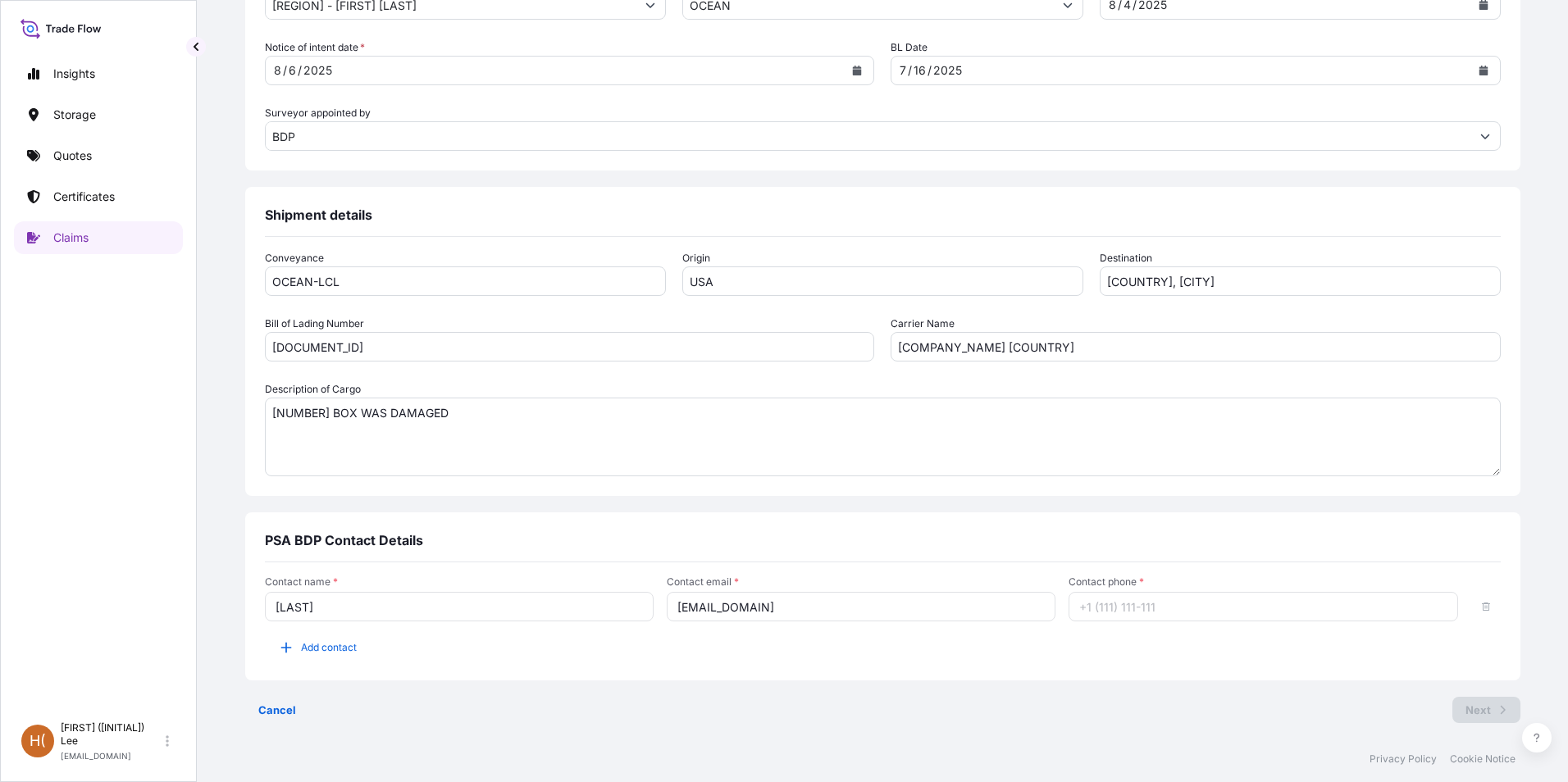 type on "[EMAIL_DOMAIN]" 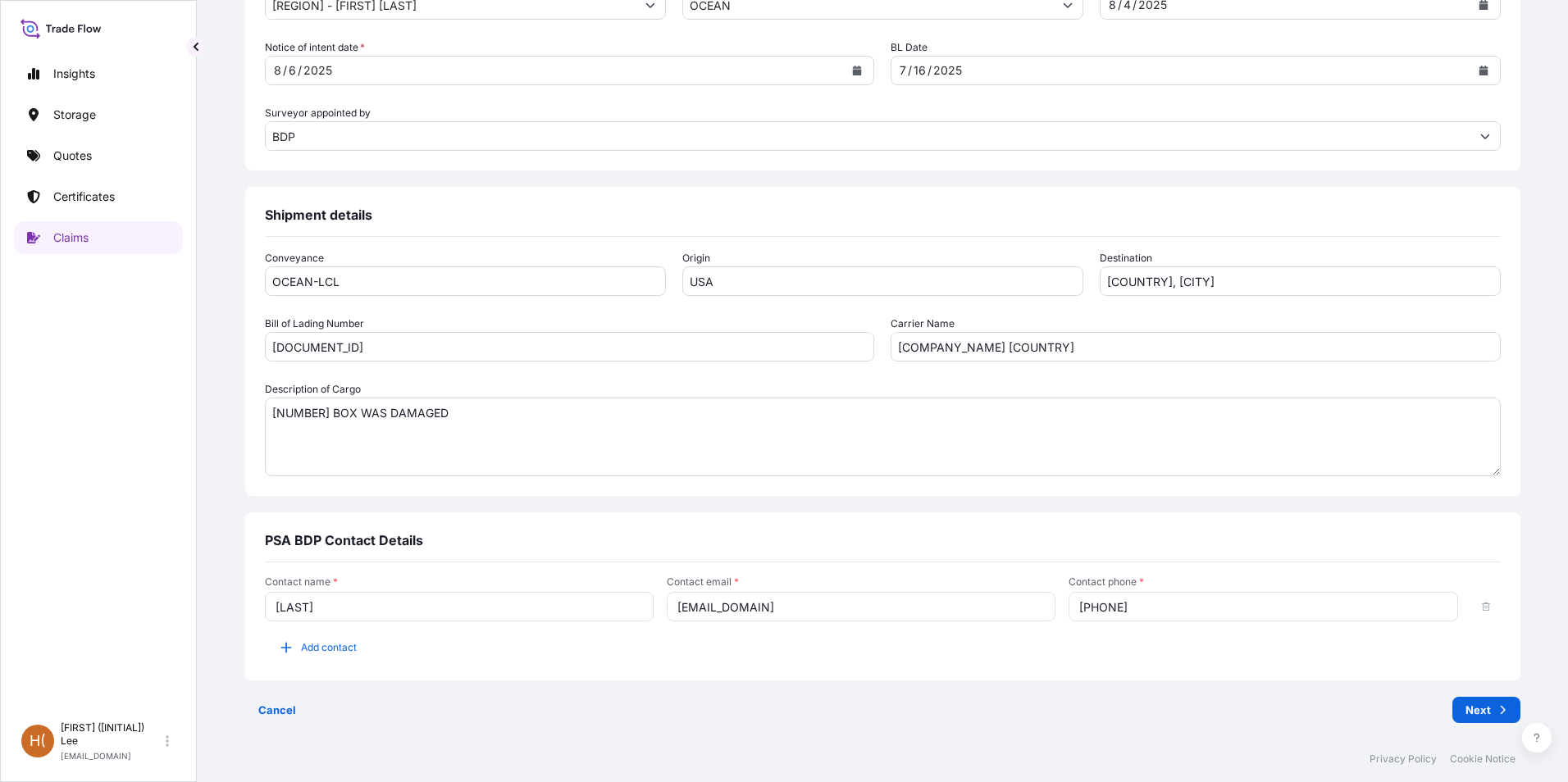 type on "[PHONE]" 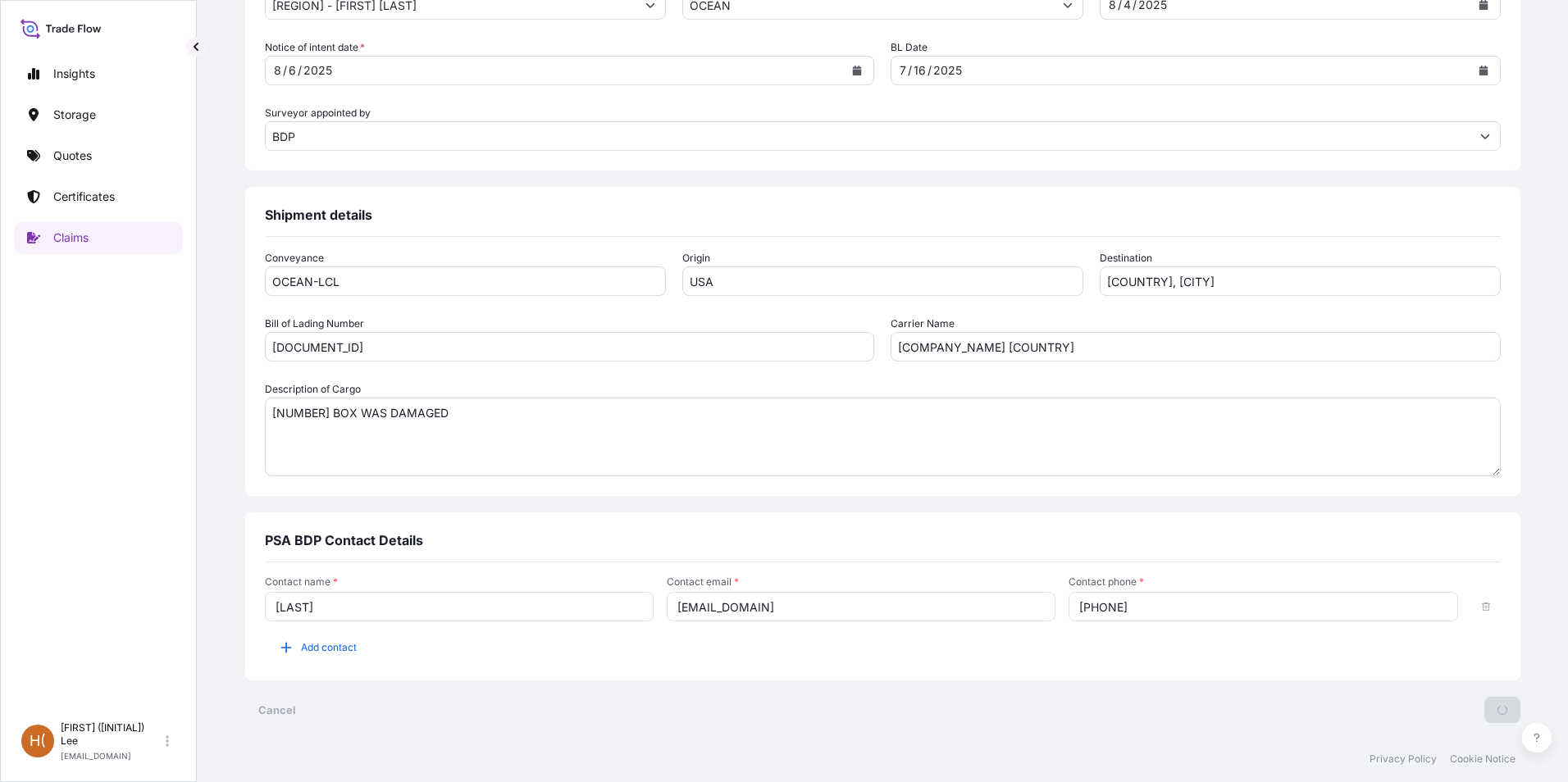 scroll, scrollTop: 0, scrollLeft: 0, axis: both 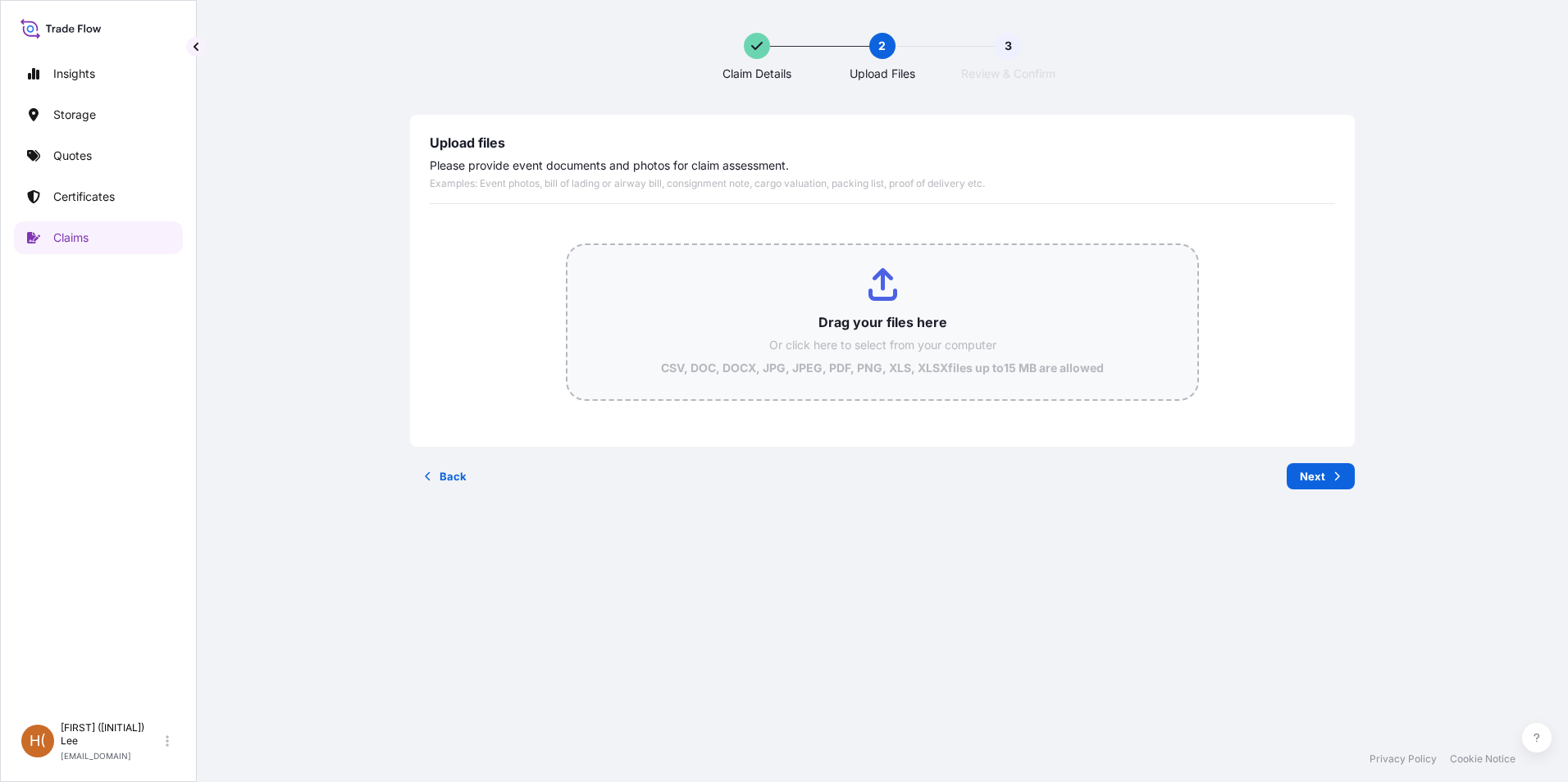 type on "C:\fakepath\[DOCUMENT_ID].pdf" 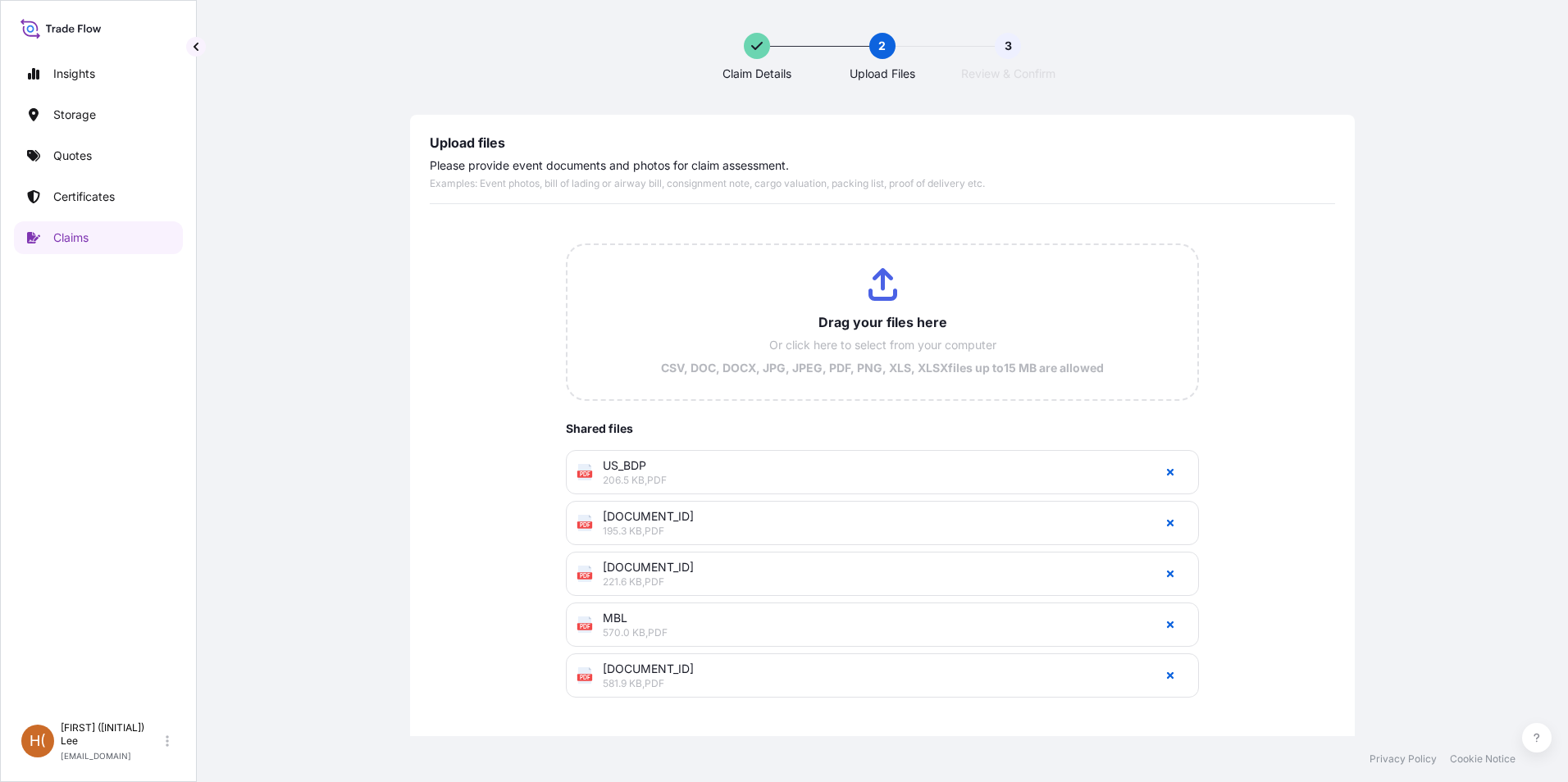 scroll, scrollTop: 70, scrollLeft: 0, axis: vertical 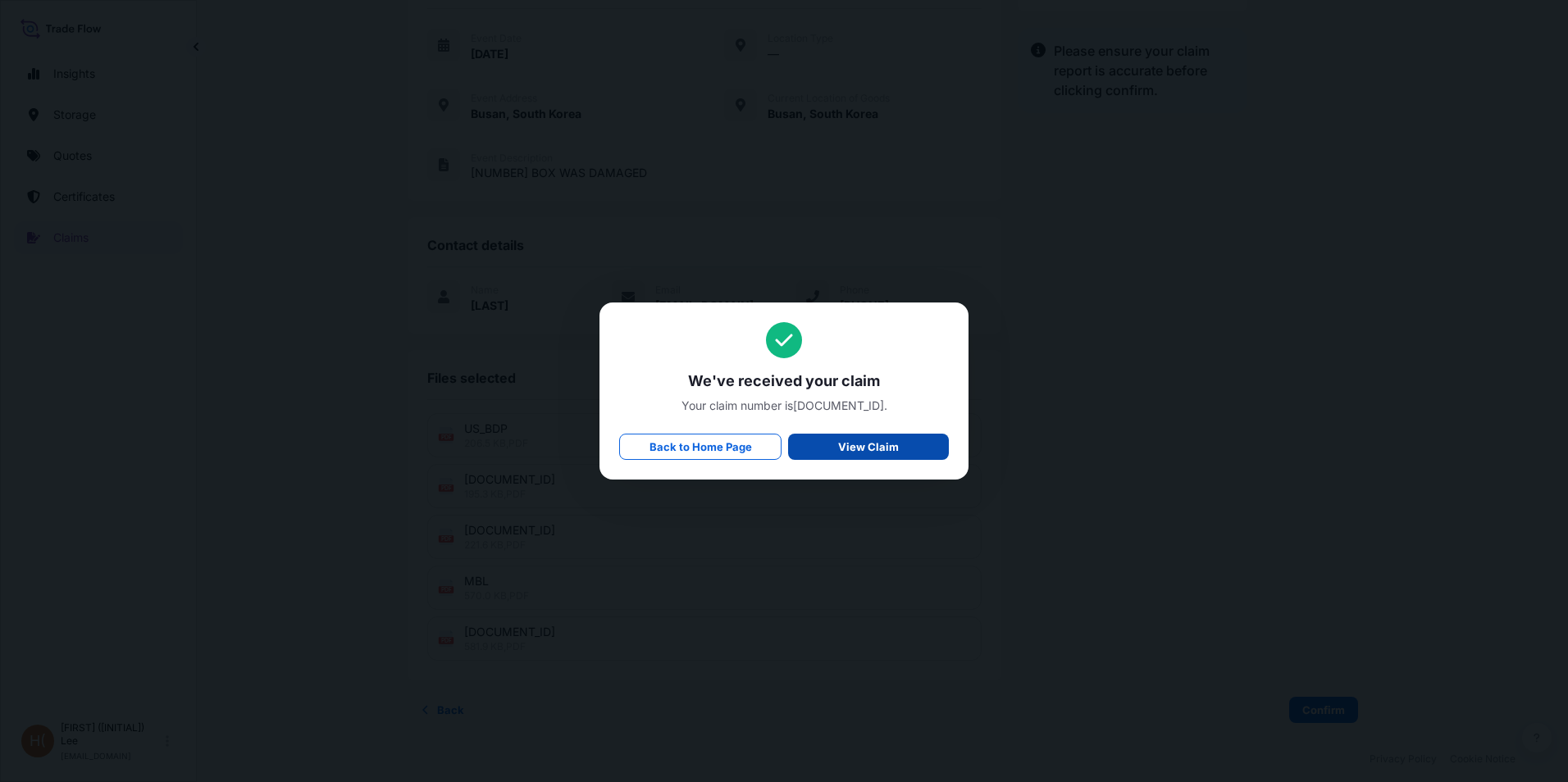 click on "View Claim" at bounding box center (868, 447) 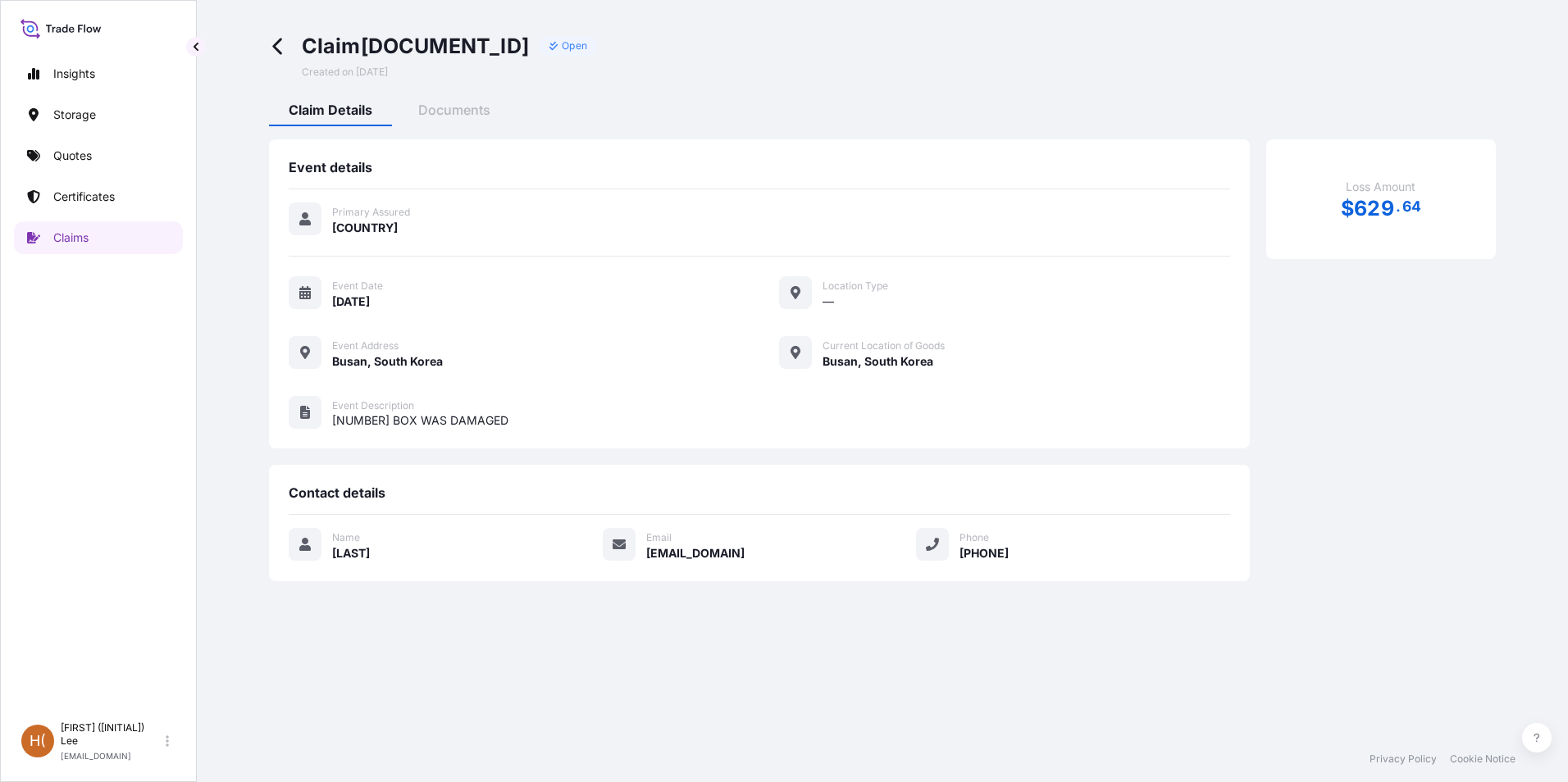 click on "Primary Assured [COUNTRY] Event Date [DATE] Location Type — Event Address [CITY], [COUNTRY] Current Location of Goods [CITY], [COUNTRY] Event Description [NUMBER] BOX WAS DAMAGED" at bounding box center (759, 324) 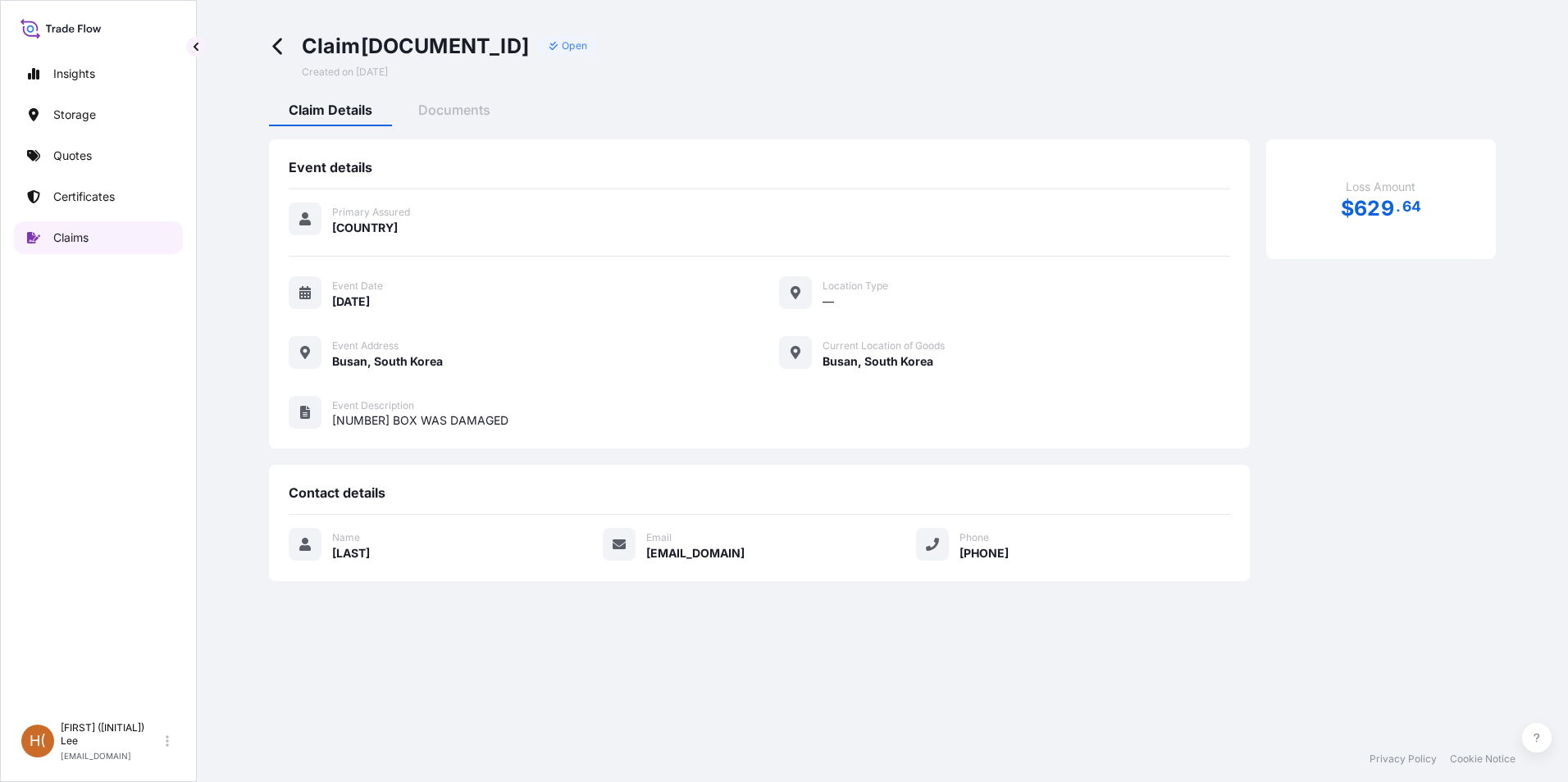 click on "Claims" at bounding box center (71, 238) 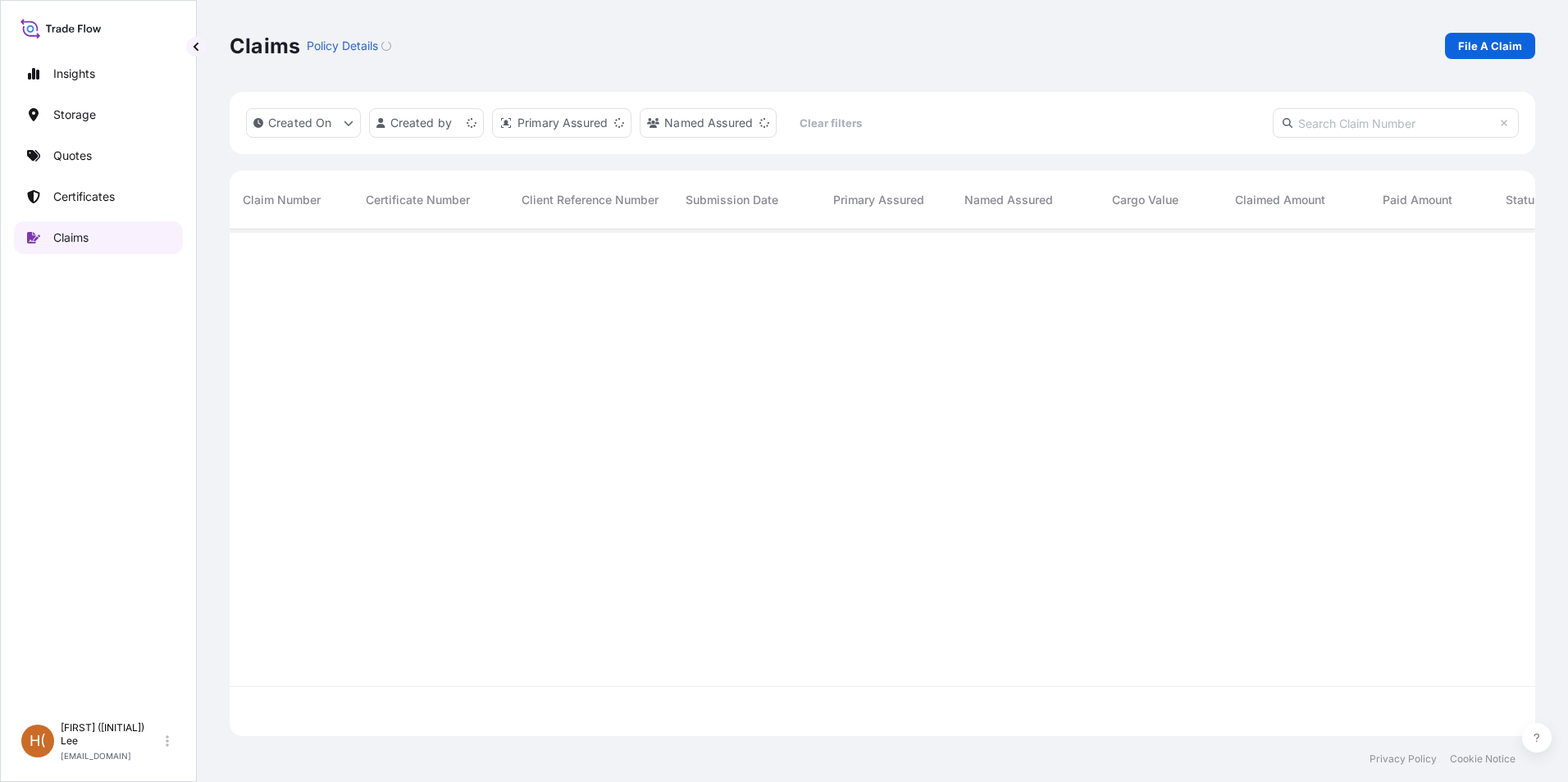 scroll, scrollTop: 13, scrollLeft: 13, axis: both 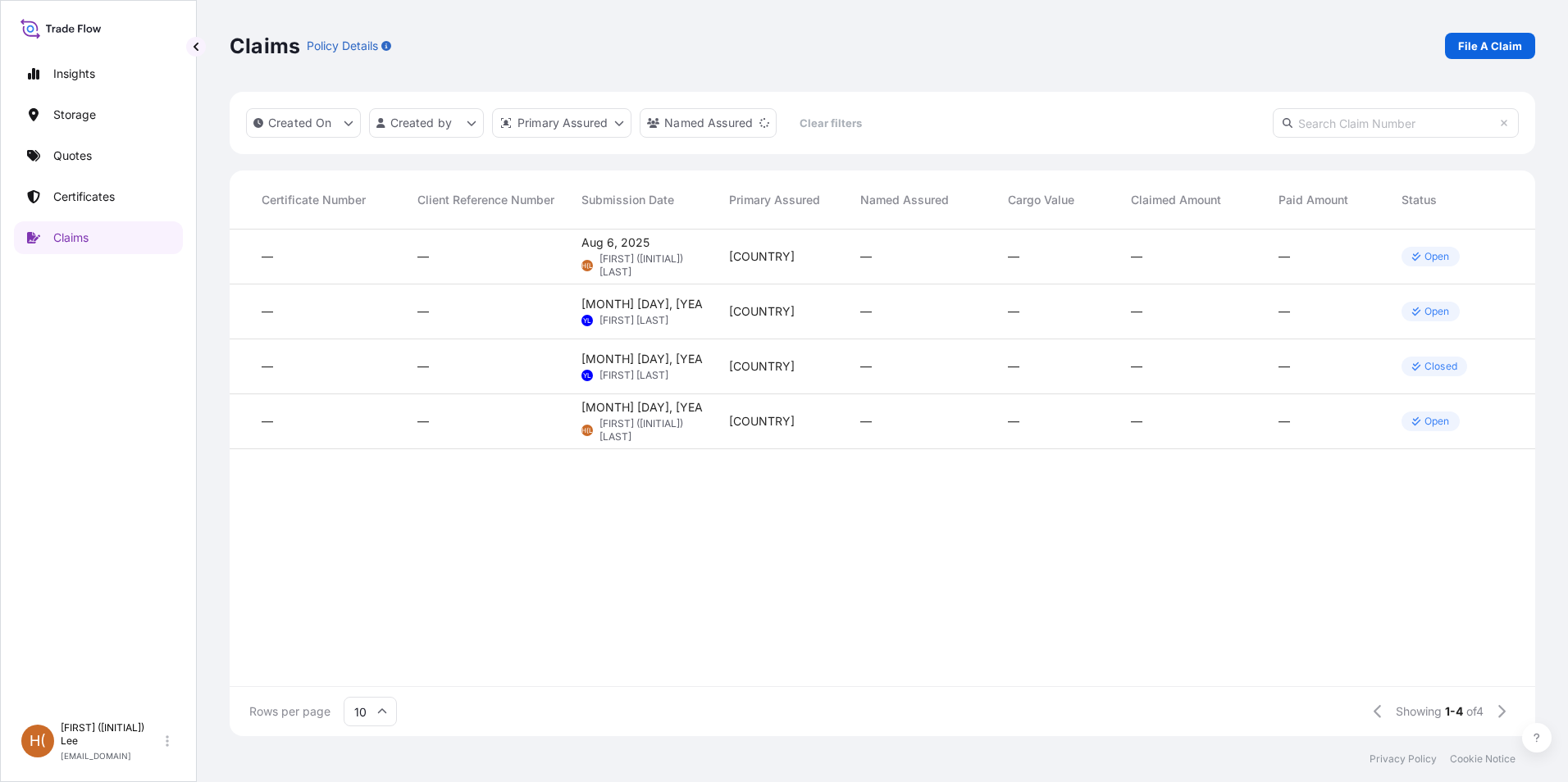 click 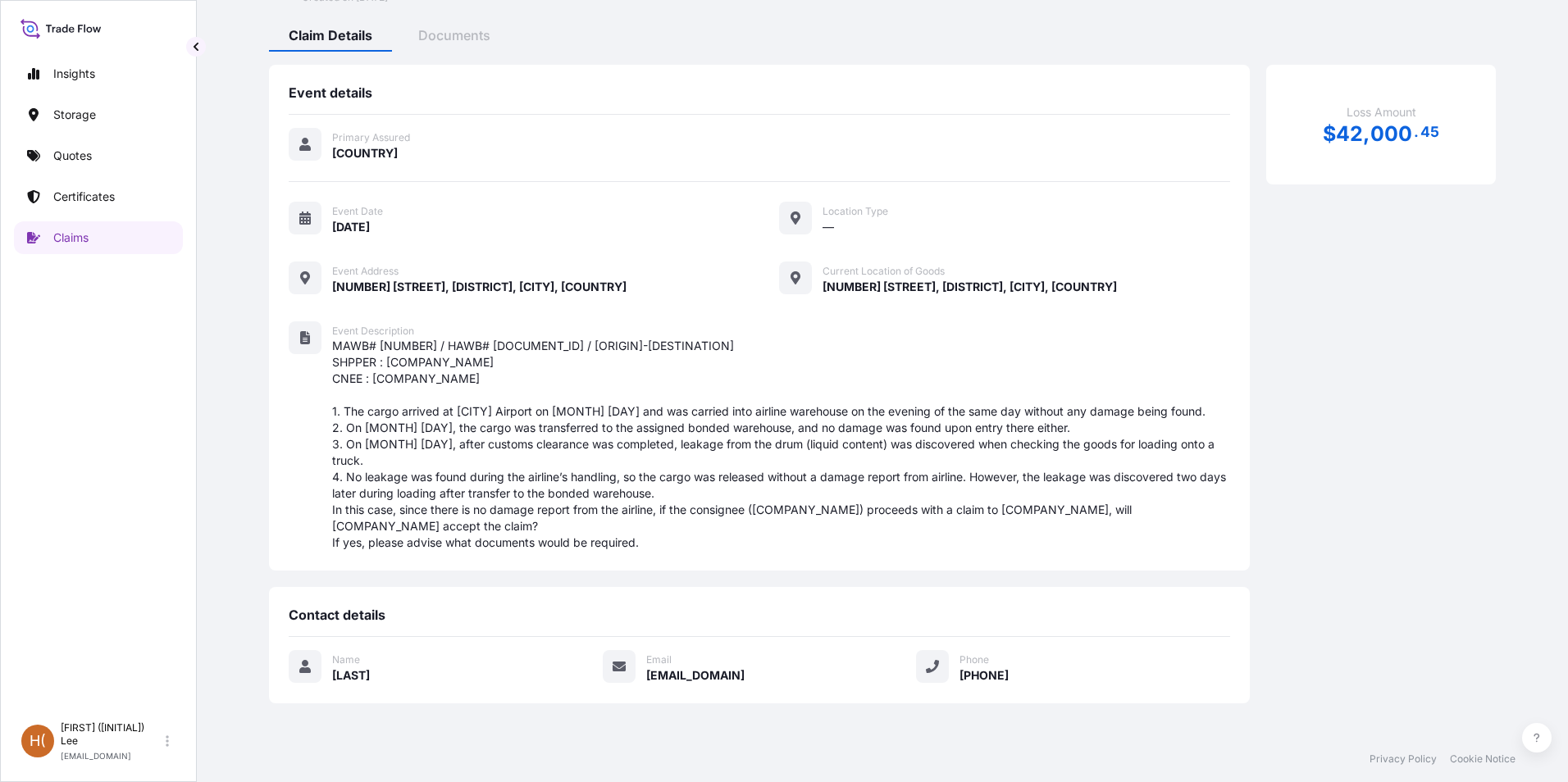 scroll, scrollTop: 0, scrollLeft: 0, axis: both 